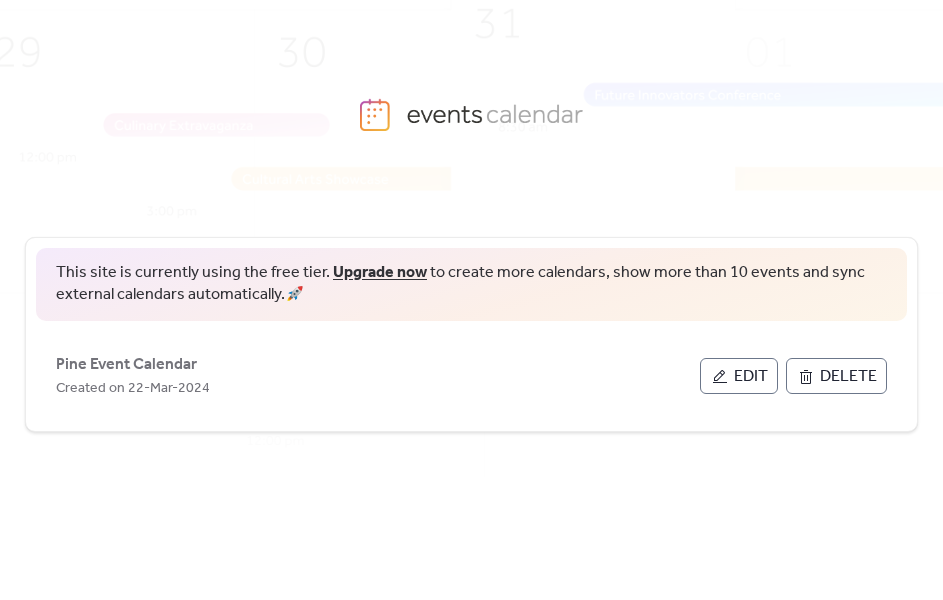 scroll, scrollTop: 0, scrollLeft: 0, axis: both 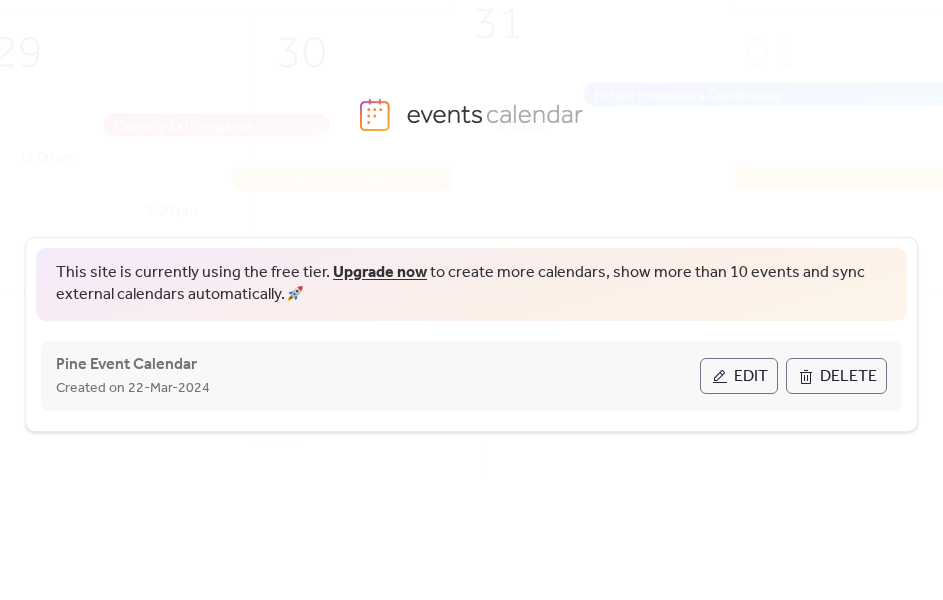 click on "[FILENAME] Created on [DATE]" at bounding box center [378, 376] 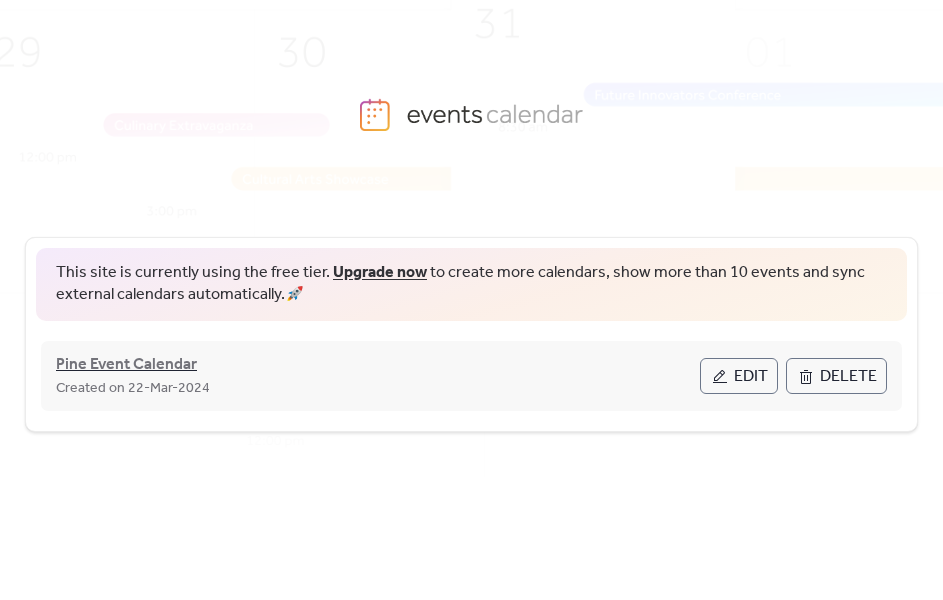 click on "Pine Event Calendar" at bounding box center (126, 365) 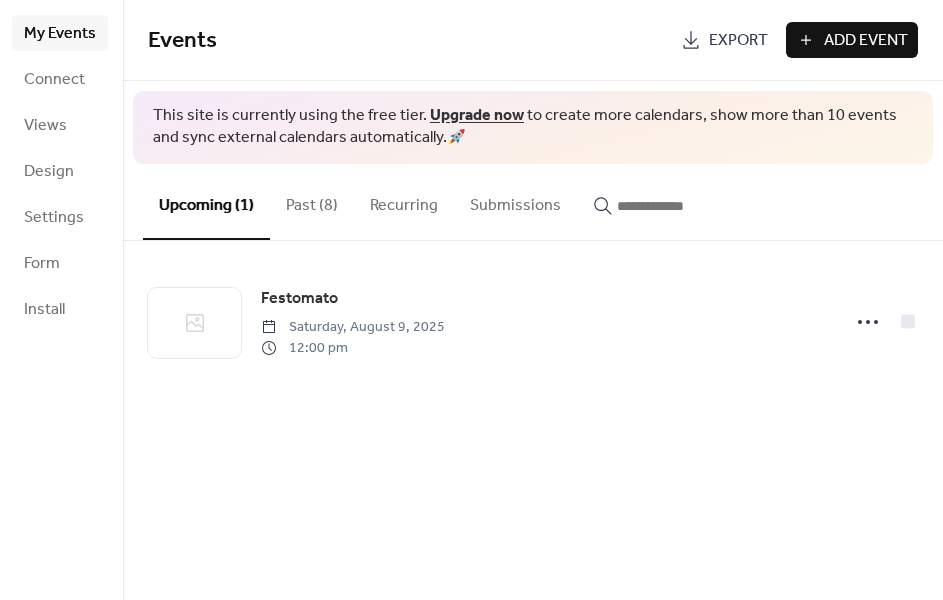 click on "Past (8)" at bounding box center [312, 201] 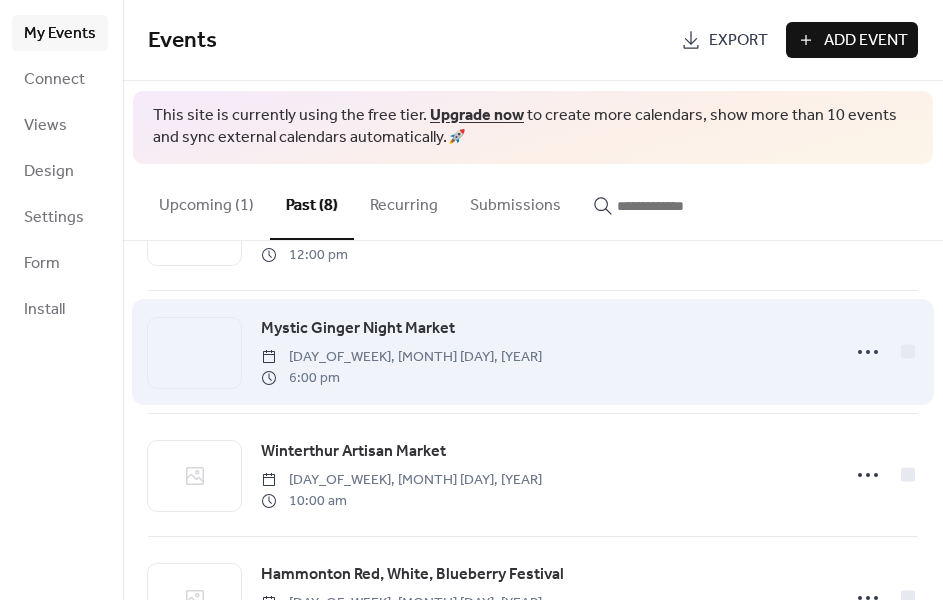 scroll, scrollTop: 110, scrollLeft: 0, axis: vertical 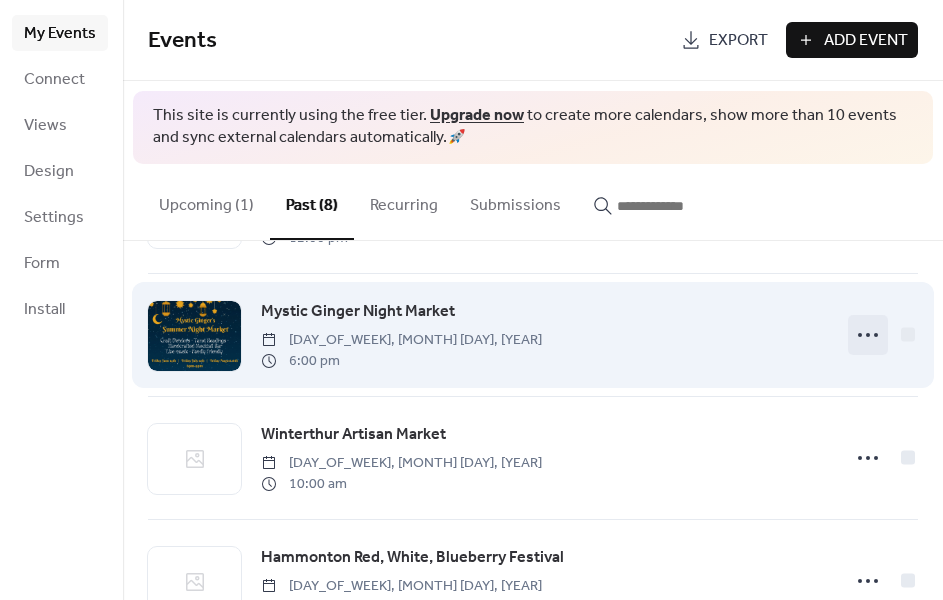 click 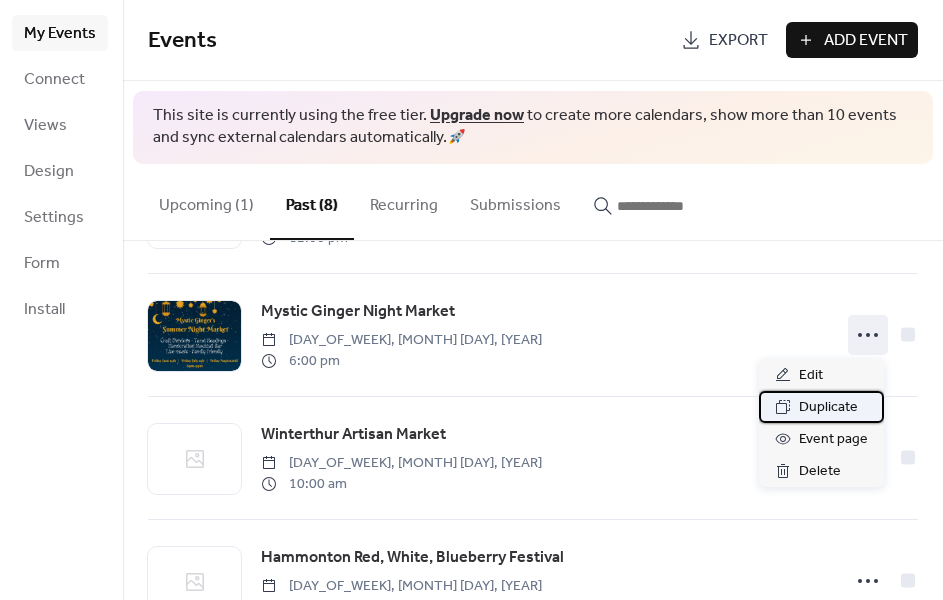 click on "Duplicate" at bounding box center (828, 408) 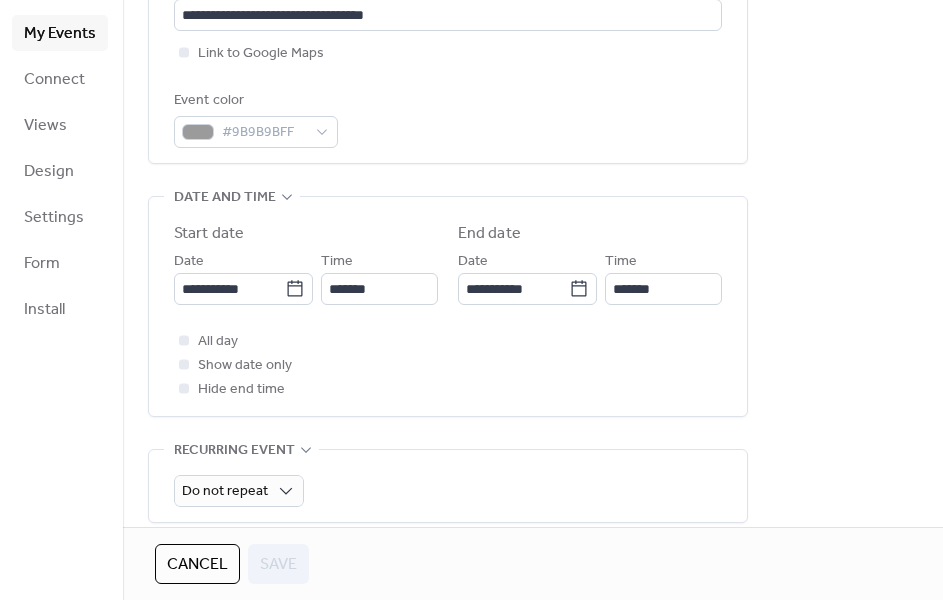 scroll, scrollTop: 506, scrollLeft: 0, axis: vertical 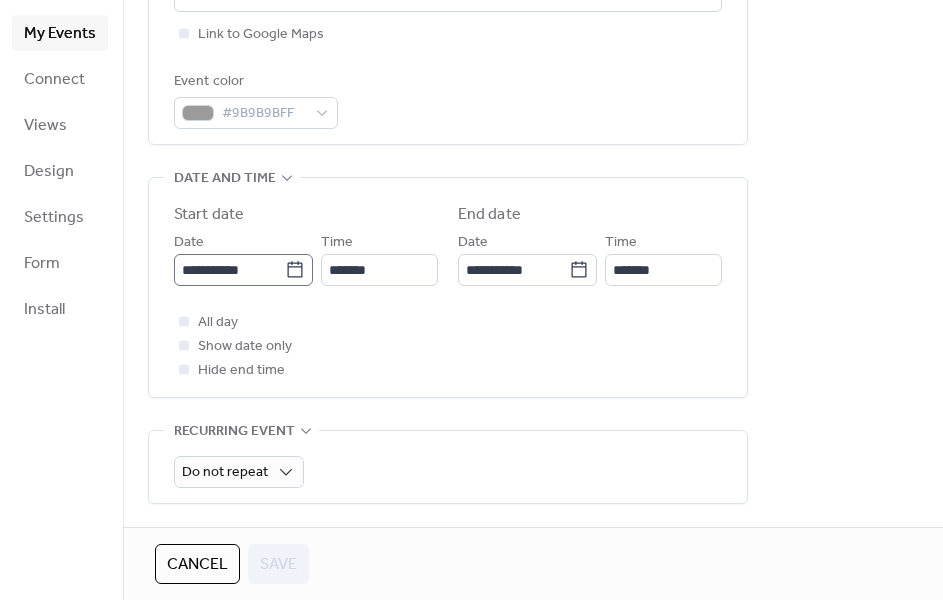click 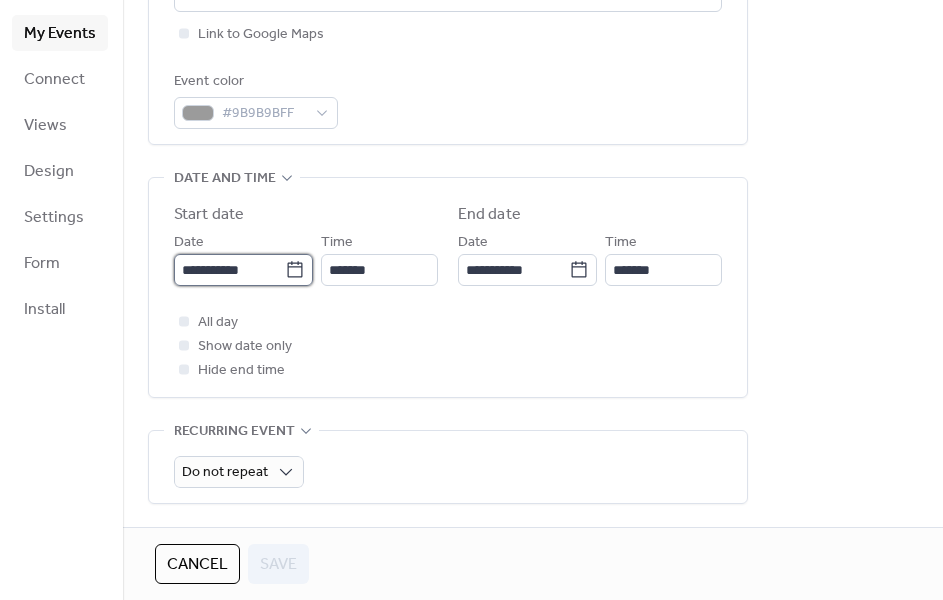 click on "**********" at bounding box center (229, 270) 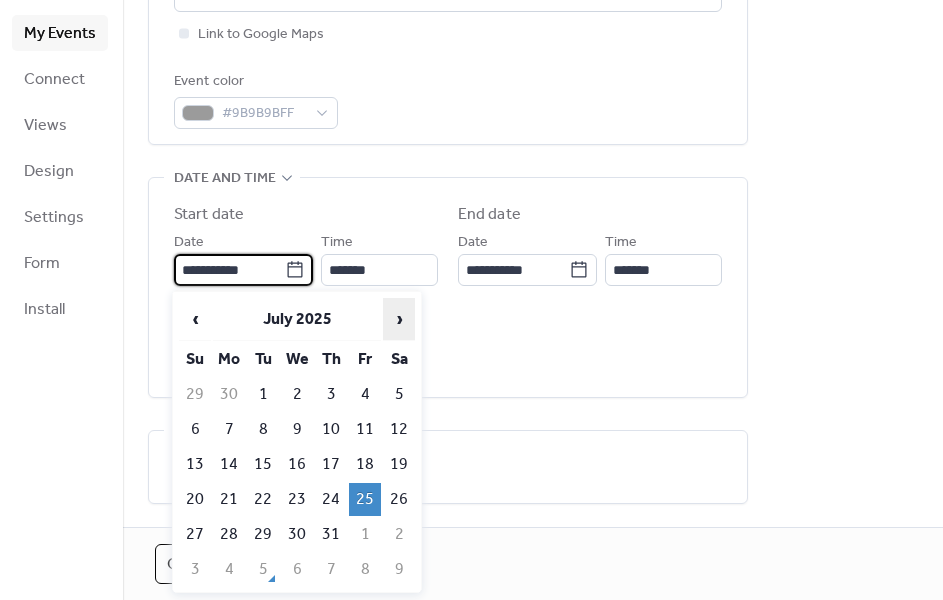 click on "›" at bounding box center (399, 319) 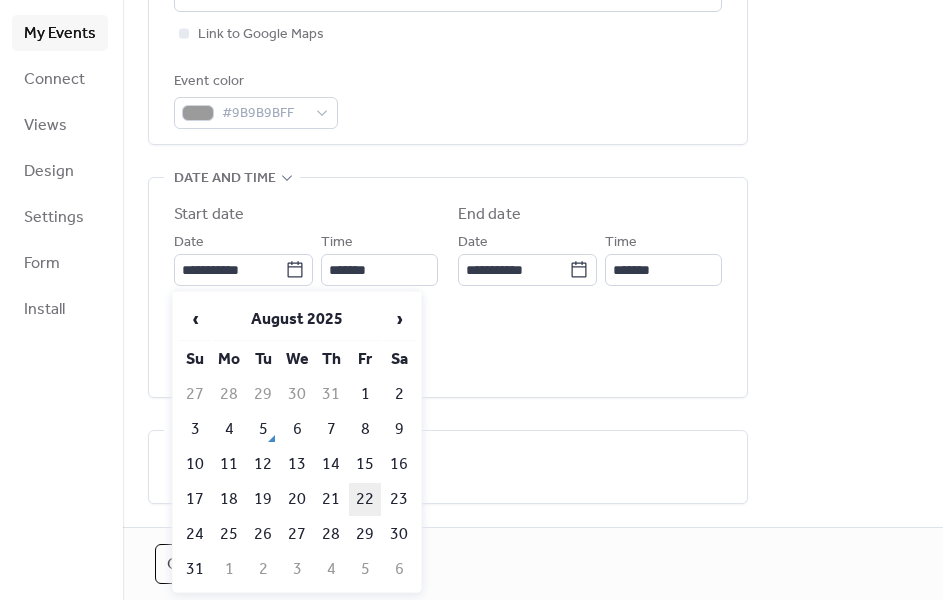click on "22" at bounding box center [365, 499] 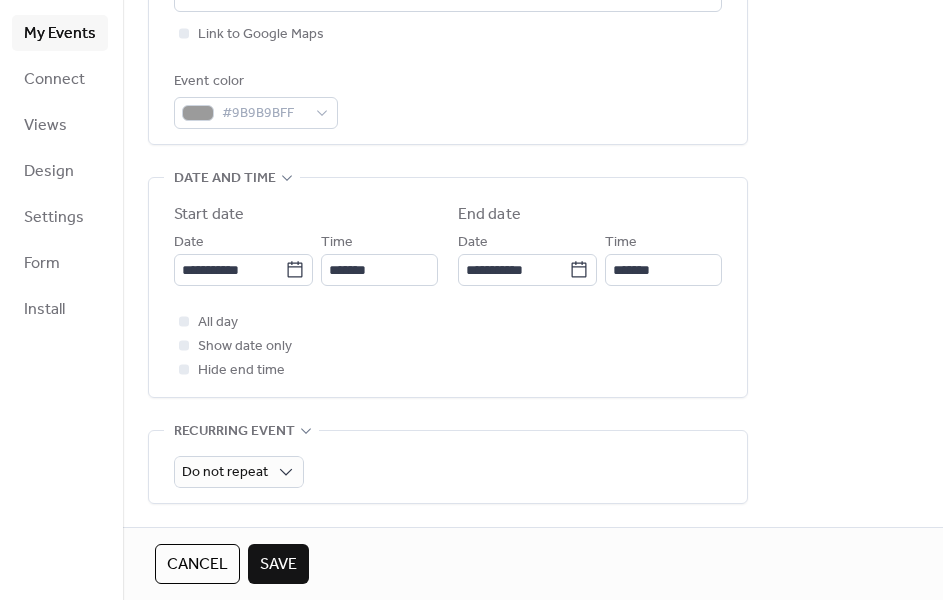 scroll, scrollTop: 543, scrollLeft: 0, axis: vertical 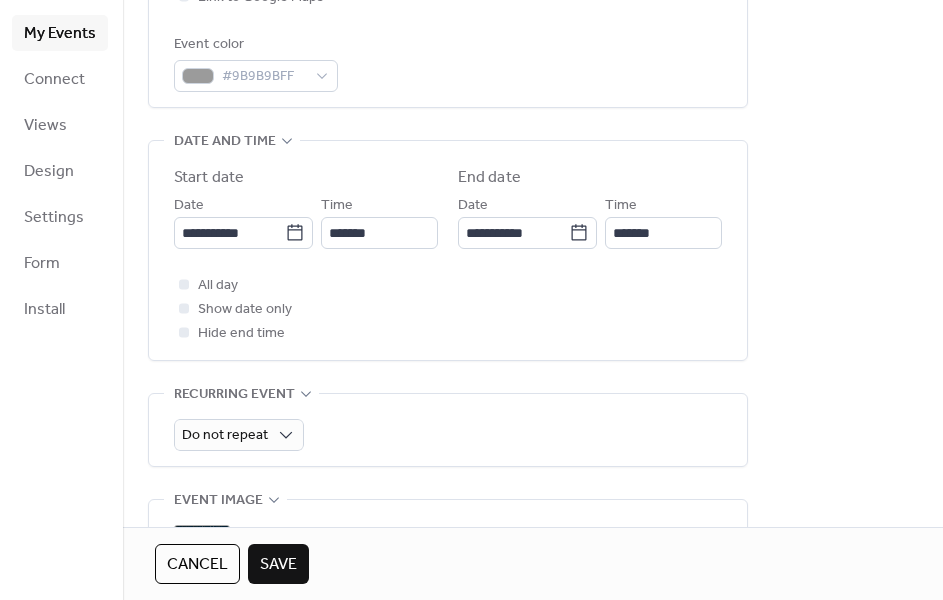click on "Save" at bounding box center (278, 565) 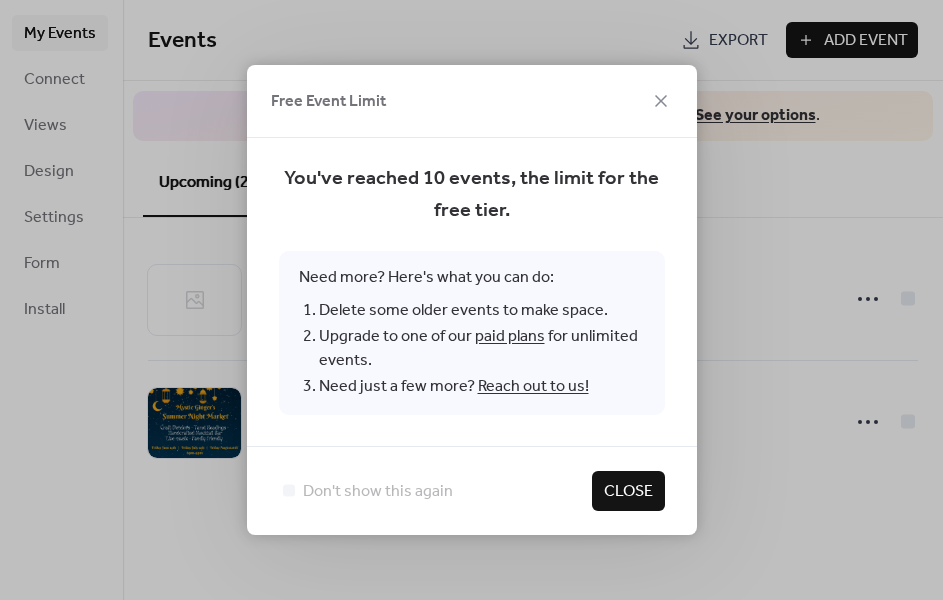 click on "Close" at bounding box center (628, 492) 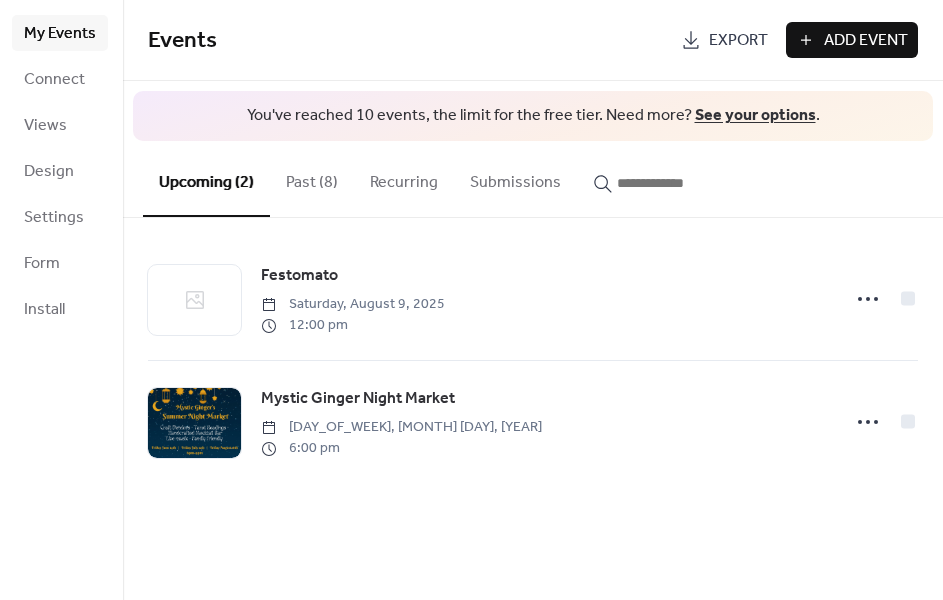 click on "Past (8)" at bounding box center (312, 178) 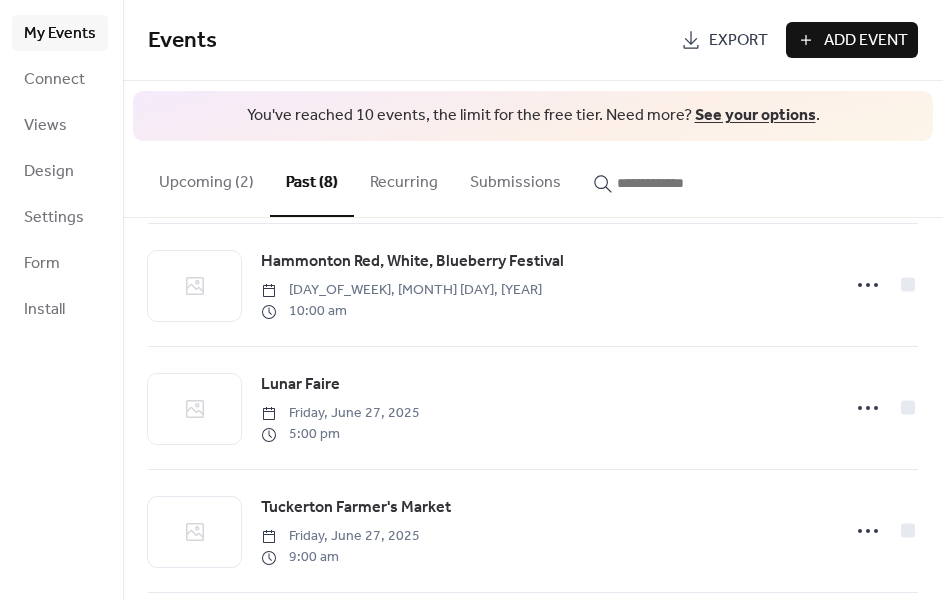 scroll, scrollTop: 387, scrollLeft: 0, axis: vertical 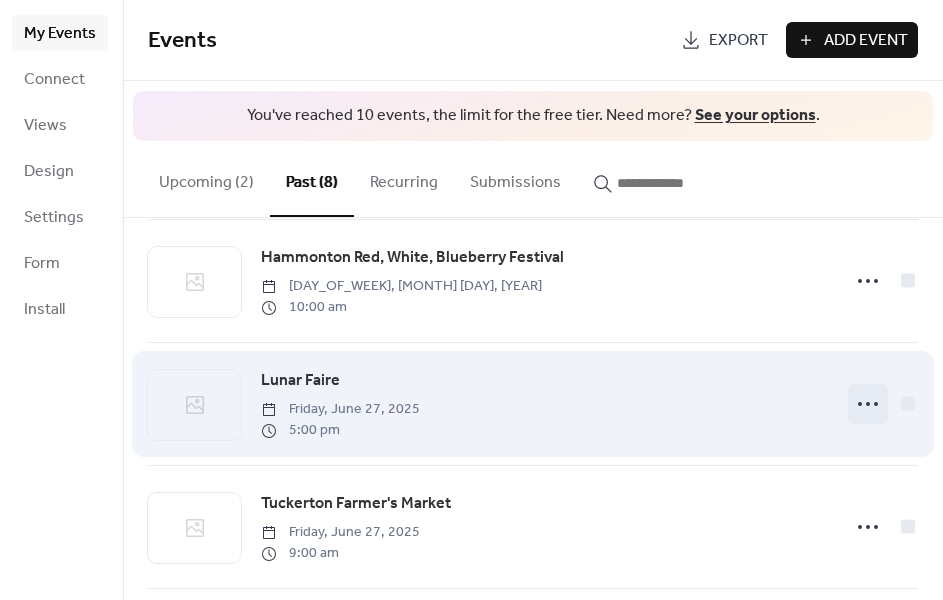 click at bounding box center [868, 404] 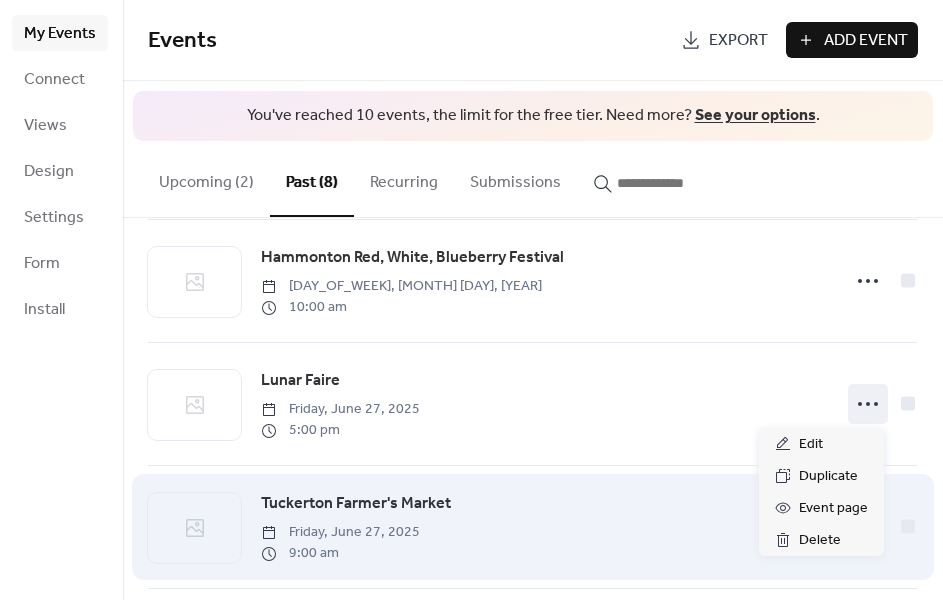 click on "[CITY] [DAY_OF_WEEK], [MONTH] [DAY], [YEAR] [TIME]" at bounding box center (544, 527) 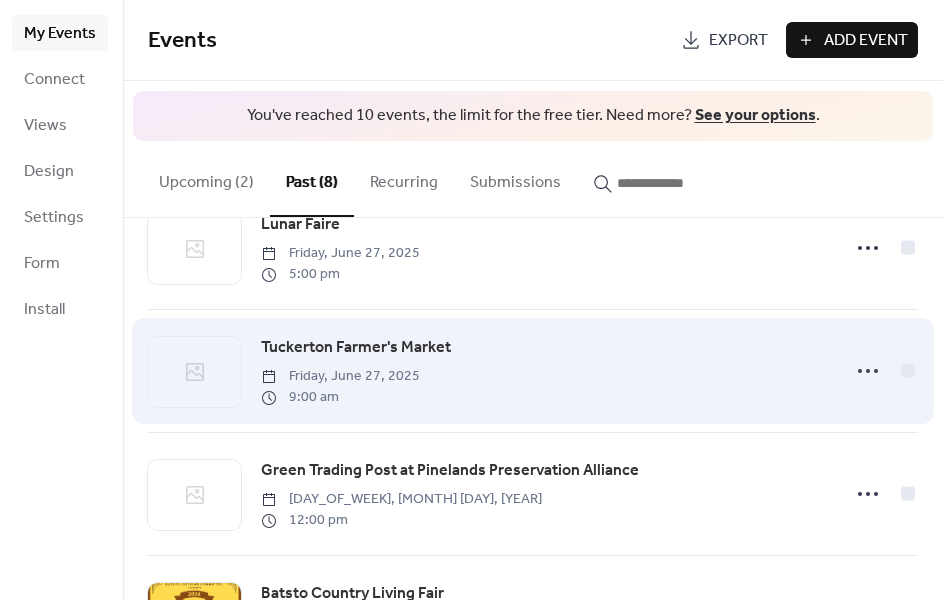 scroll, scrollTop: 544, scrollLeft: 0, axis: vertical 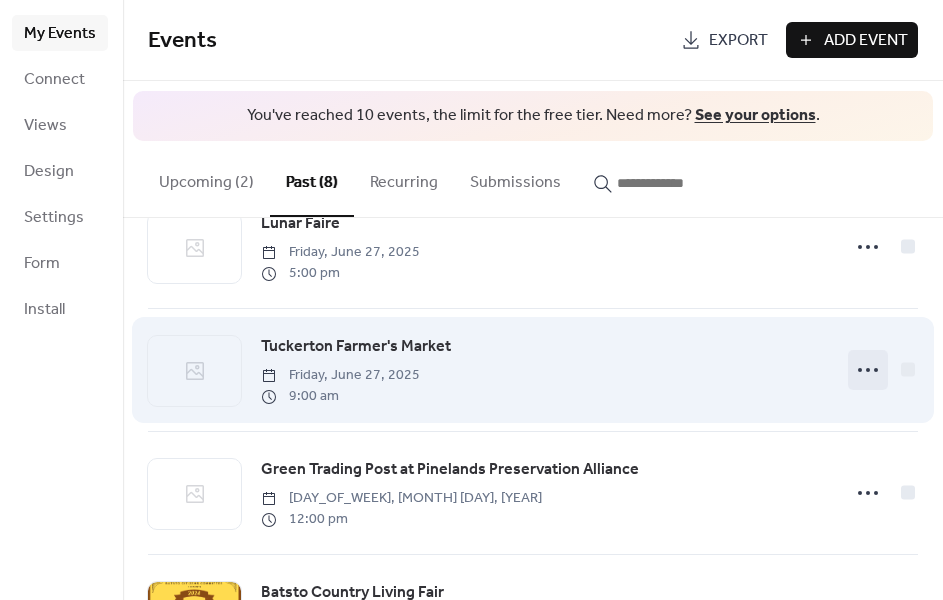 click 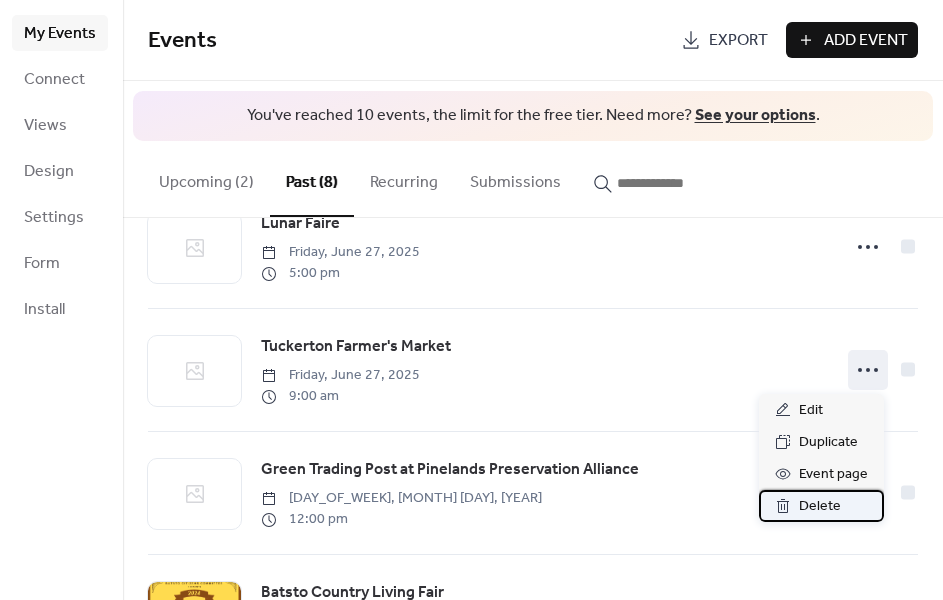click on "Delete" at bounding box center (820, 507) 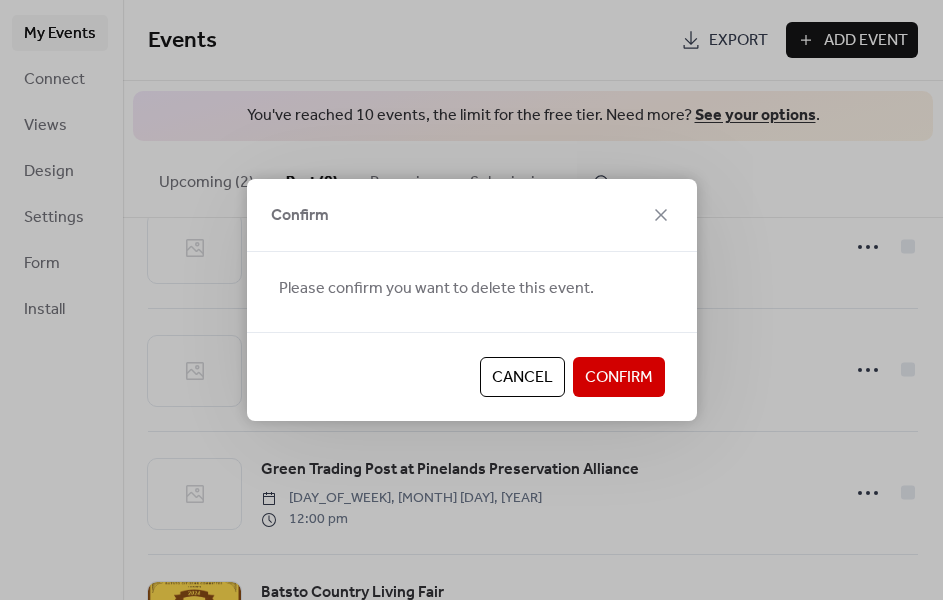 click on "Confirm" at bounding box center [619, 378] 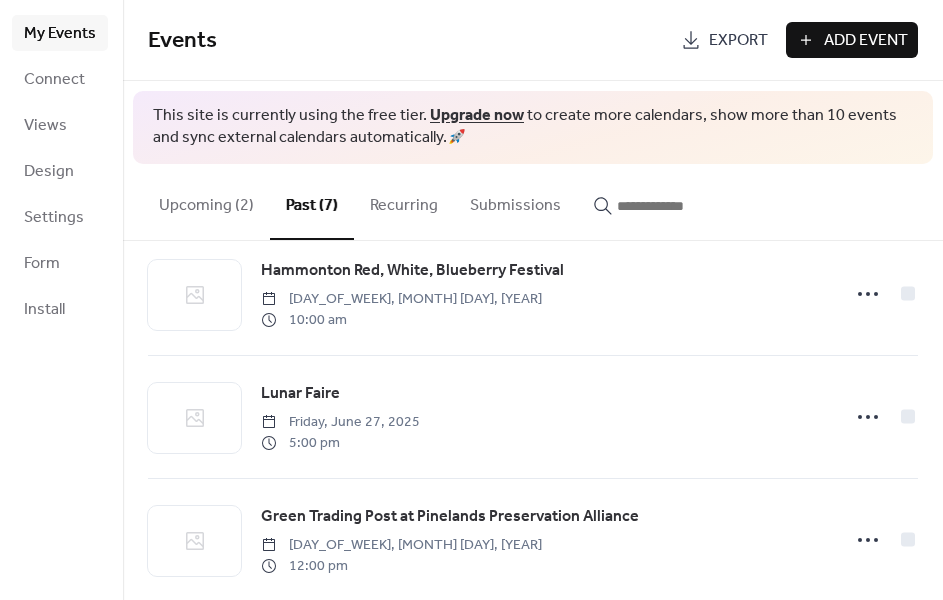 scroll, scrollTop: 385, scrollLeft: 0, axis: vertical 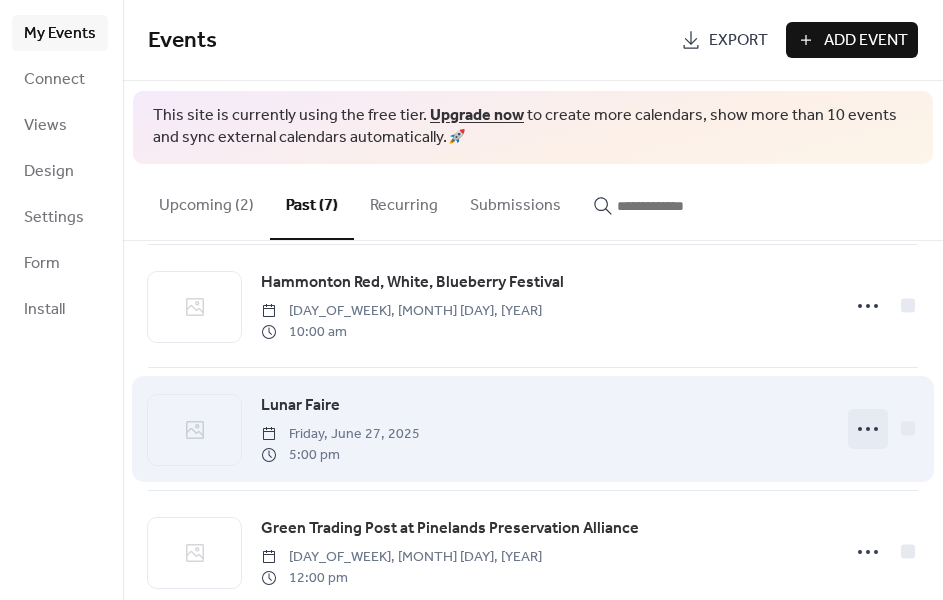 click 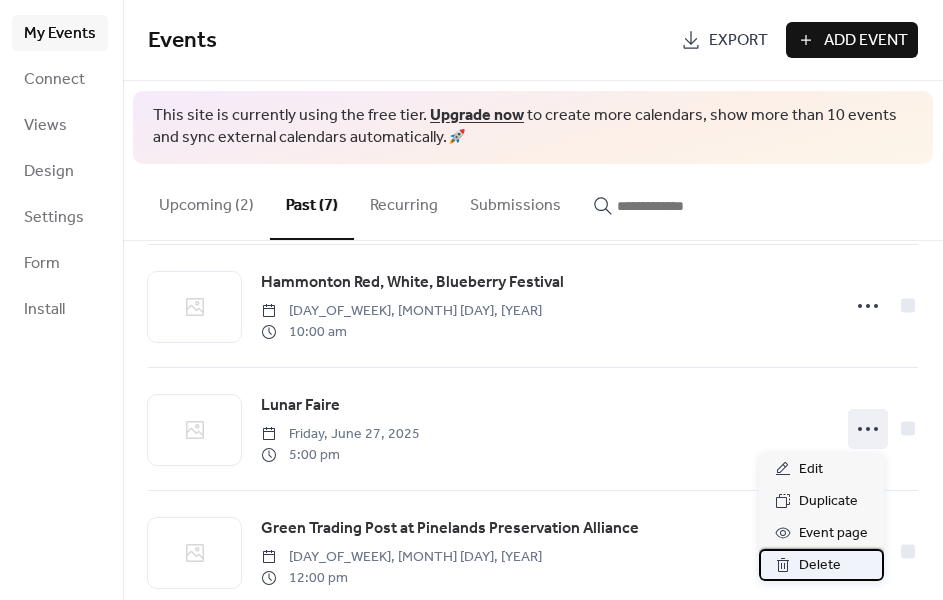 click on "Delete" at bounding box center [820, 566] 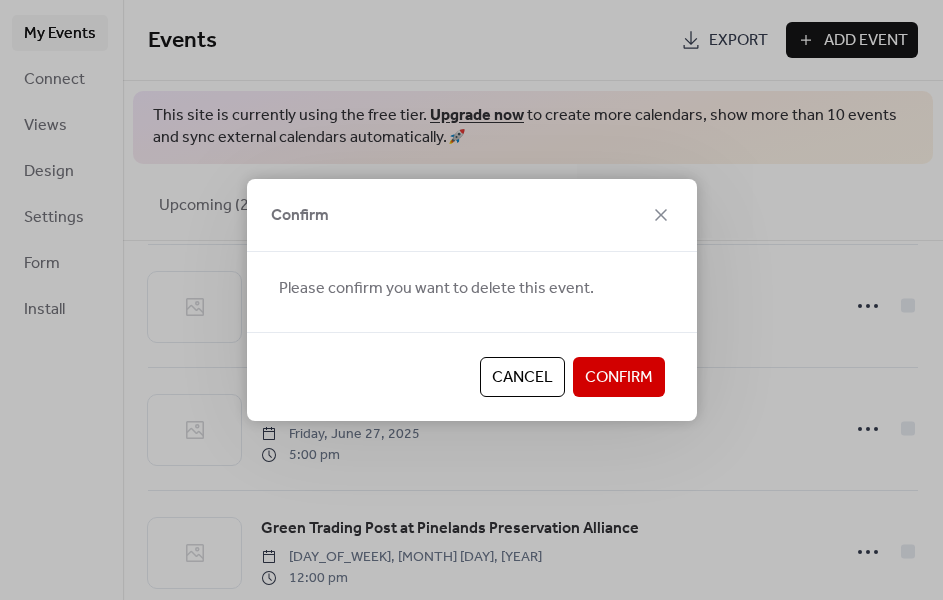 click on "Confirm" at bounding box center [619, 378] 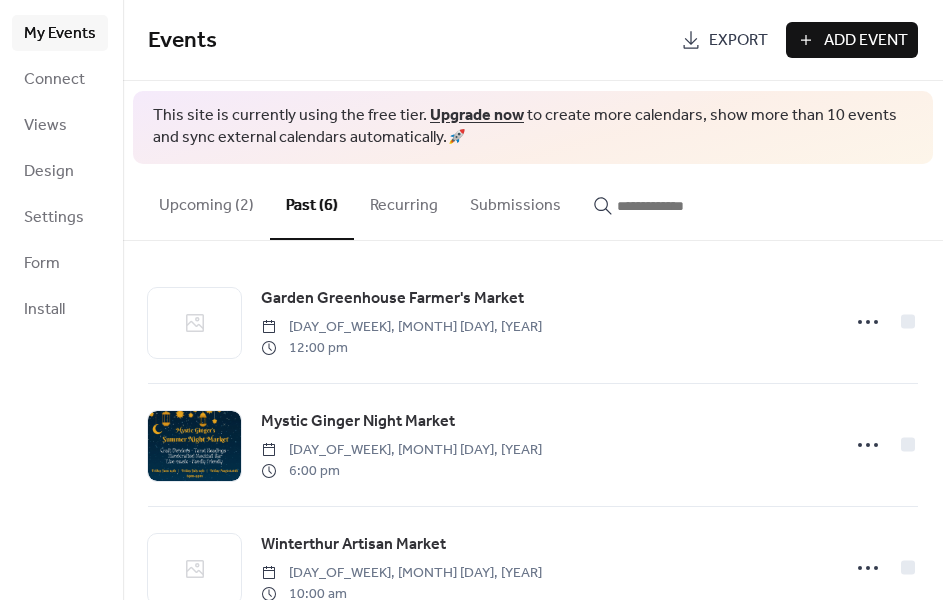 scroll, scrollTop: 5, scrollLeft: 0, axis: vertical 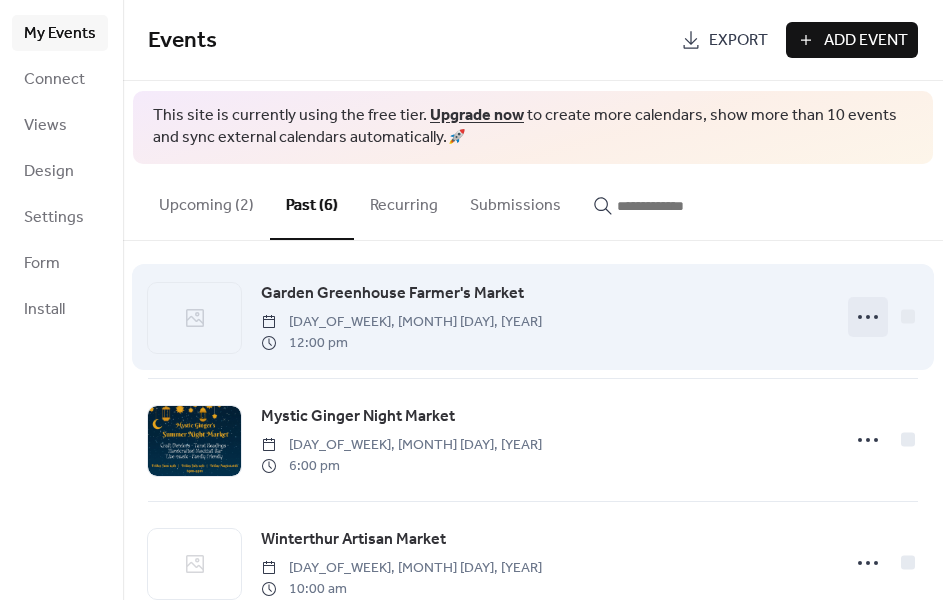 click 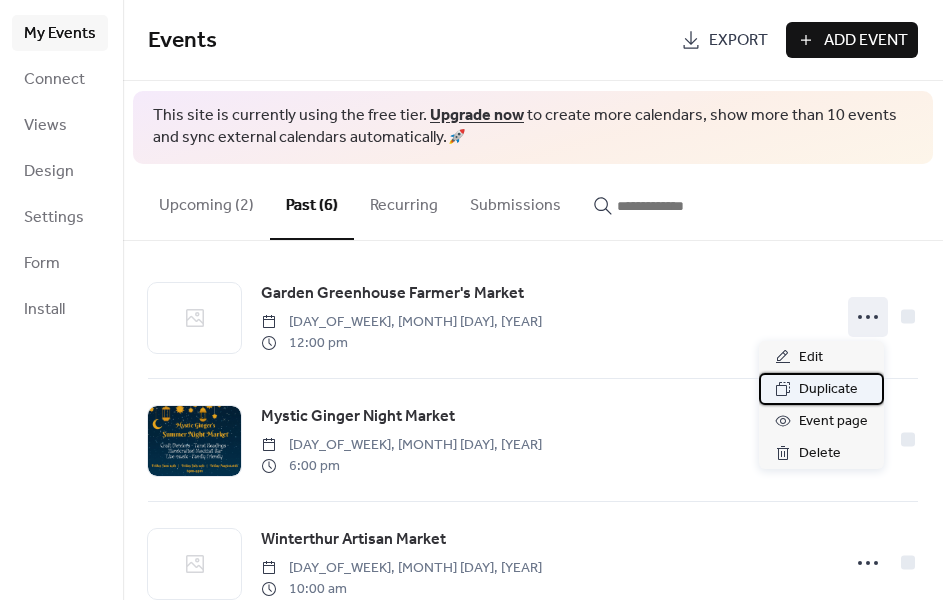 click on "Duplicate" at bounding box center [828, 390] 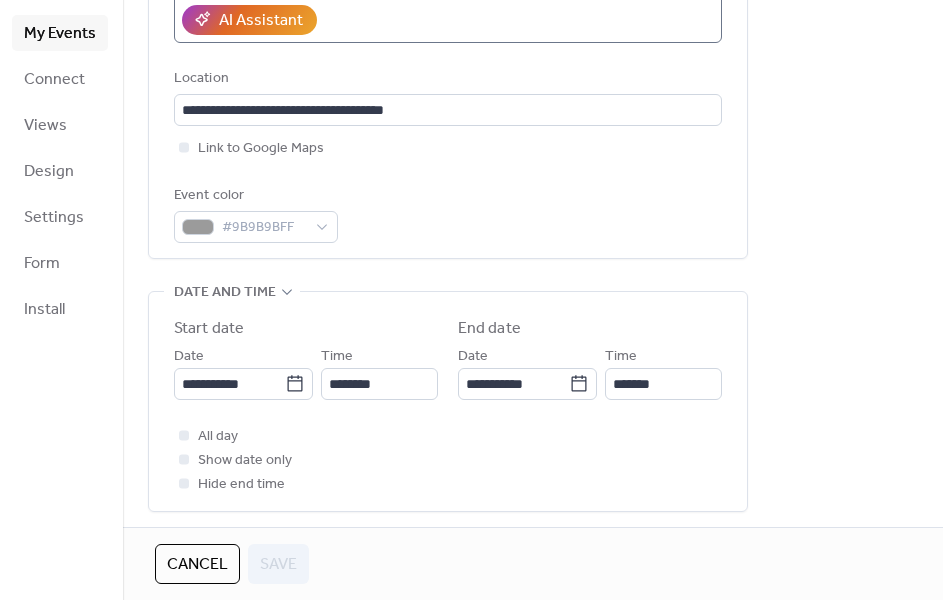 scroll, scrollTop: 399, scrollLeft: 0, axis: vertical 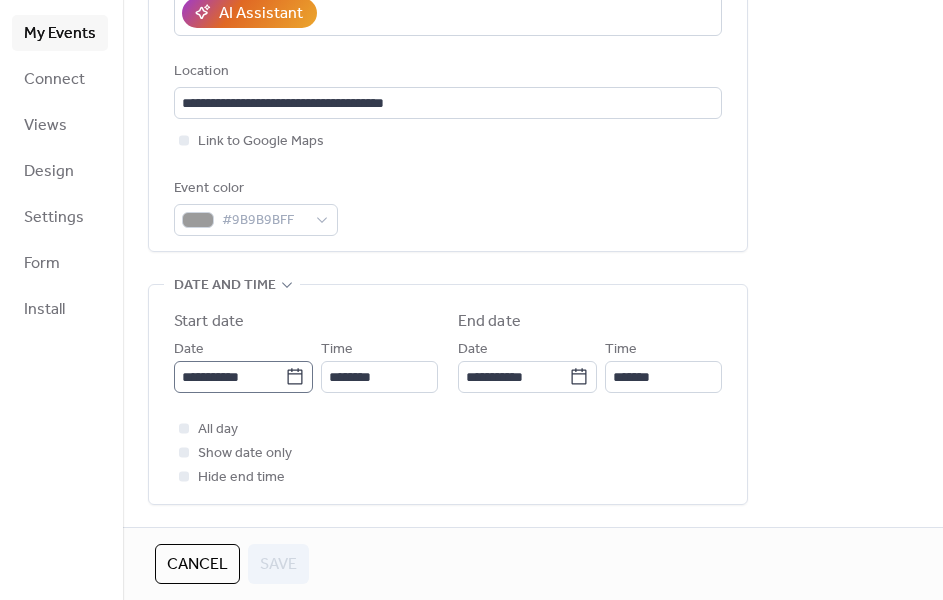 click 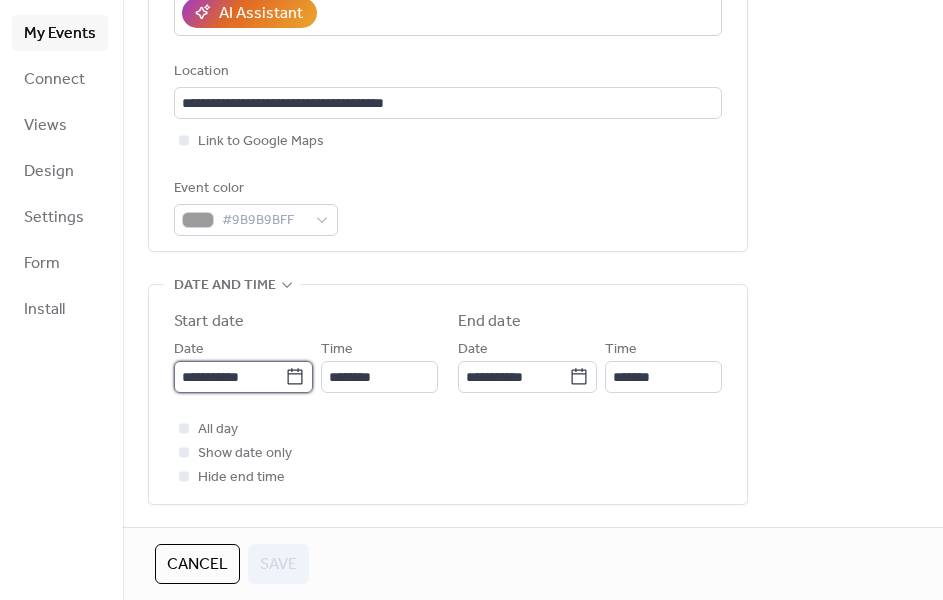 click on "**********" at bounding box center (229, 377) 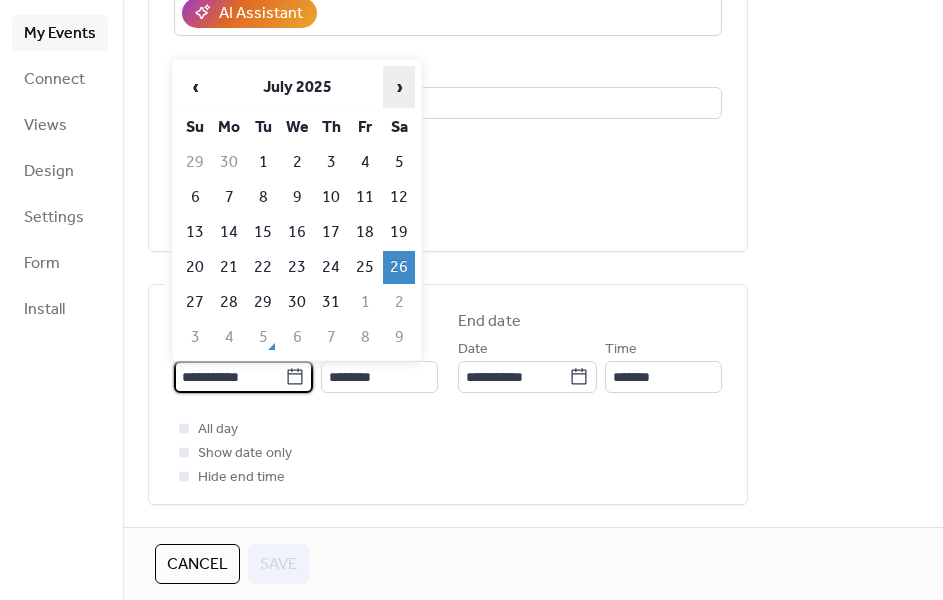 click on "›" at bounding box center (399, 87) 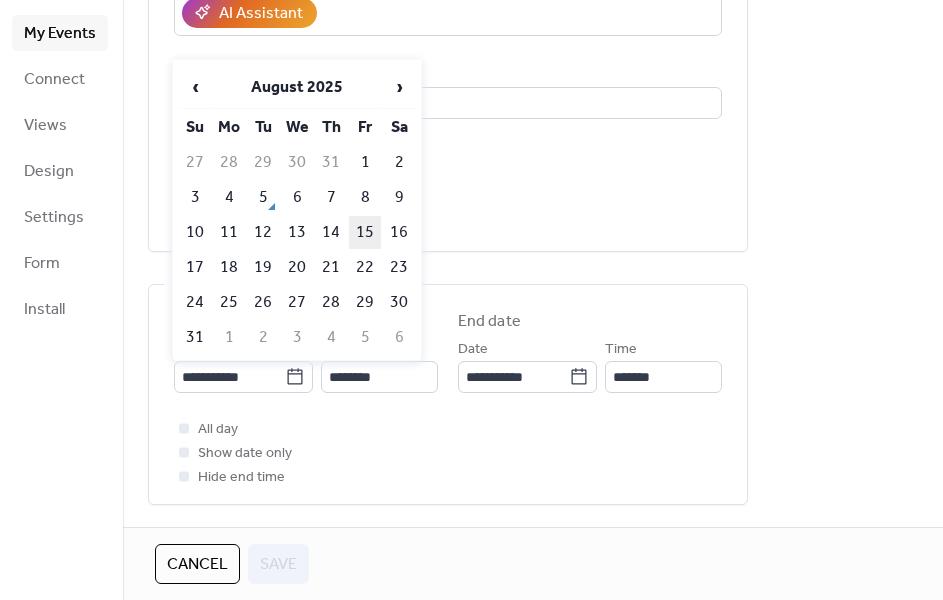 click on "15" at bounding box center [365, 232] 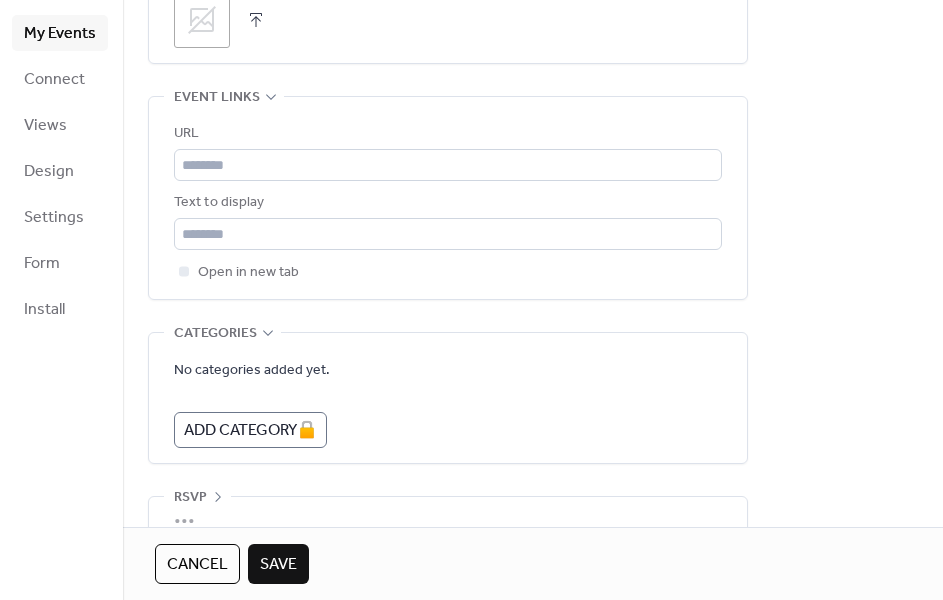 scroll, scrollTop: 1109, scrollLeft: 0, axis: vertical 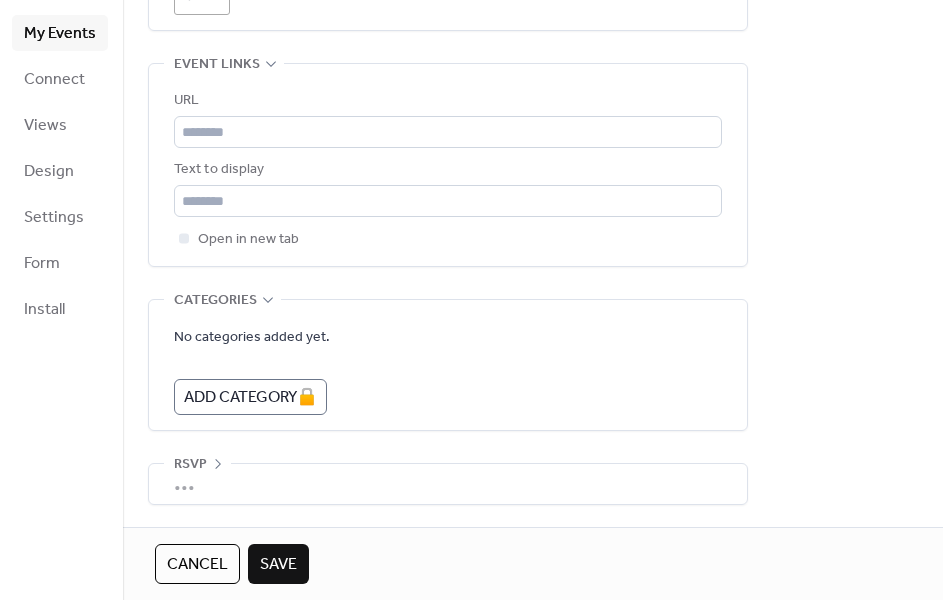 click on "Save" at bounding box center [278, 565] 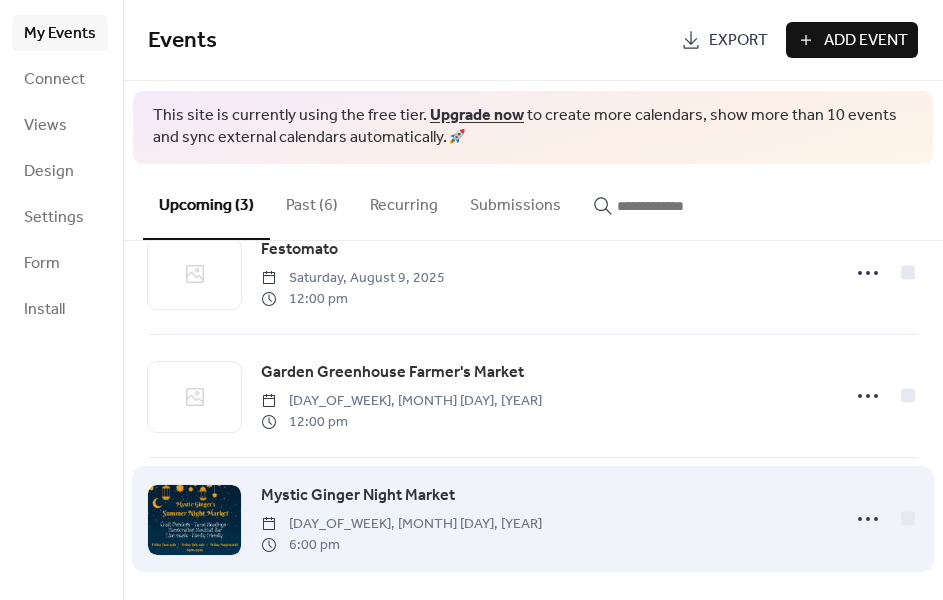 scroll, scrollTop: 3, scrollLeft: 0, axis: vertical 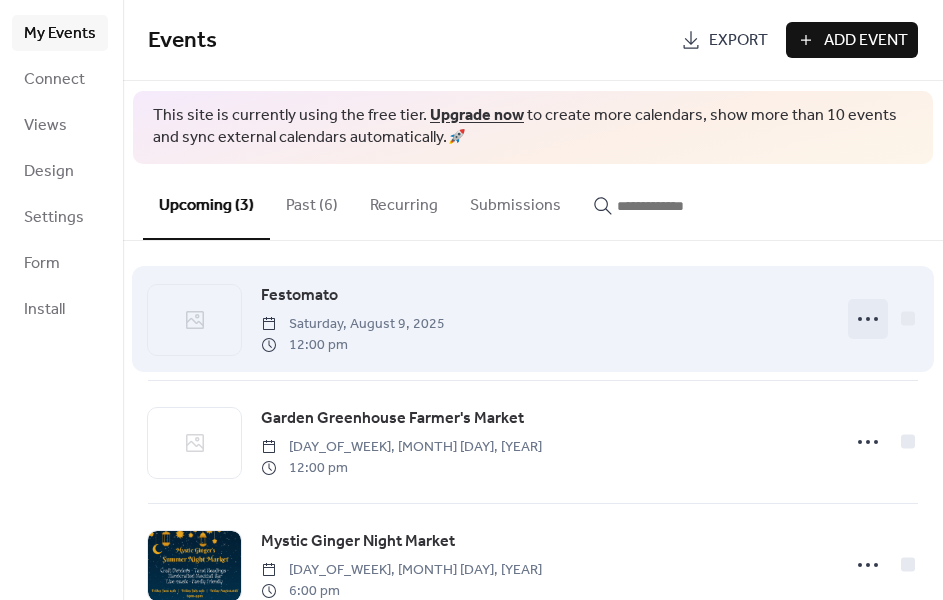 click 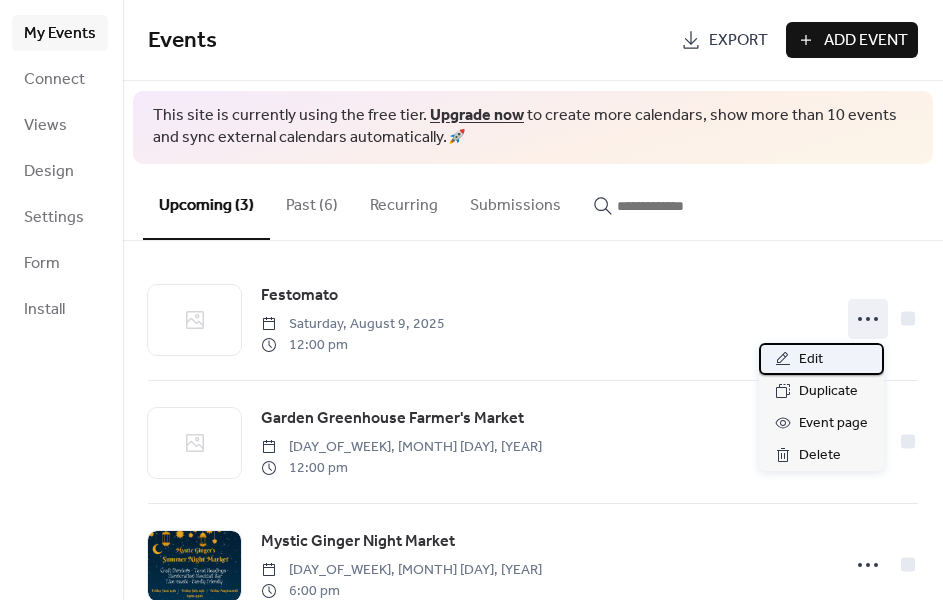click on "Edit" at bounding box center [811, 360] 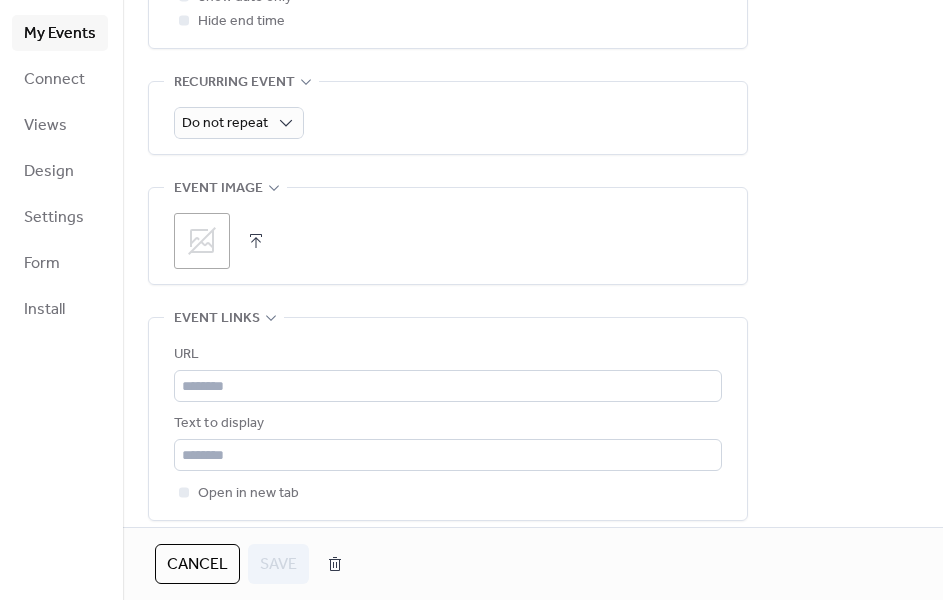 scroll, scrollTop: 857, scrollLeft: 0, axis: vertical 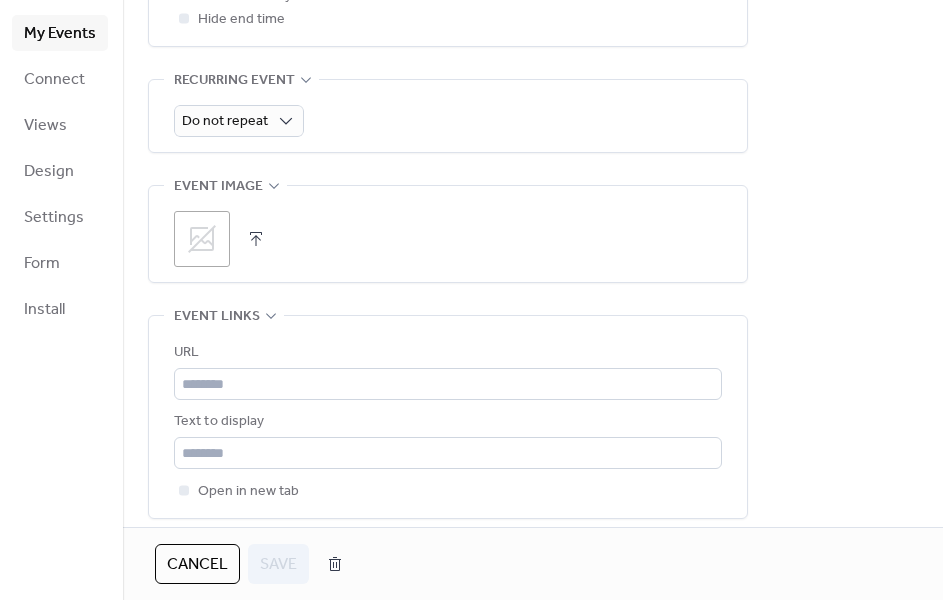 click 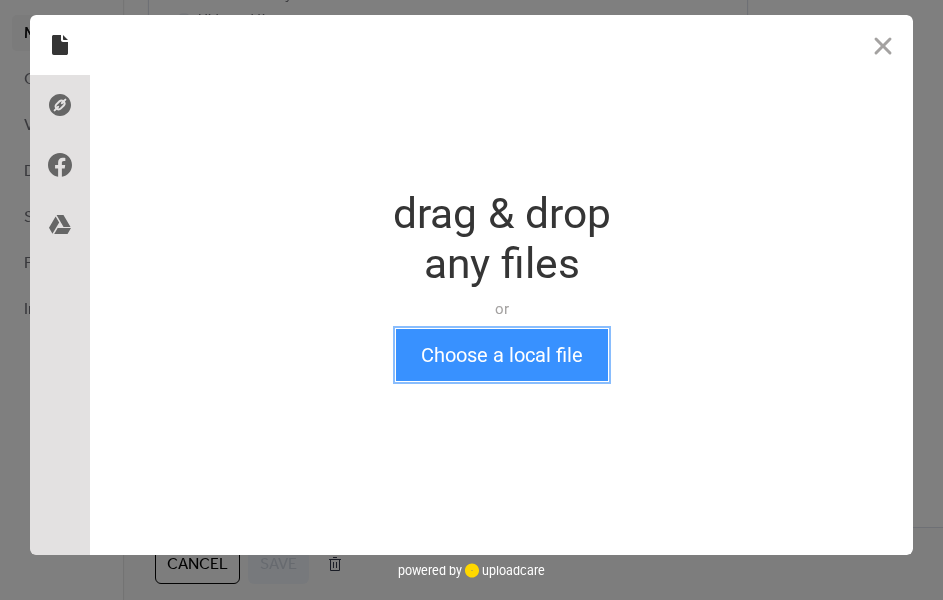 click on "Choose a local file" at bounding box center [502, 355] 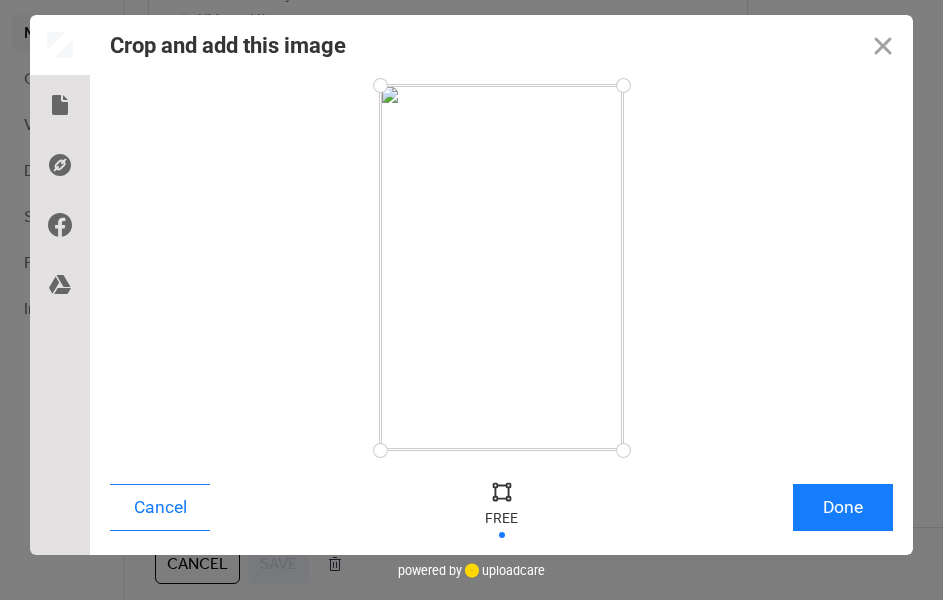 click at bounding box center (501, 267) 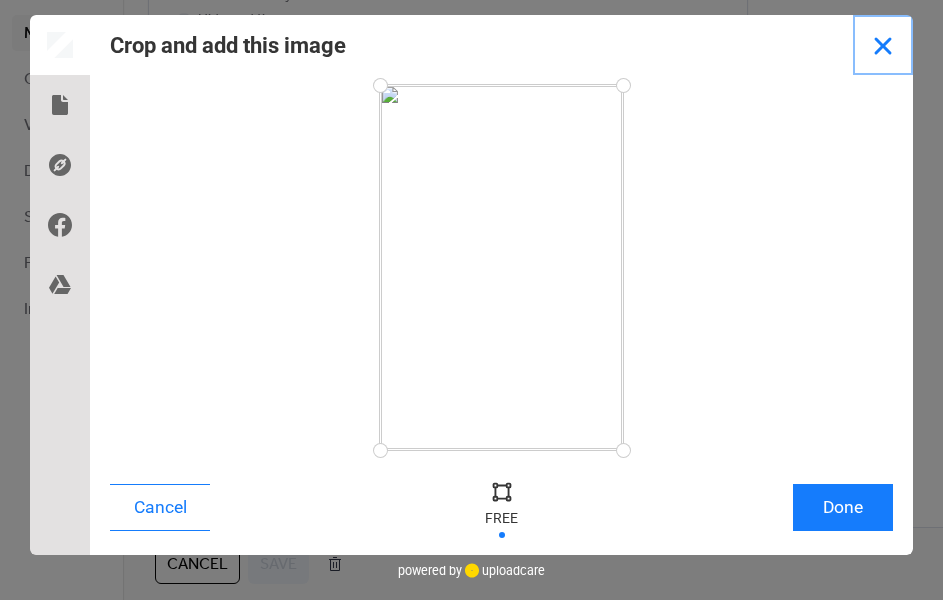 click at bounding box center (883, 45) 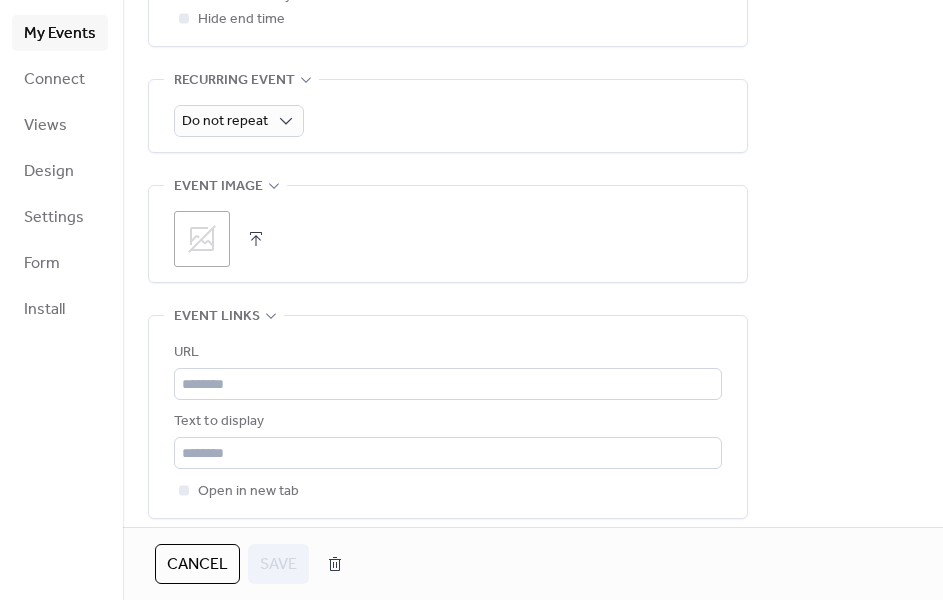 click 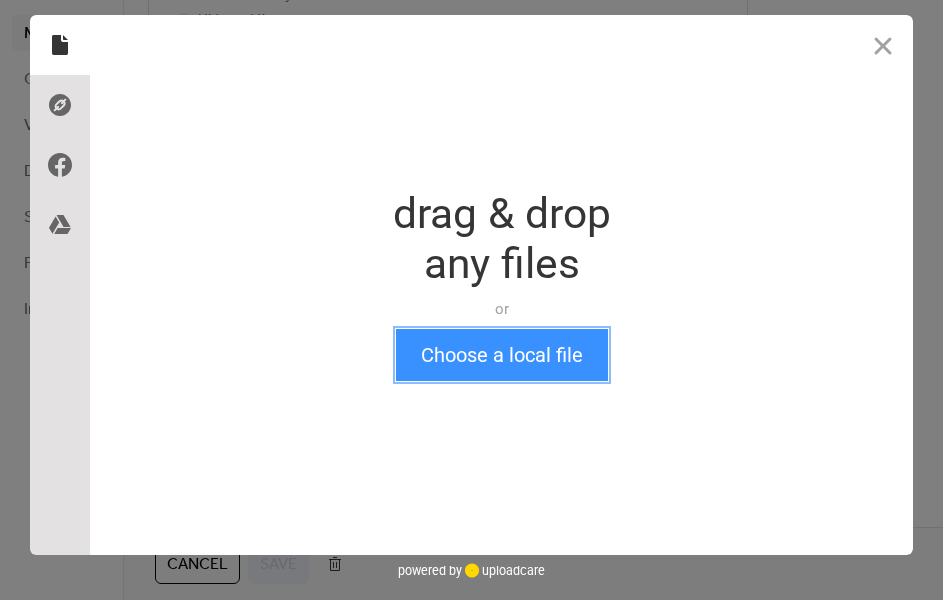click on "Choose a local file" at bounding box center (502, 355) 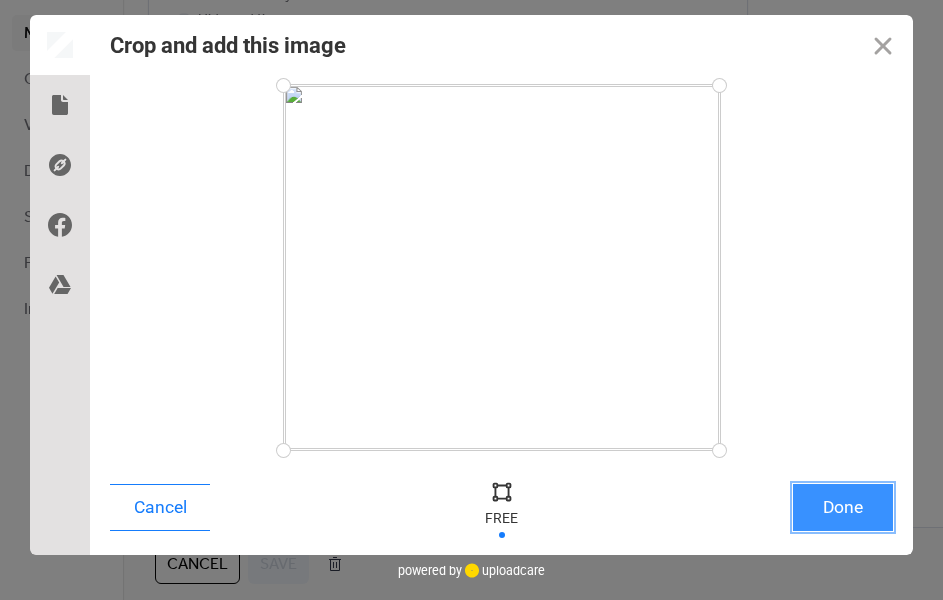 click on "Done" at bounding box center [843, 507] 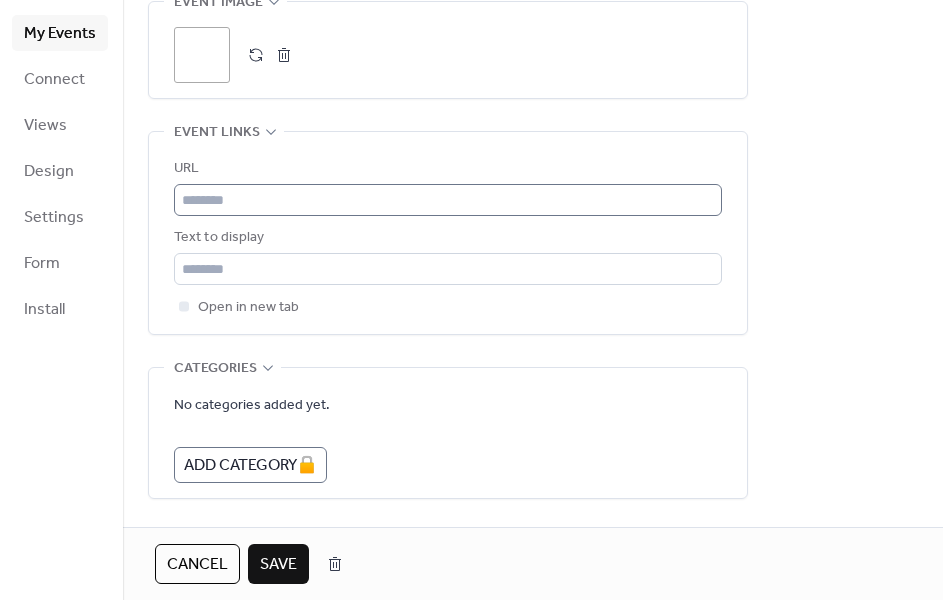 scroll, scrollTop: 1053, scrollLeft: 0, axis: vertical 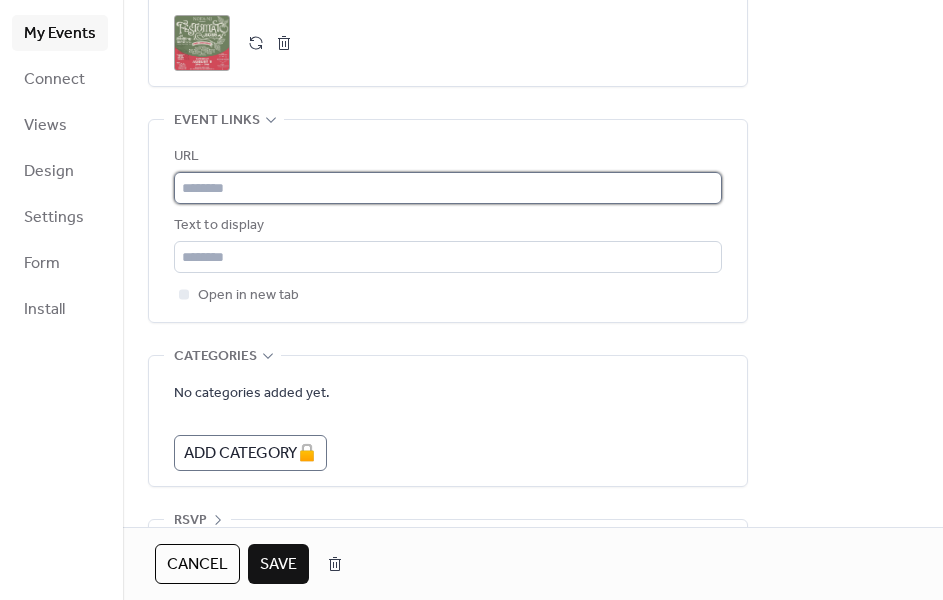 click at bounding box center [448, 188] 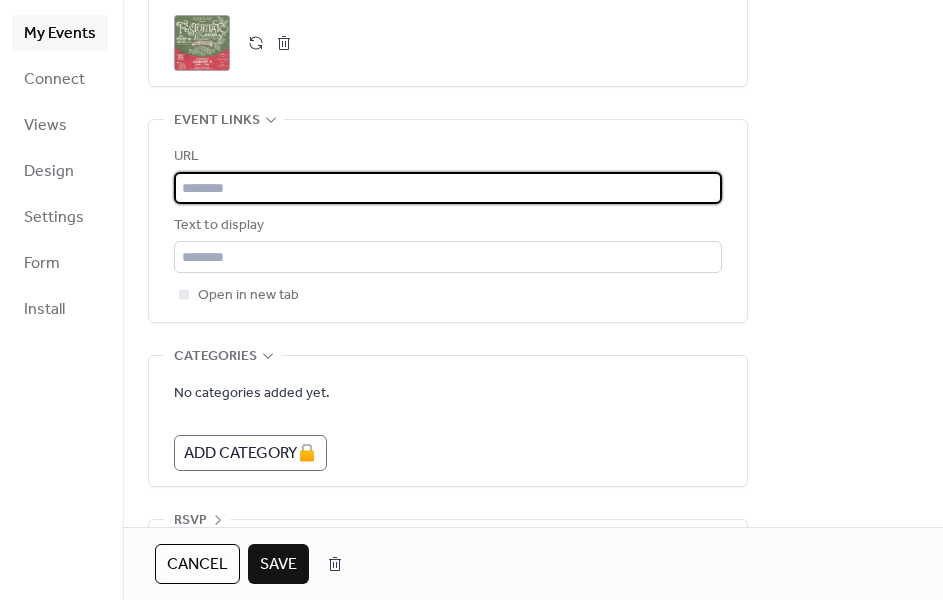 paste on "**********" 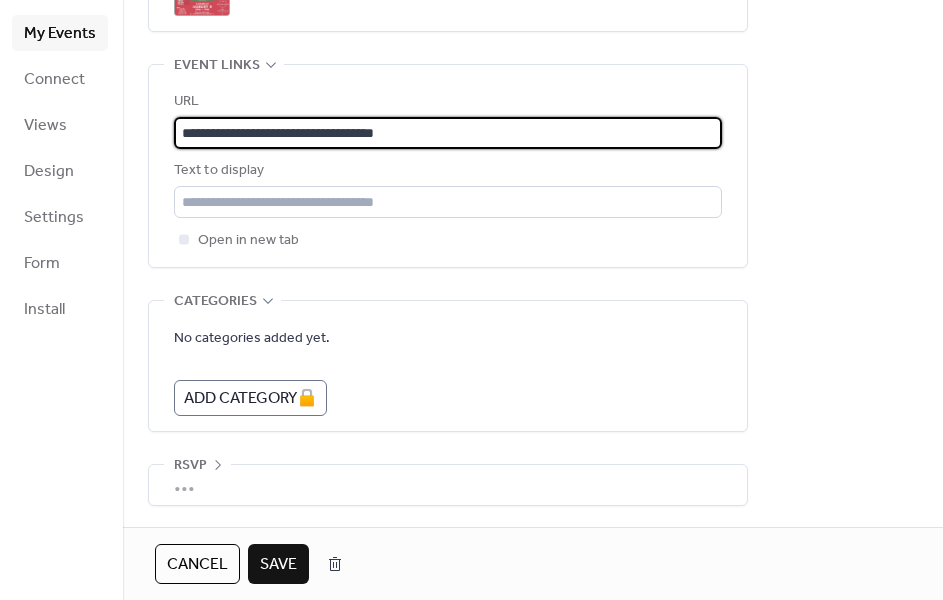 scroll, scrollTop: 1109, scrollLeft: 0, axis: vertical 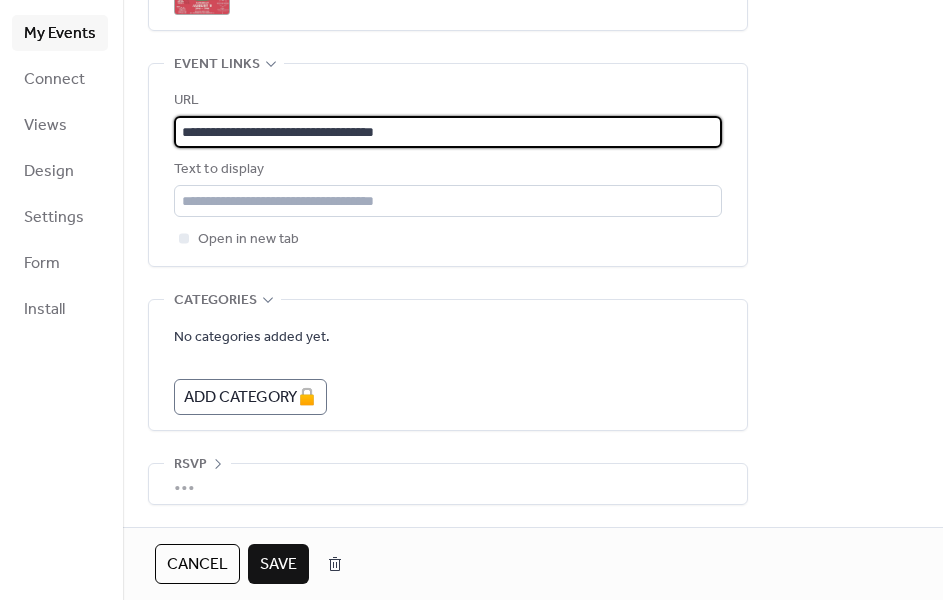 type on "**********" 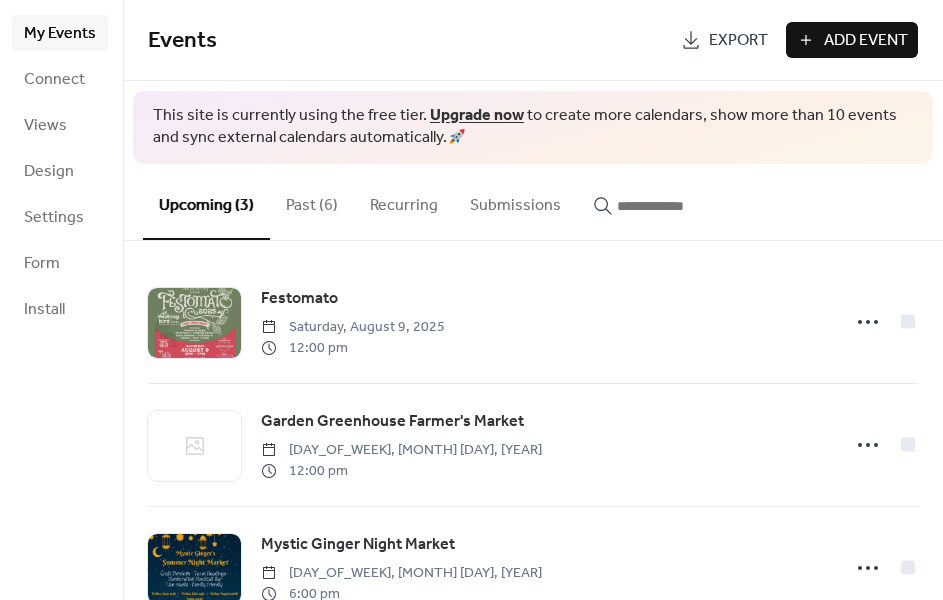 click on "Past (6)" at bounding box center [312, 201] 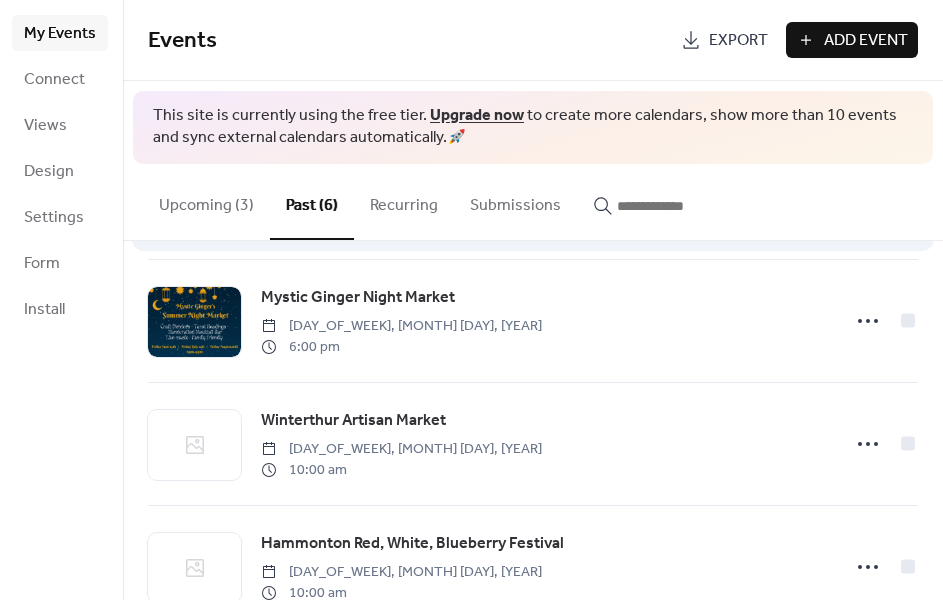 scroll, scrollTop: 0, scrollLeft: 0, axis: both 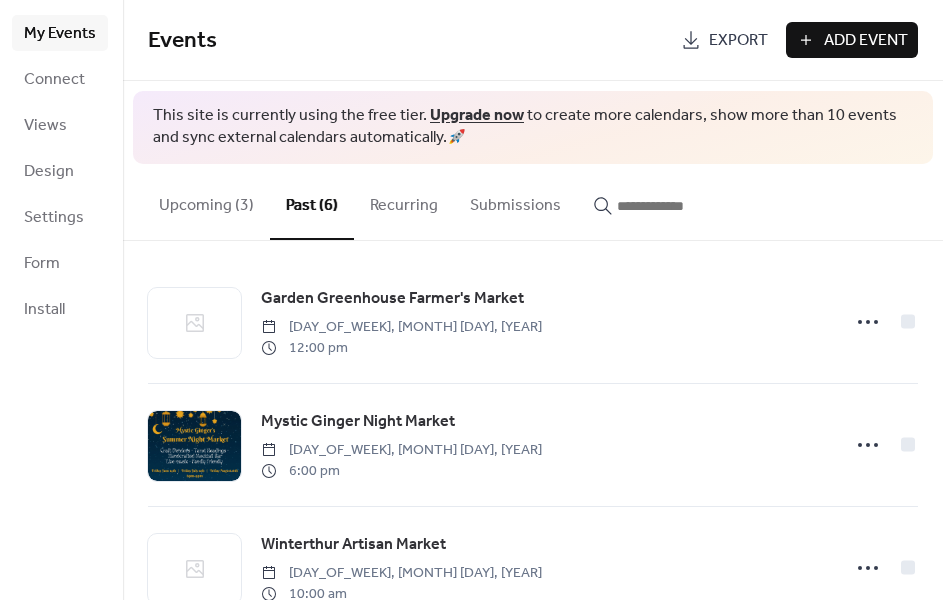 click on "Upcoming (3)" at bounding box center [206, 201] 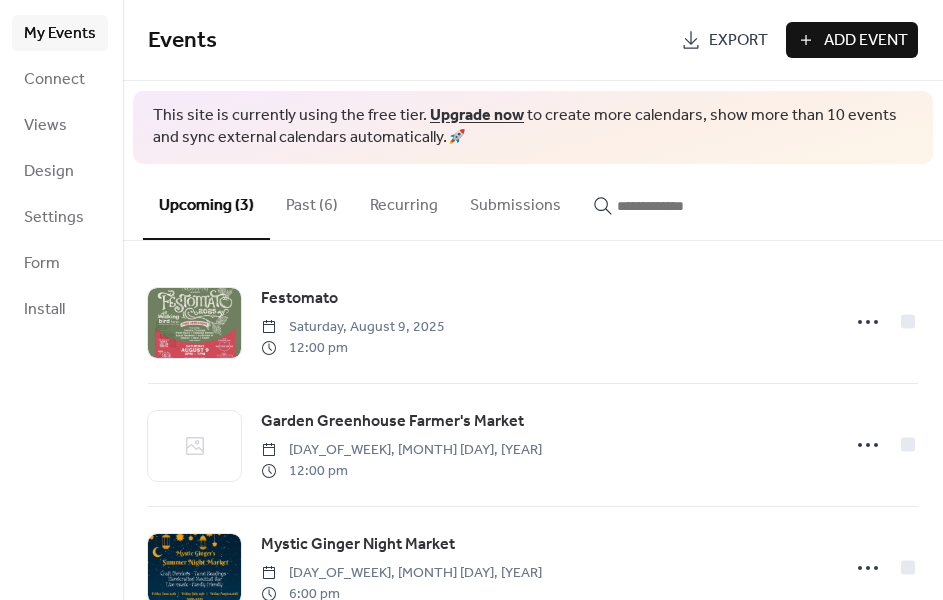 click on "Add Event" at bounding box center [866, 41] 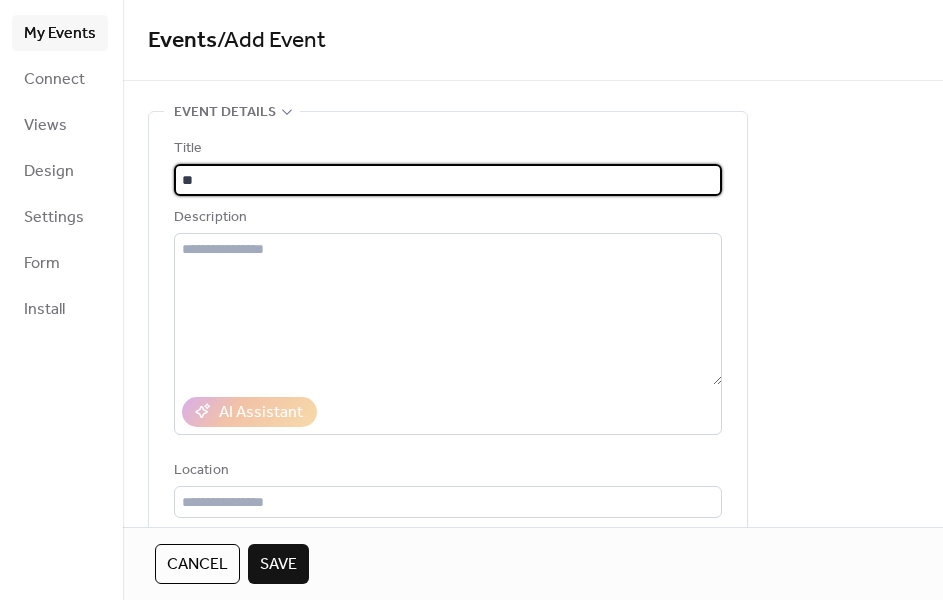 type on "*" 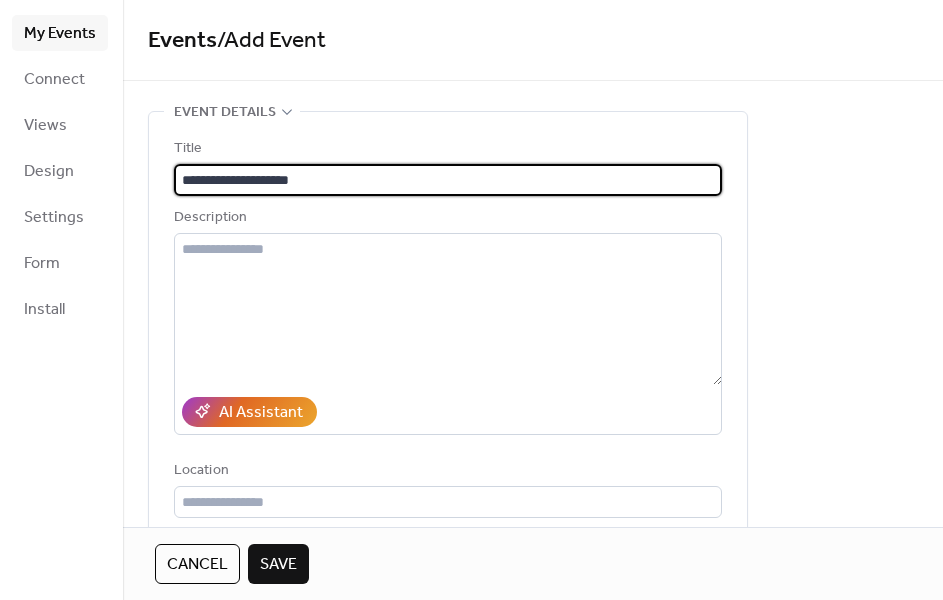 type on "**********" 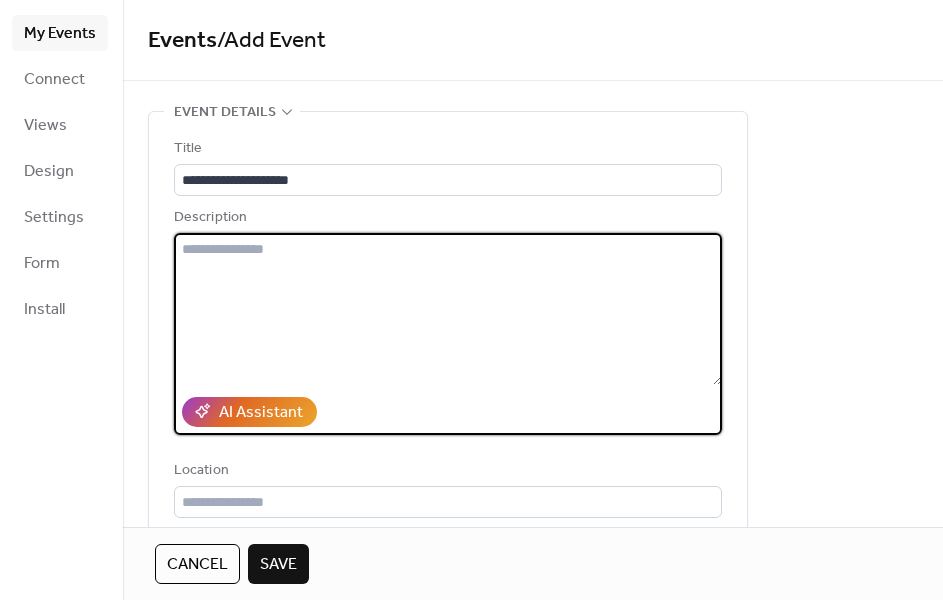 click at bounding box center [448, 309] 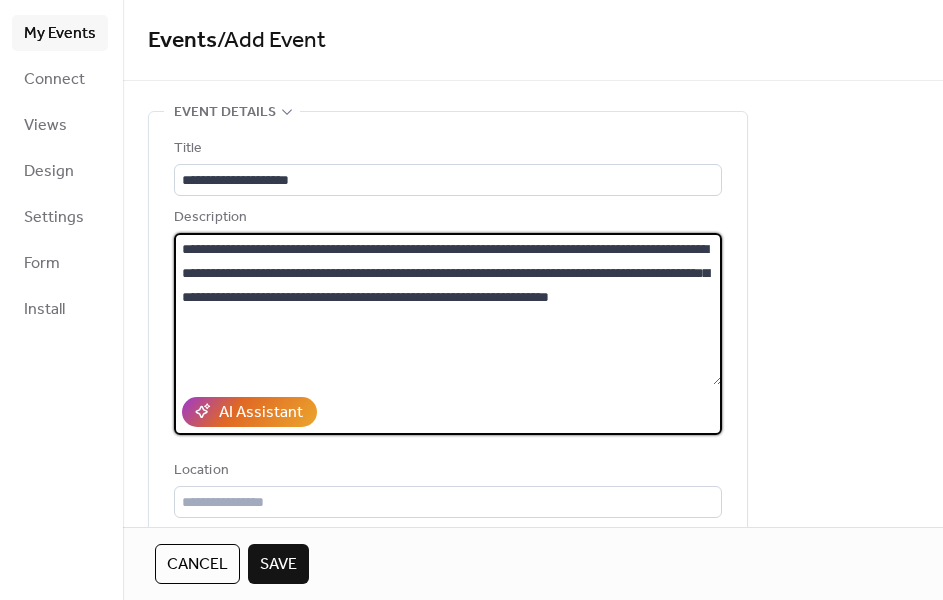 click on "**********" at bounding box center (448, 309) 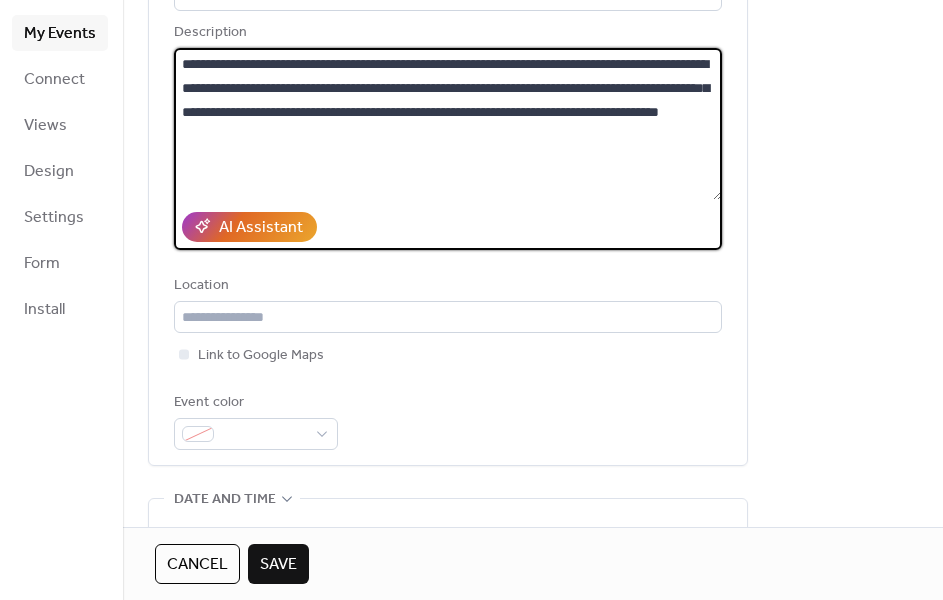 scroll, scrollTop: 187, scrollLeft: 0, axis: vertical 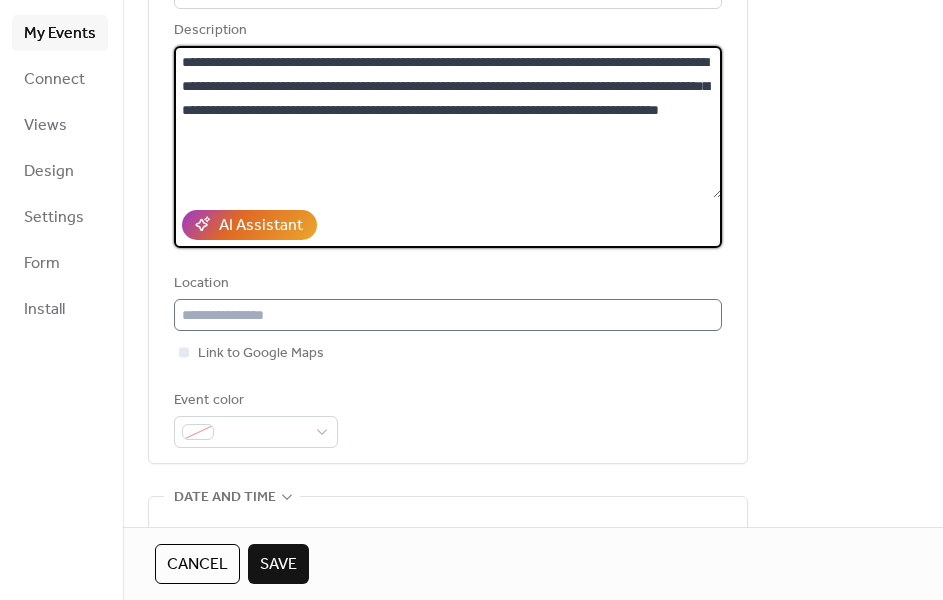 type on "**********" 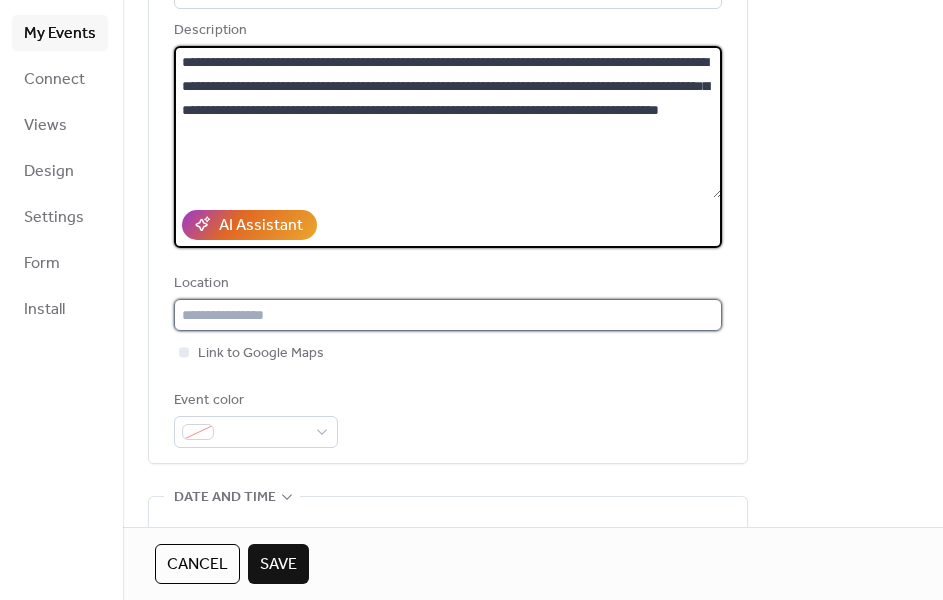 click at bounding box center [448, 315] 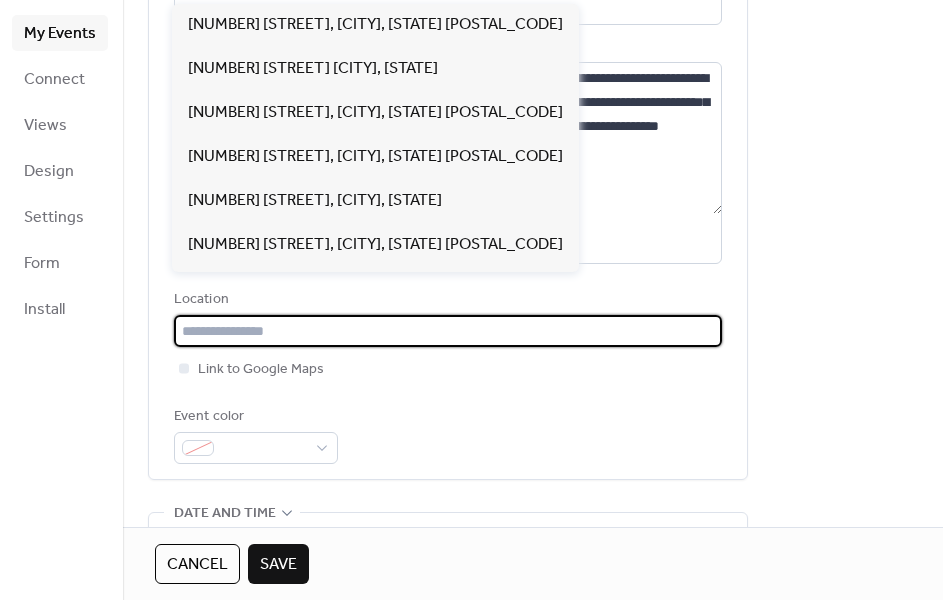 scroll, scrollTop: 159, scrollLeft: 0, axis: vertical 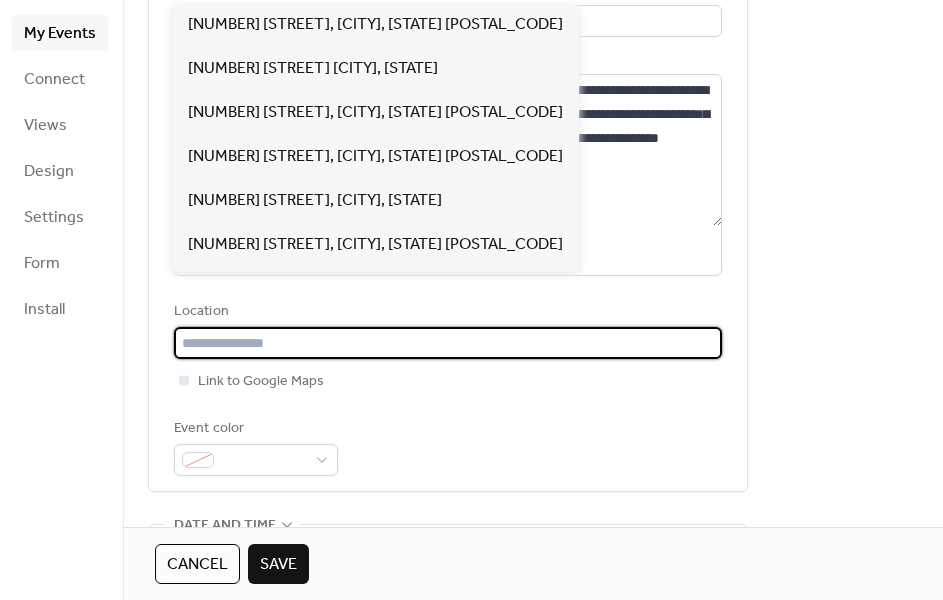 paste on "**********" 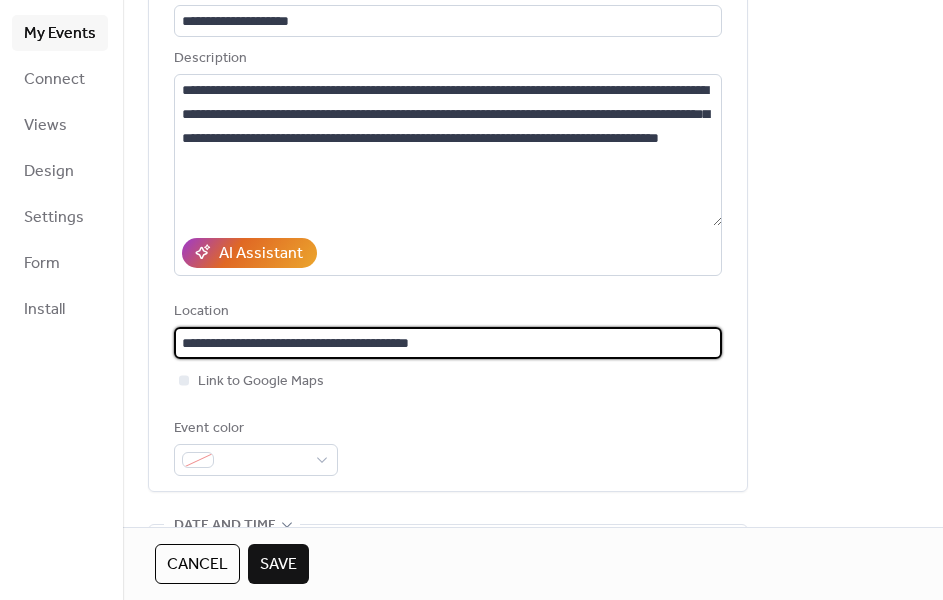 type on "**********" 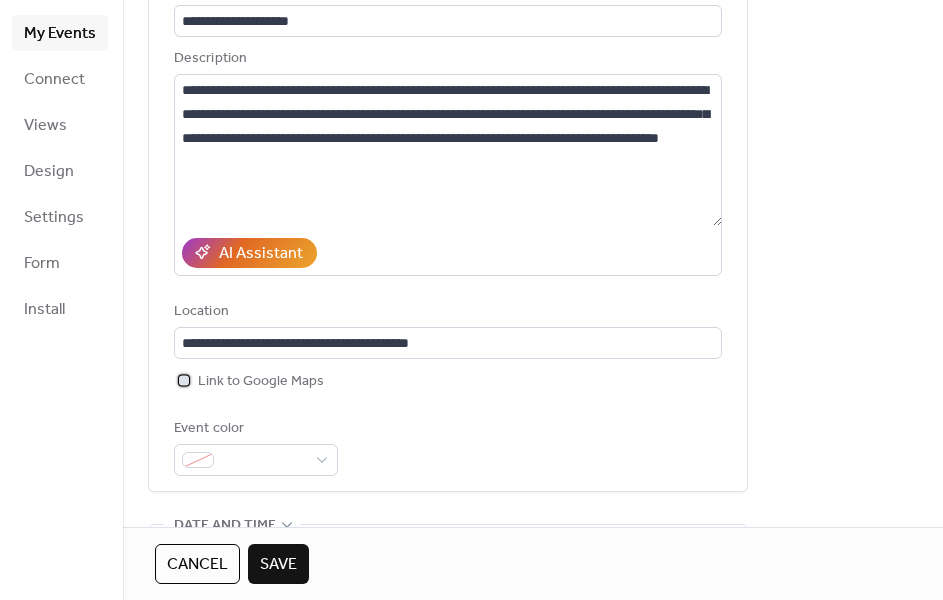 click at bounding box center [184, 380] 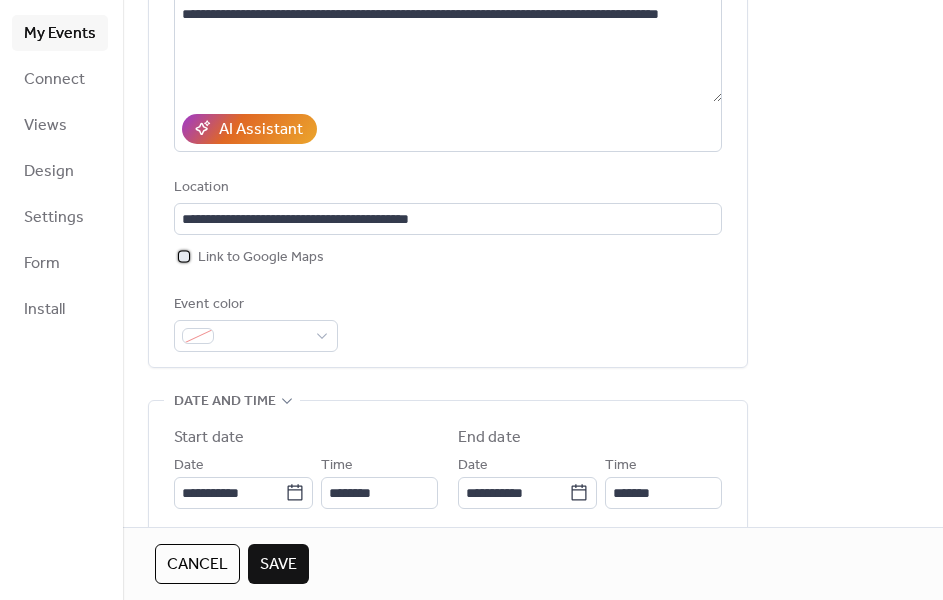 scroll, scrollTop: 292, scrollLeft: 0, axis: vertical 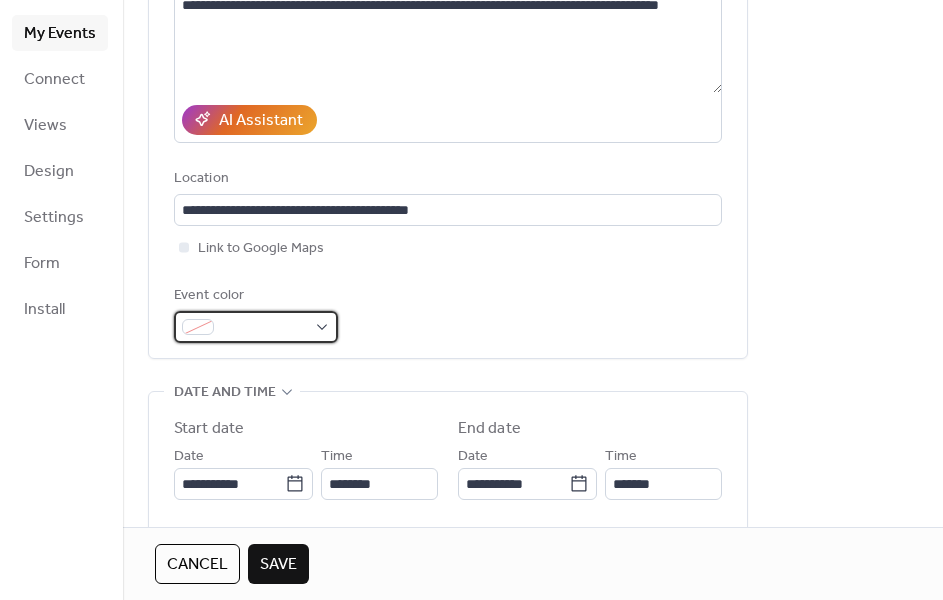 click at bounding box center (256, 327) 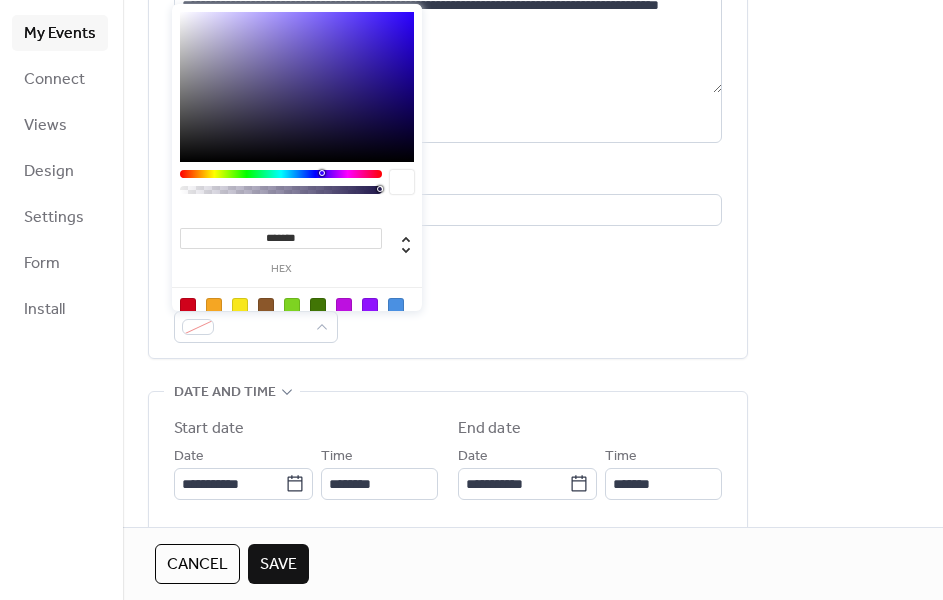 click at bounding box center [292, 306] 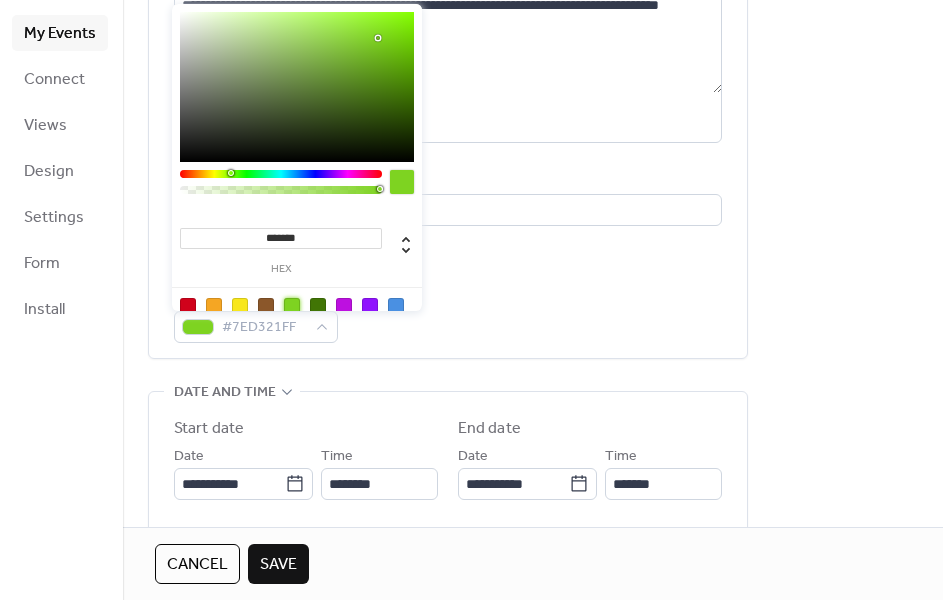 click at bounding box center [266, 306] 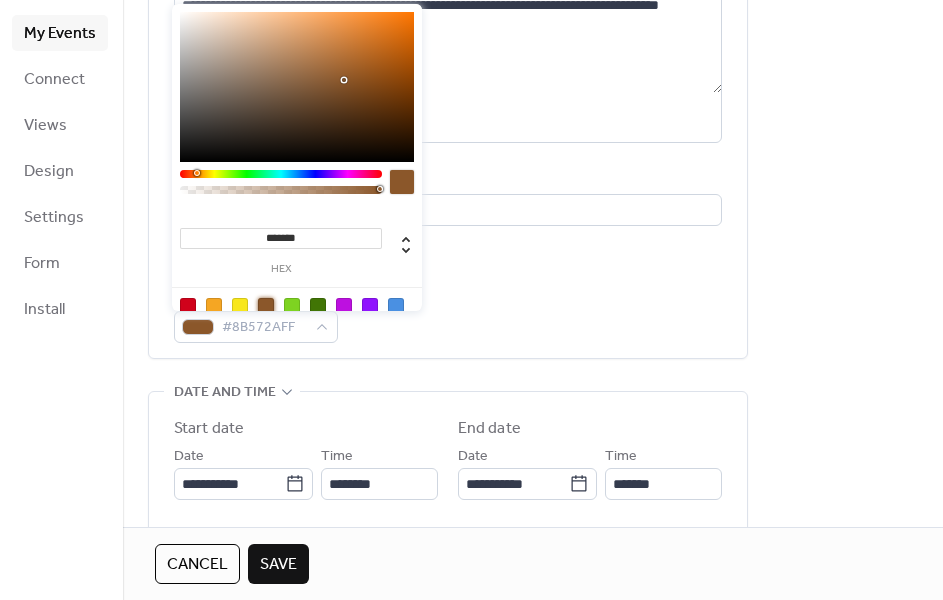 click at bounding box center (318, 306) 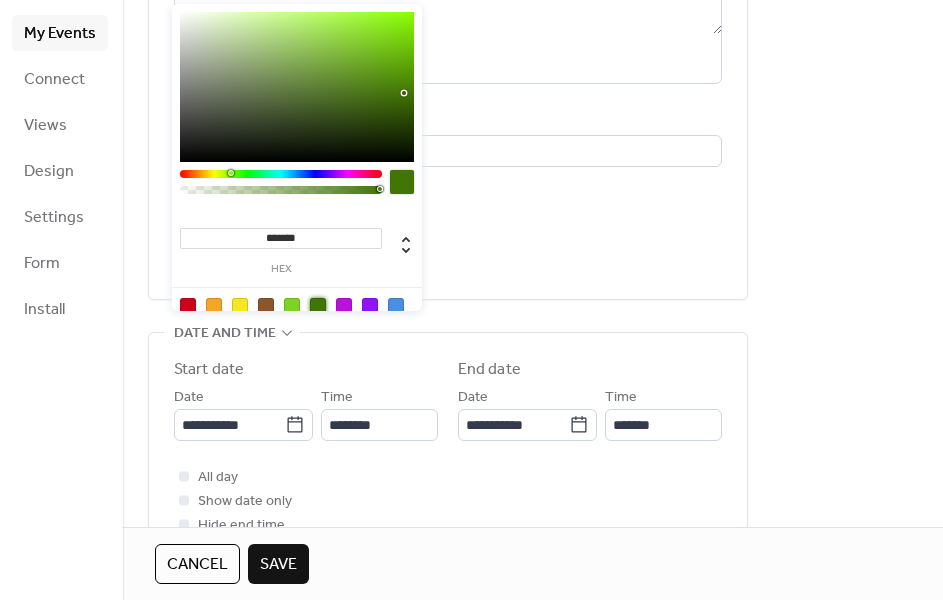 scroll, scrollTop: 347, scrollLeft: 0, axis: vertical 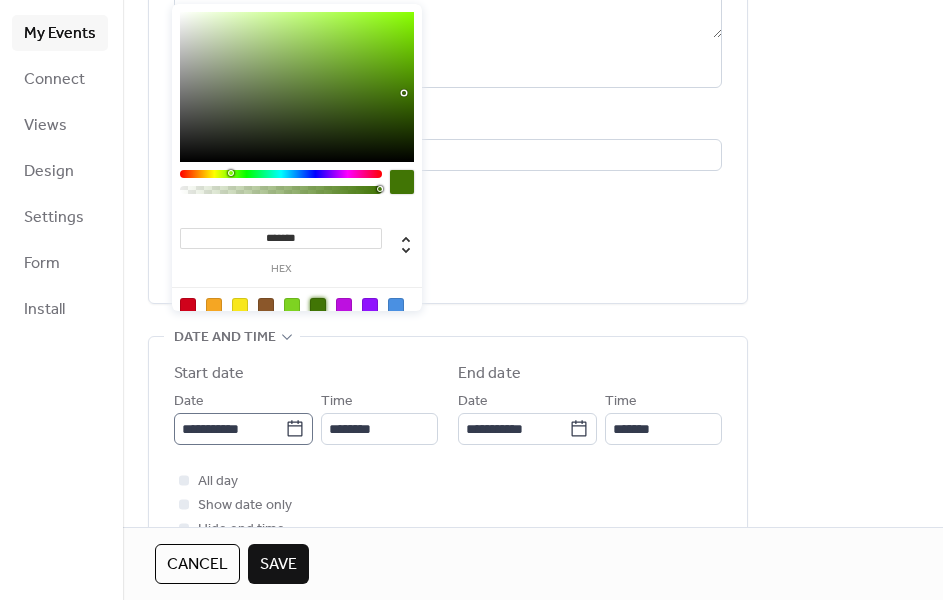 click 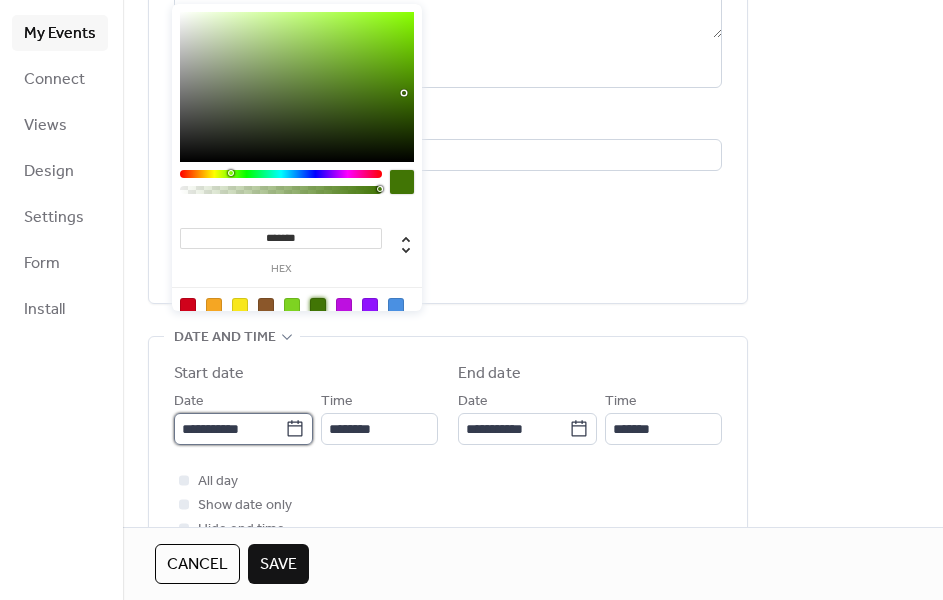 click on "**********" at bounding box center (229, 429) 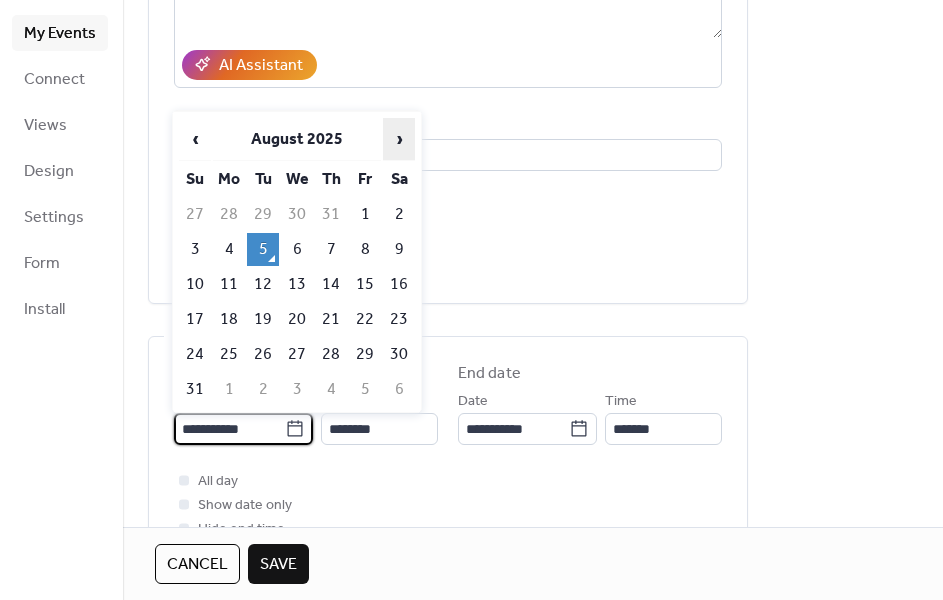 click on "›" at bounding box center [399, 139] 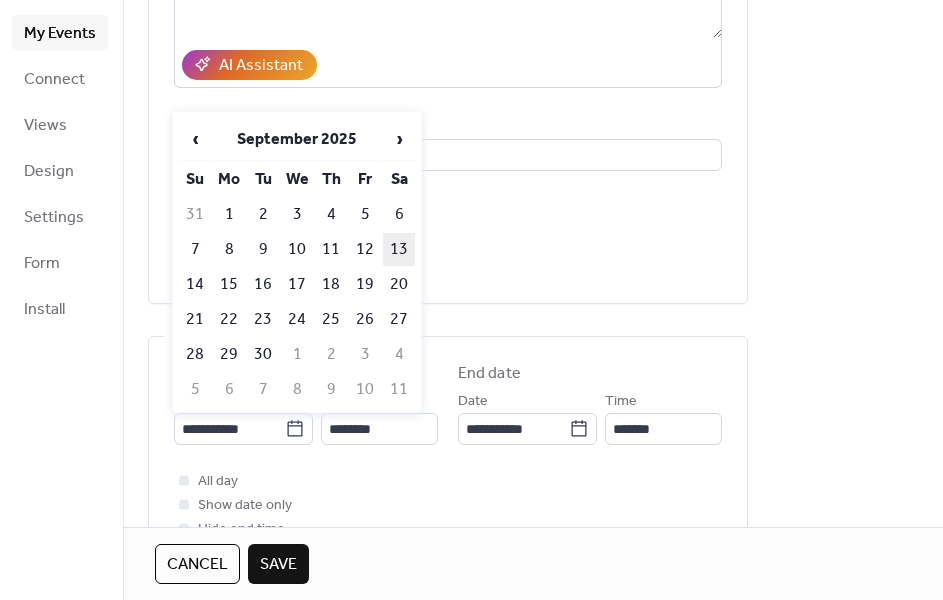 click on "13" at bounding box center (399, 249) 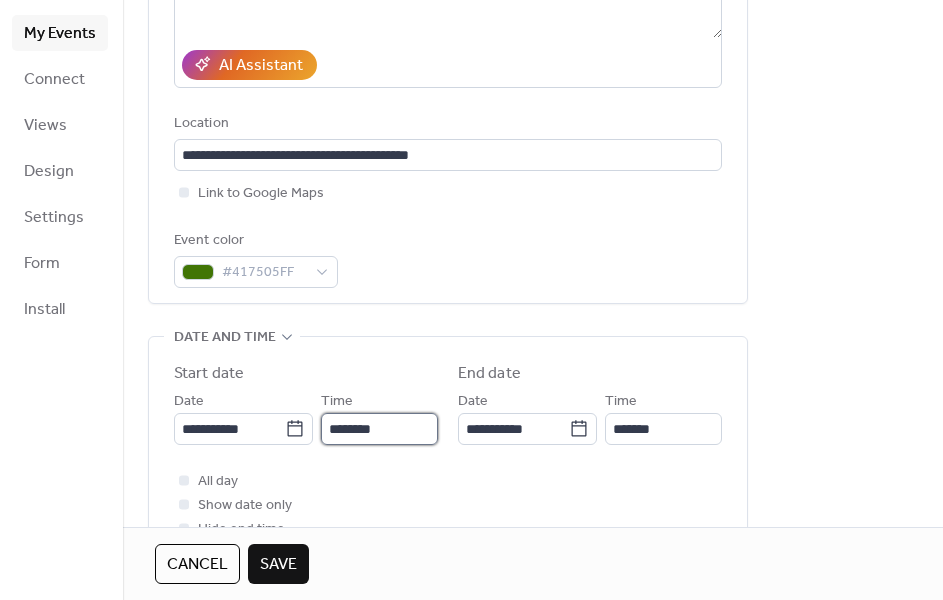 click on "********" at bounding box center (379, 429) 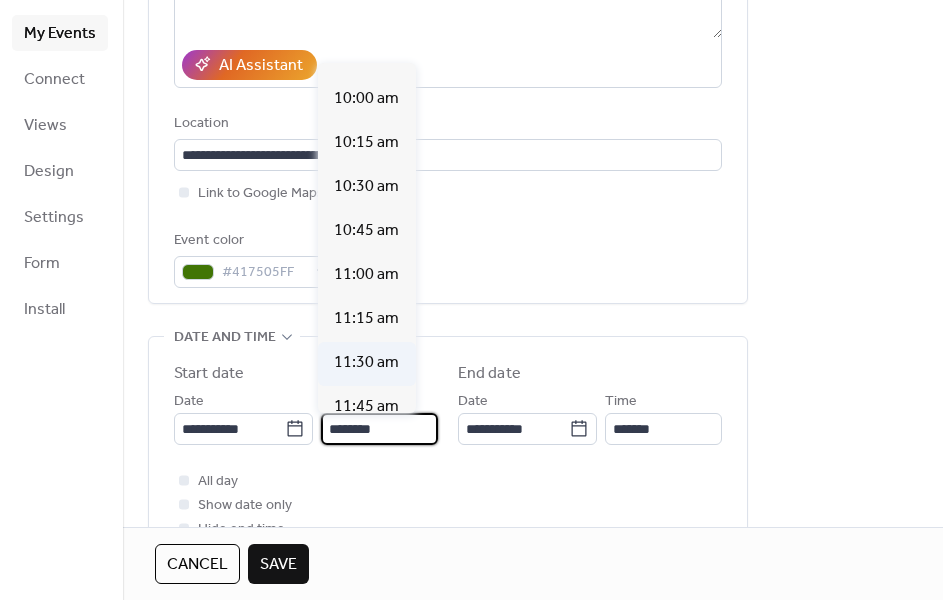 scroll, scrollTop: 1736, scrollLeft: 0, axis: vertical 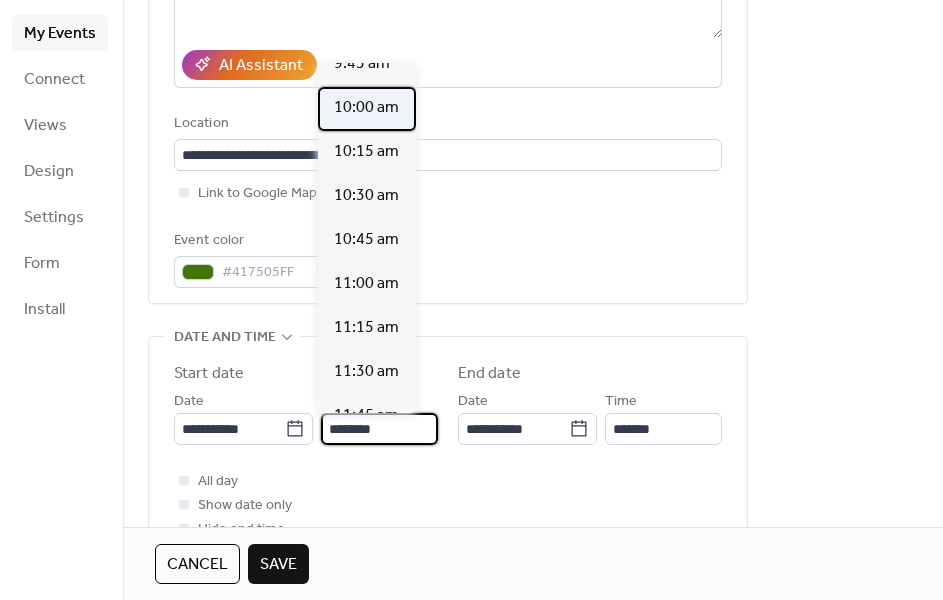 click on "10:00 am" at bounding box center (366, 108) 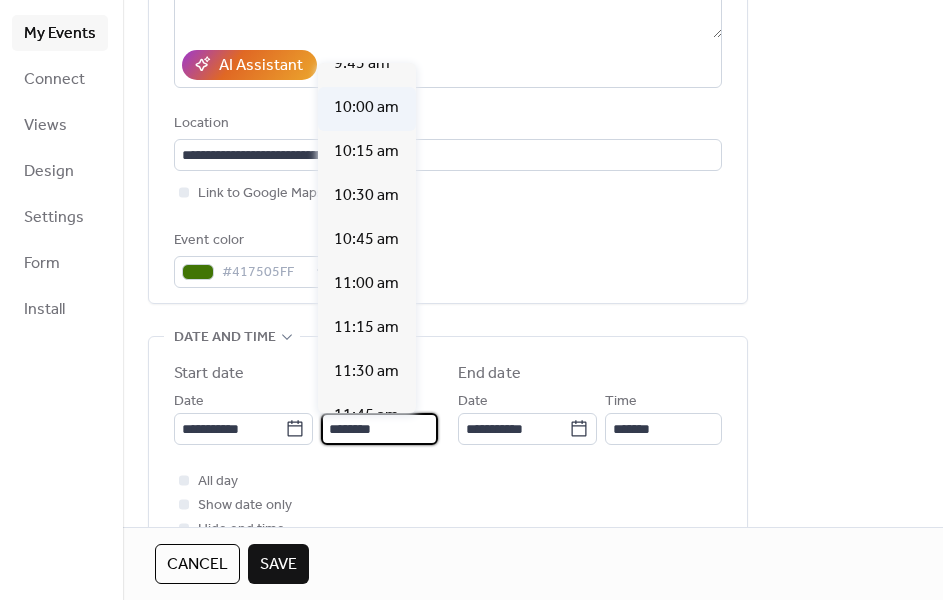 type on "********" 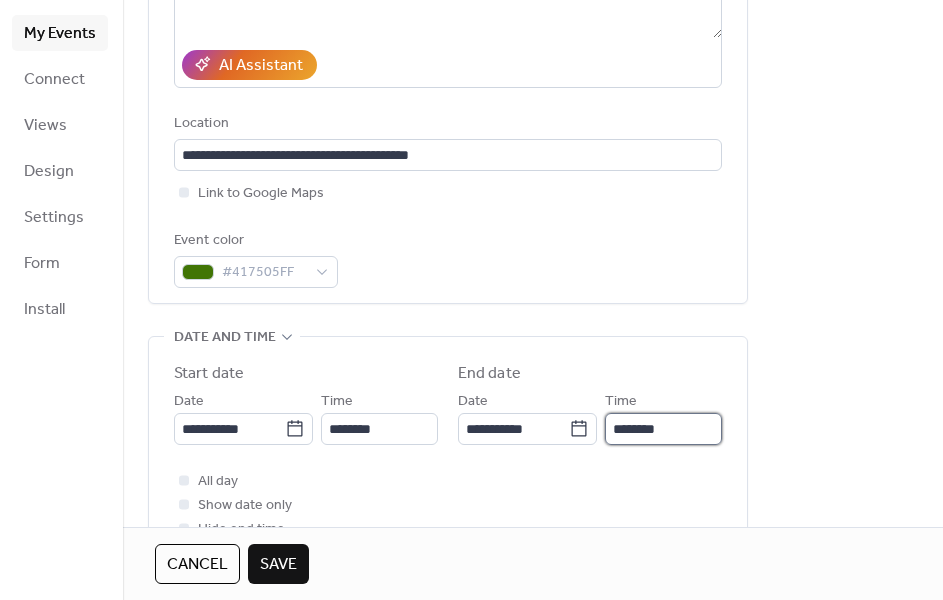 click on "********" at bounding box center [663, 429] 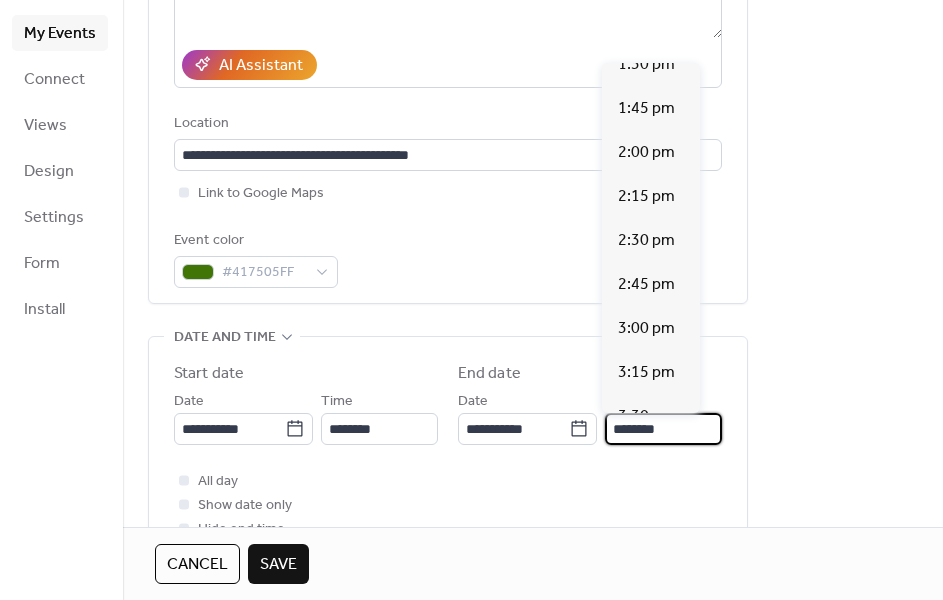 scroll, scrollTop: 595, scrollLeft: 0, axis: vertical 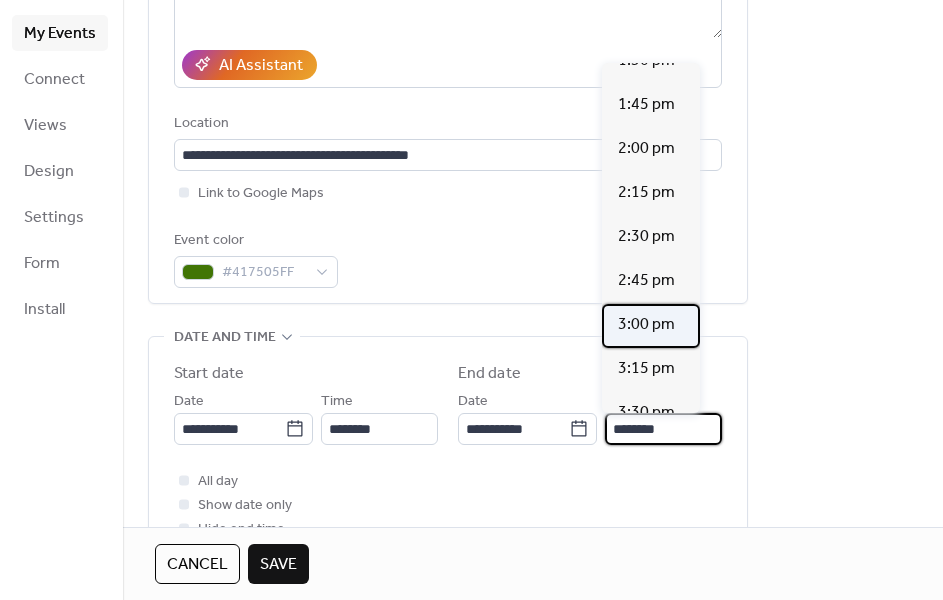click on "3:00 pm" at bounding box center (646, 325) 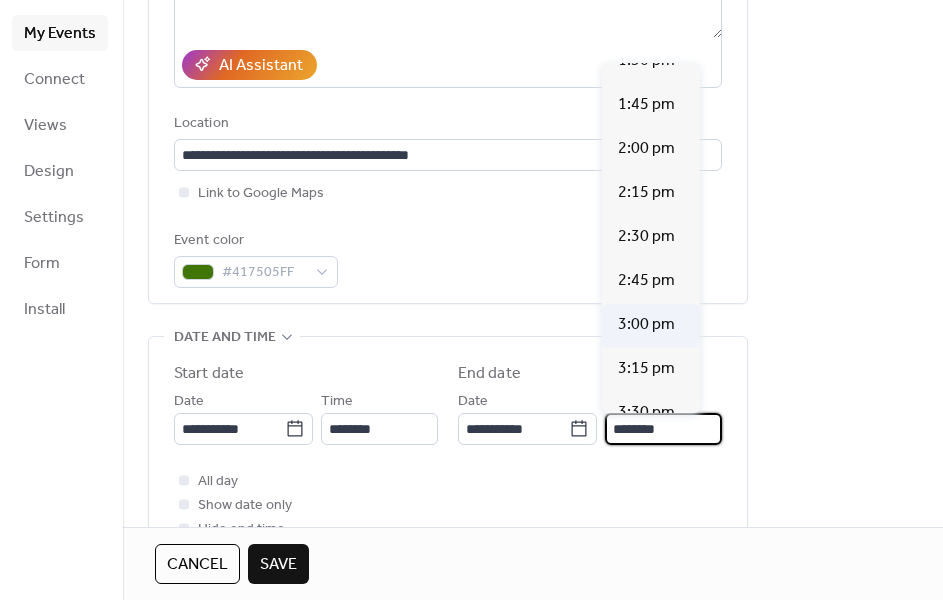 type on "*******" 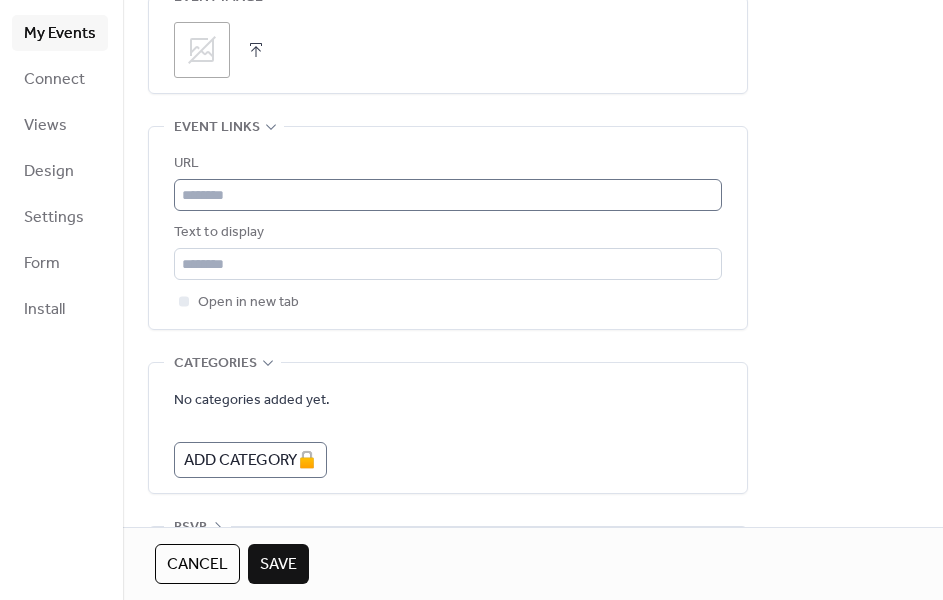 scroll, scrollTop: 1109, scrollLeft: 0, axis: vertical 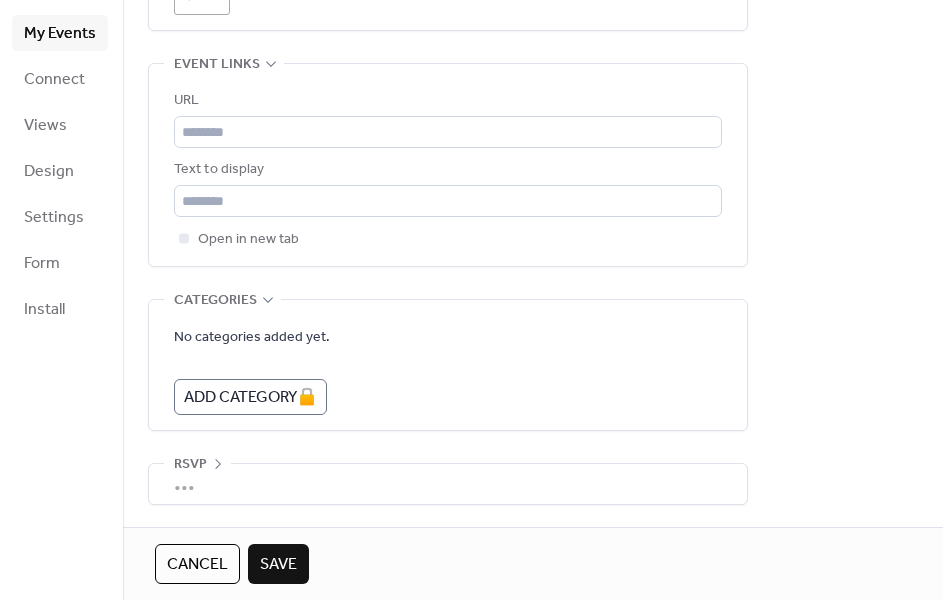 click on "Save" at bounding box center (278, 565) 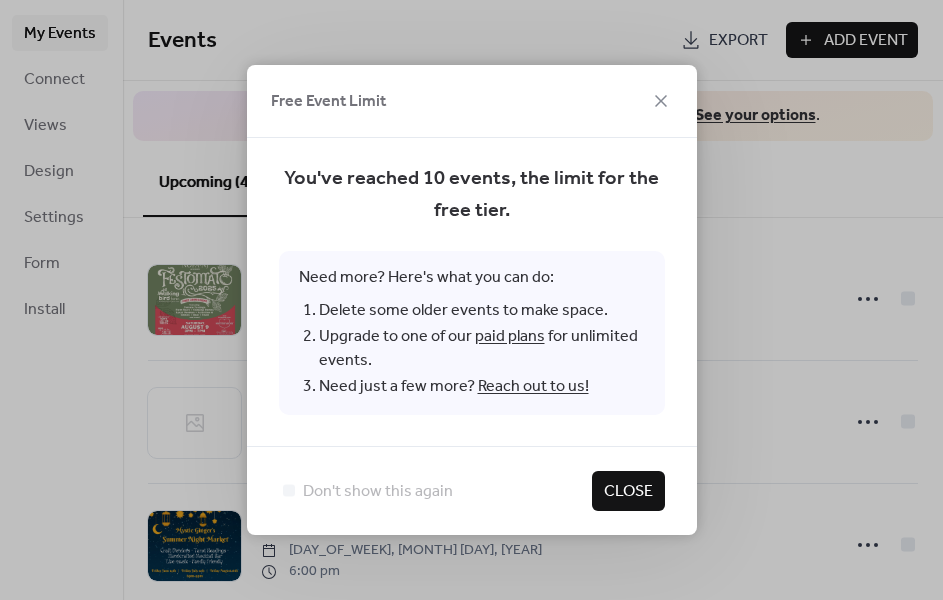 click on "Close" at bounding box center [628, 492] 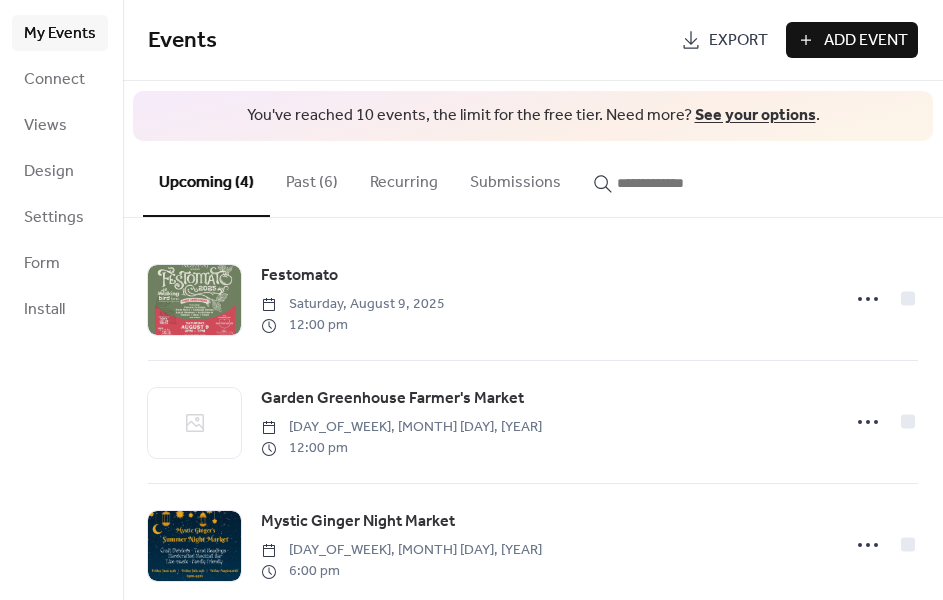 scroll, scrollTop: 149, scrollLeft: 0, axis: vertical 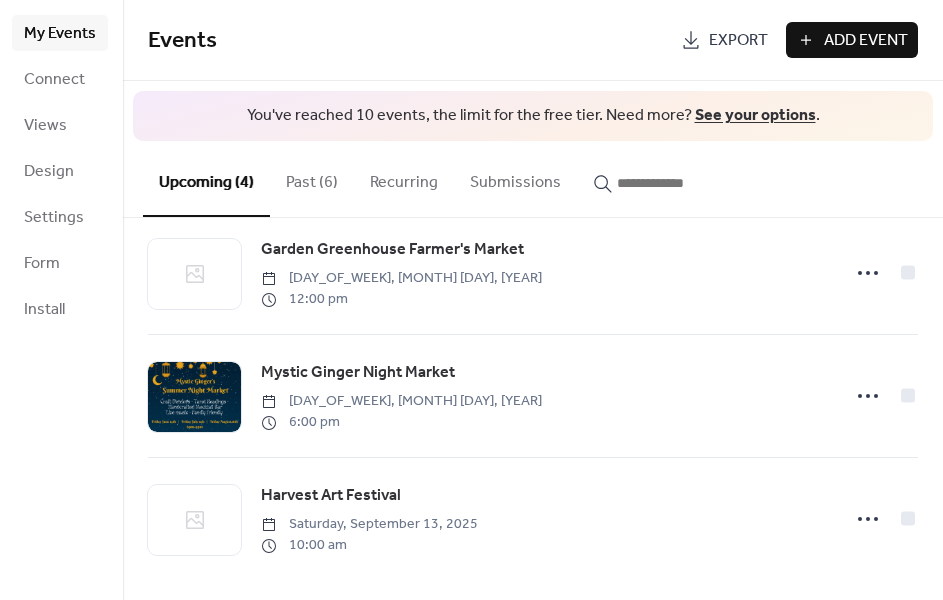 click on "Past (6)" at bounding box center (312, 178) 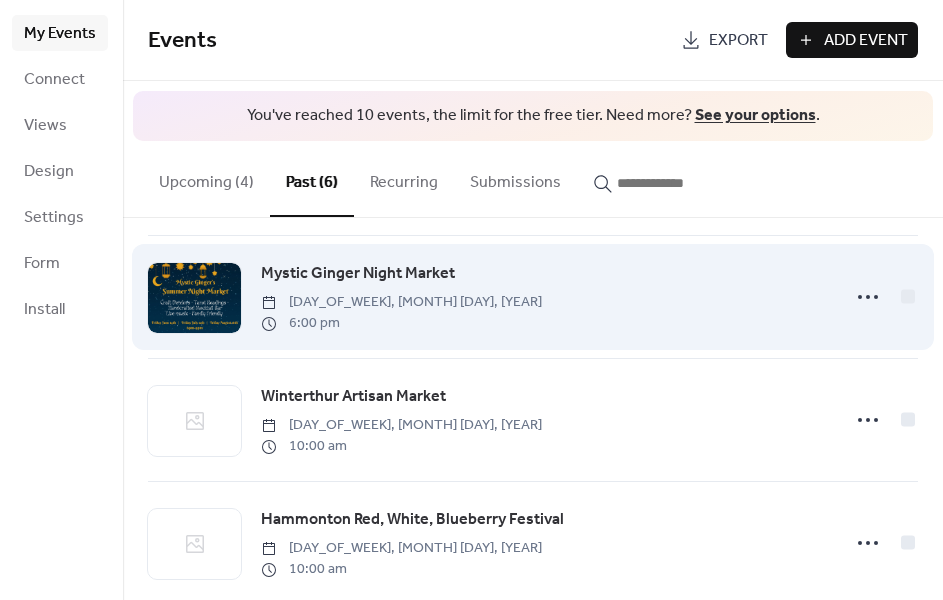 scroll, scrollTop: 156, scrollLeft: 0, axis: vertical 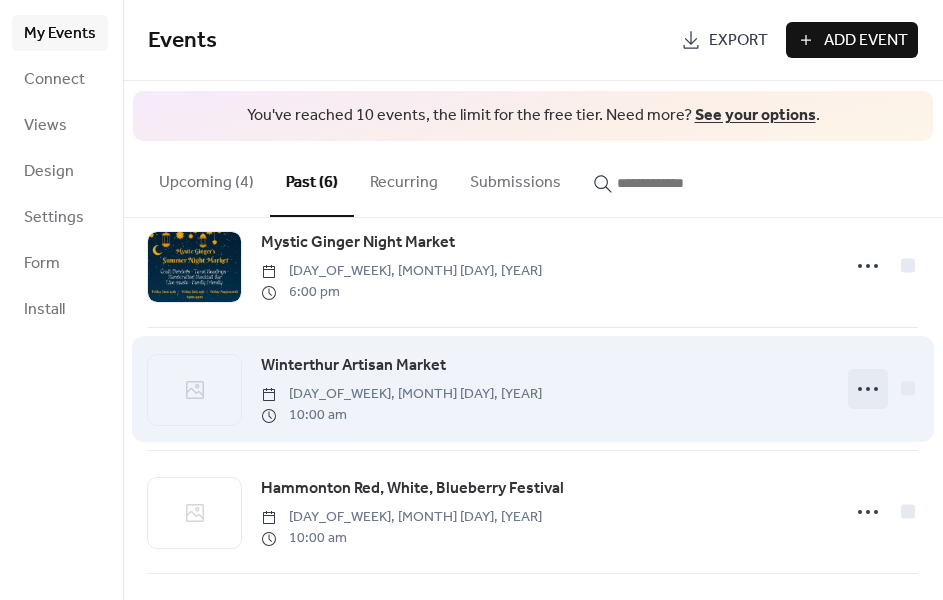 click 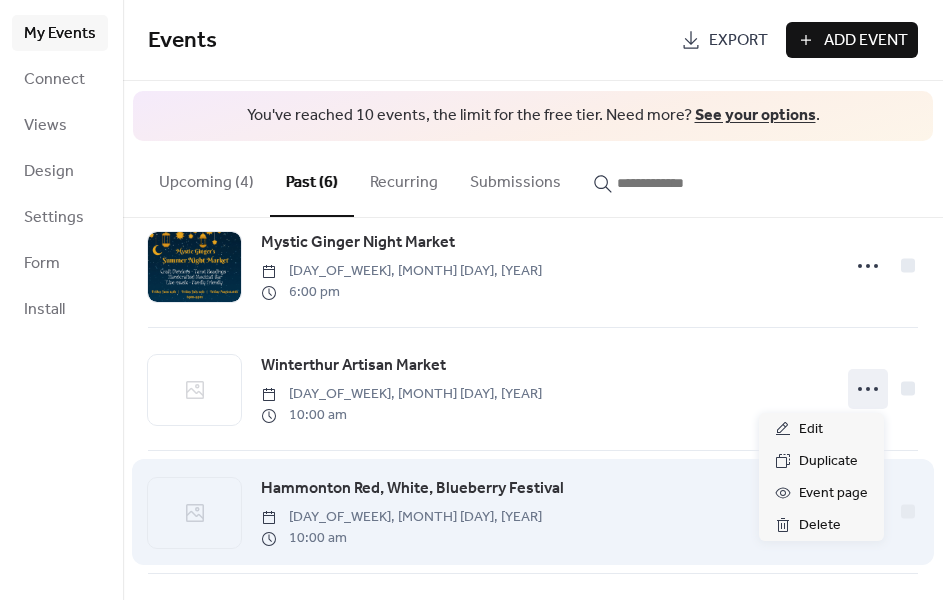 click on "[CITY] [DAY_OF_WEEK], [MONTH] [DAY], [YEAR] [TIME]" at bounding box center [544, 512] 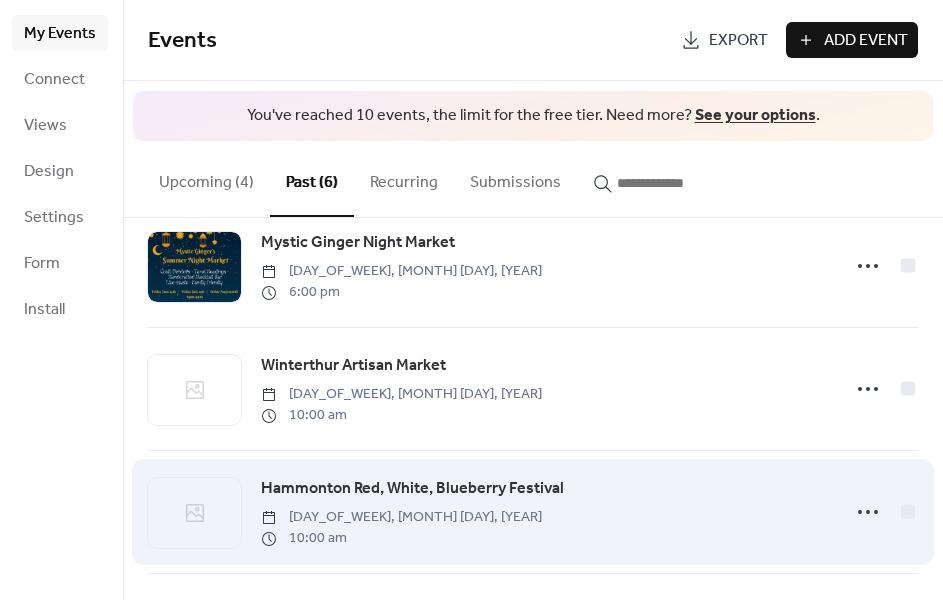 scroll, scrollTop: 246, scrollLeft: 0, axis: vertical 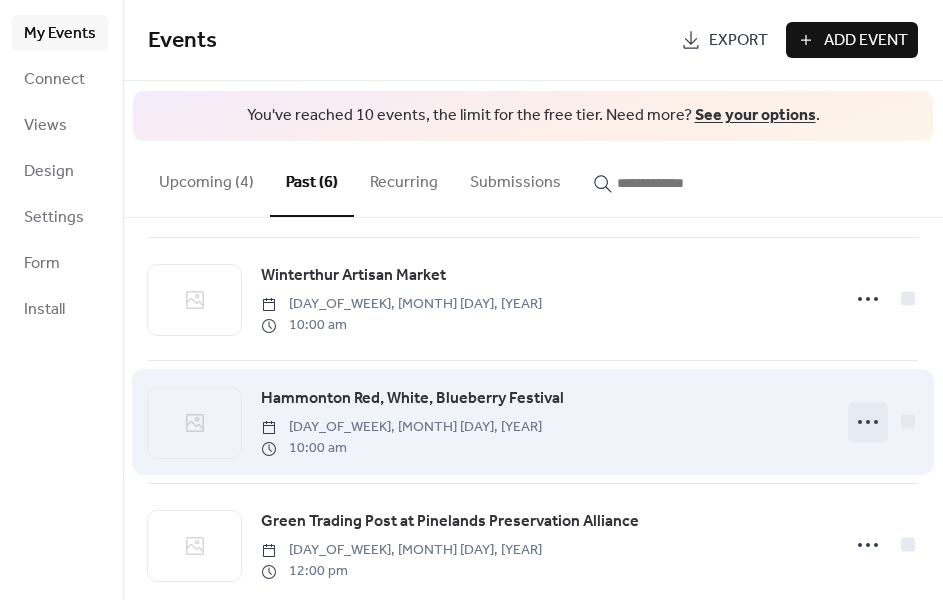 click 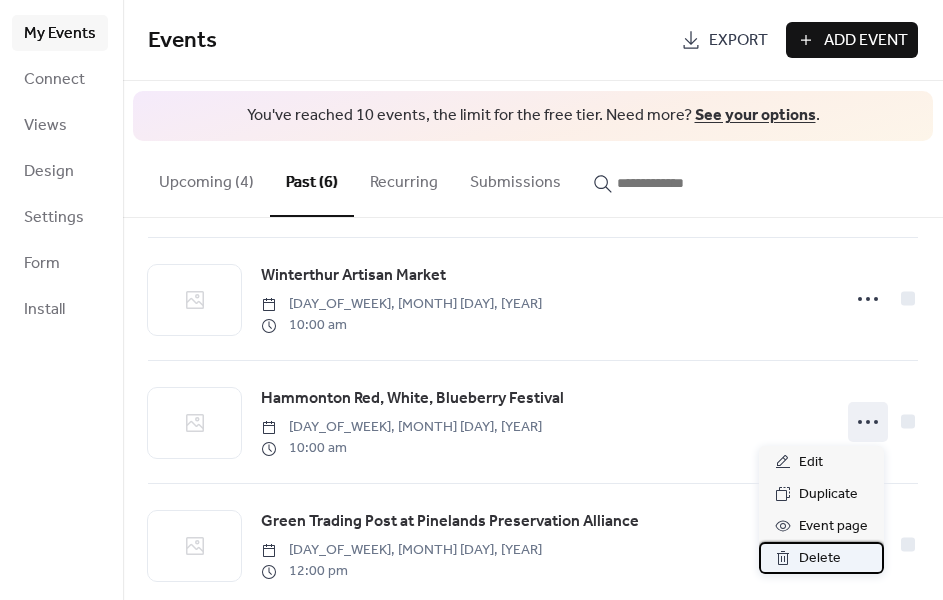 click on "Delete" at bounding box center [820, 559] 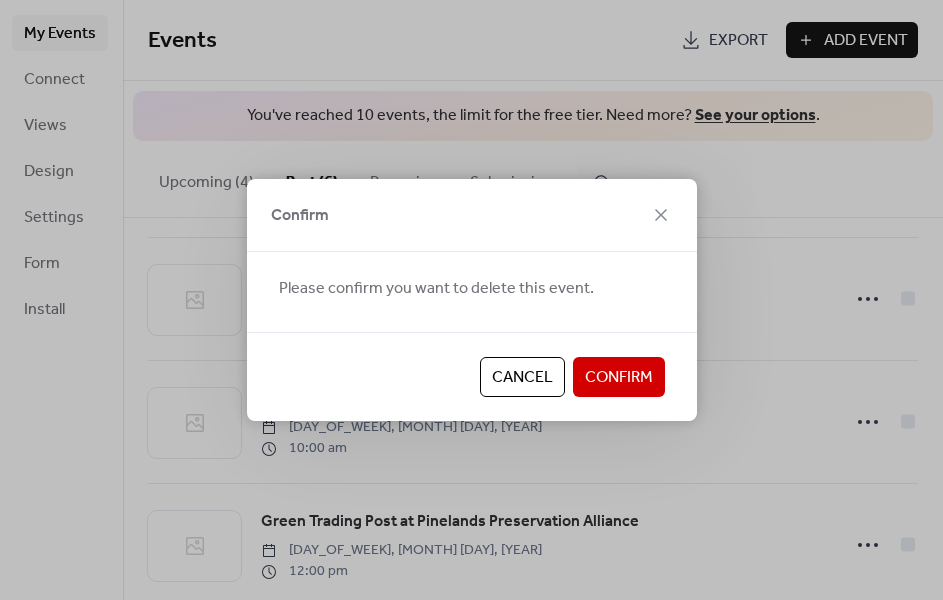 click on "Confirm" at bounding box center (619, 378) 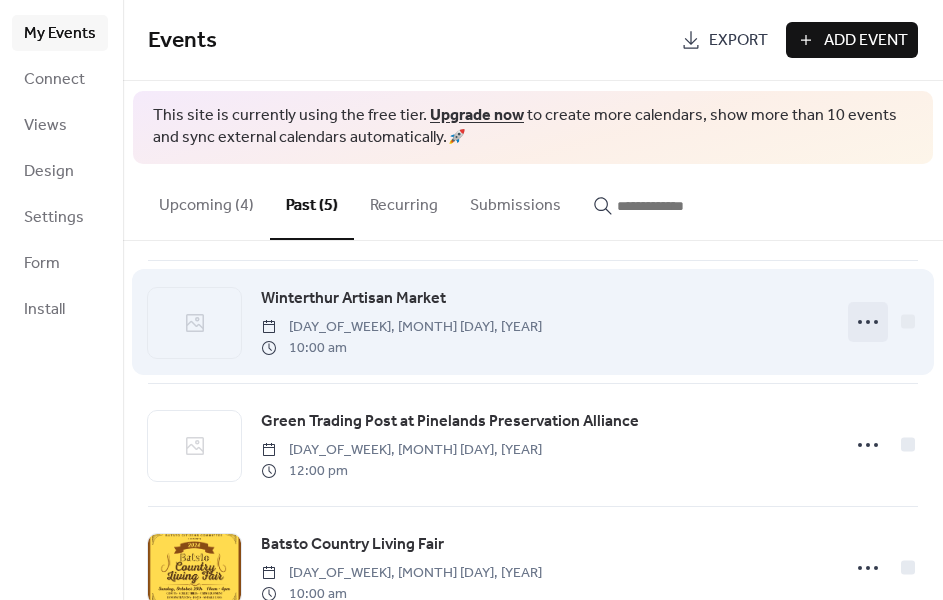 click 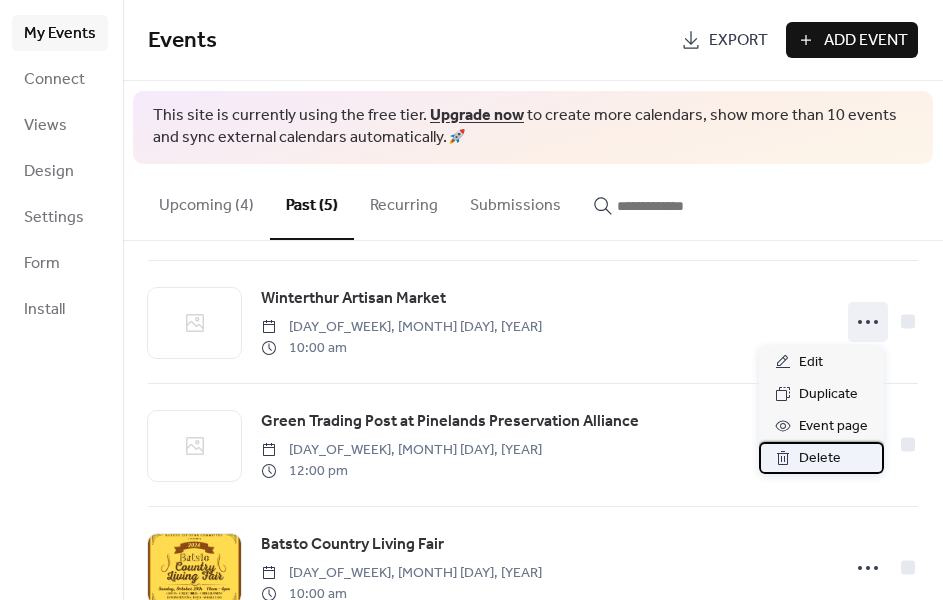 click on "Delete" at bounding box center (820, 459) 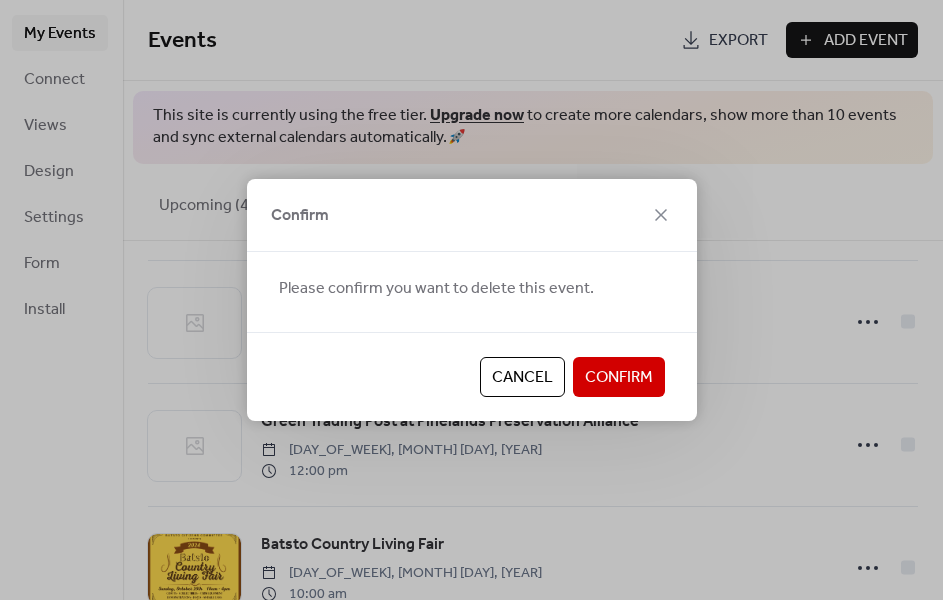 click on "Confirm" at bounding box center [619, 378] 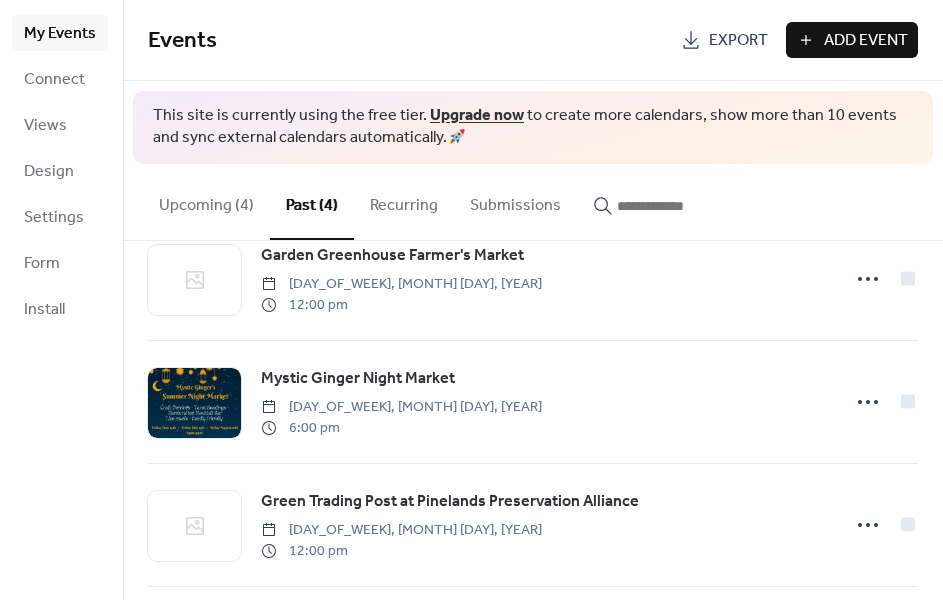 scroll, scrollTop: 0, scrollLeft: 0, axis: both 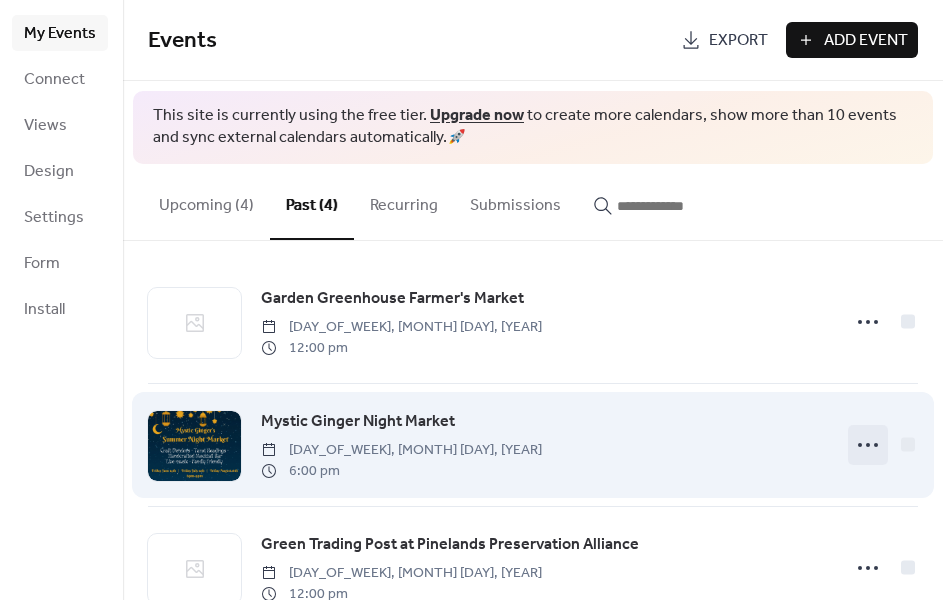 click 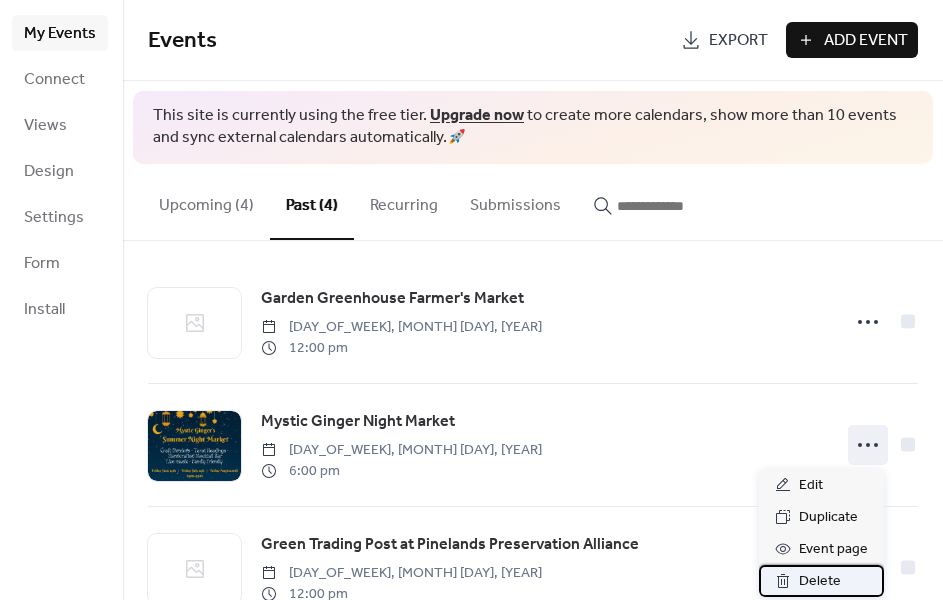 click on "Delete" at bounding box center [820, 582] 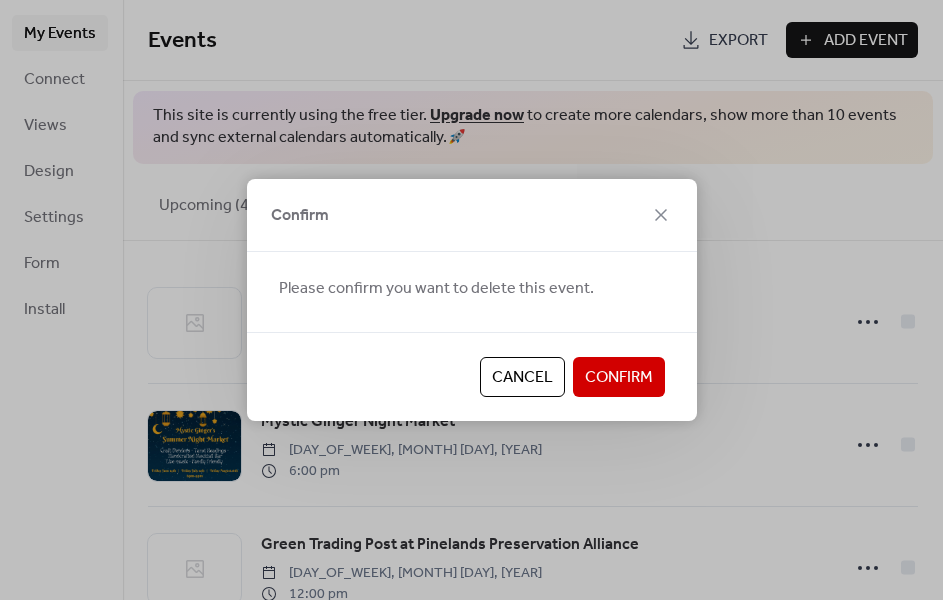 click on "Confirm" at bounding box center (619, 378) 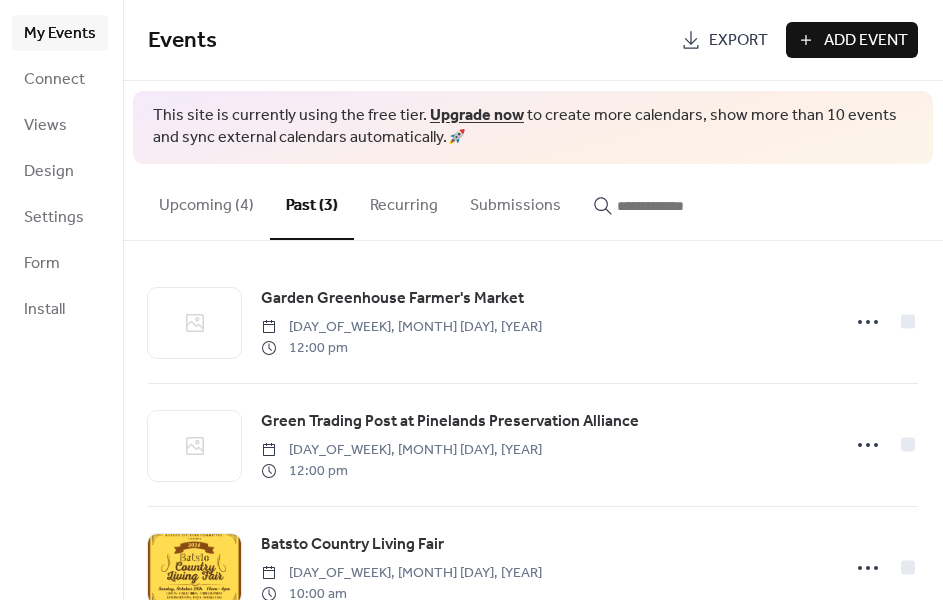click on "Upcoming (4)" at bounding box center [206, 201] 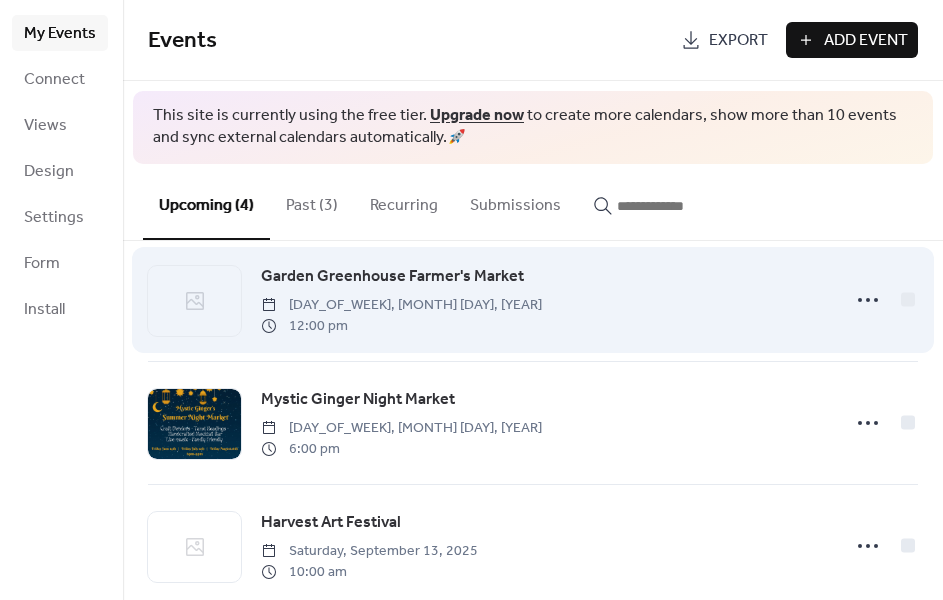 scroll, scrollTop: 172, scrollLeft: 0, axis: vertical 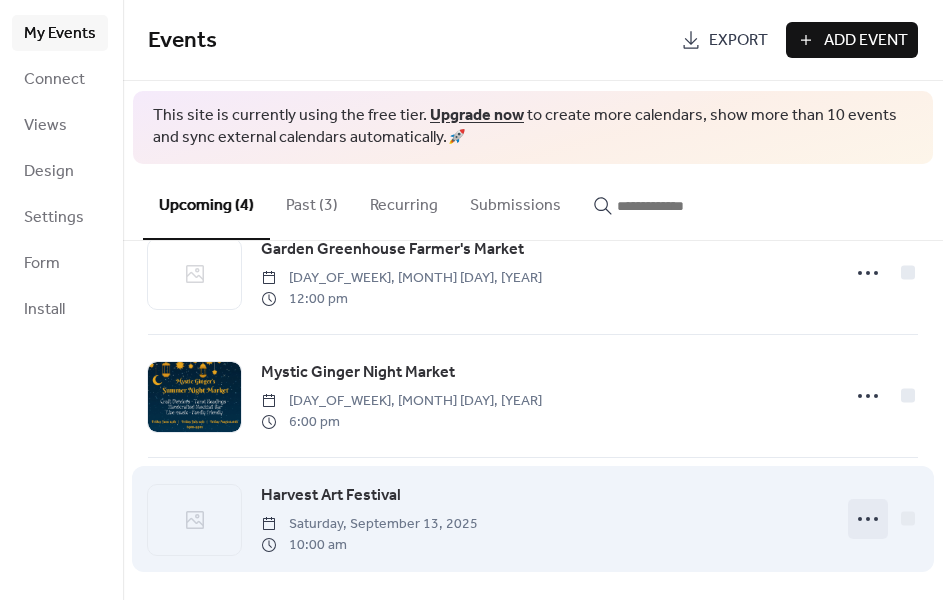 click 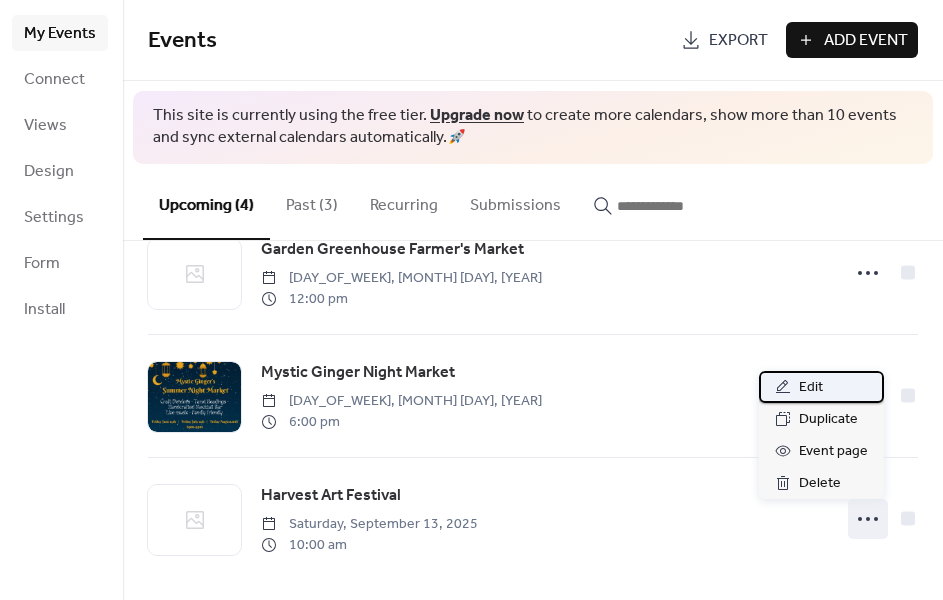 click on "Edit" at bounding box center [811, 388] 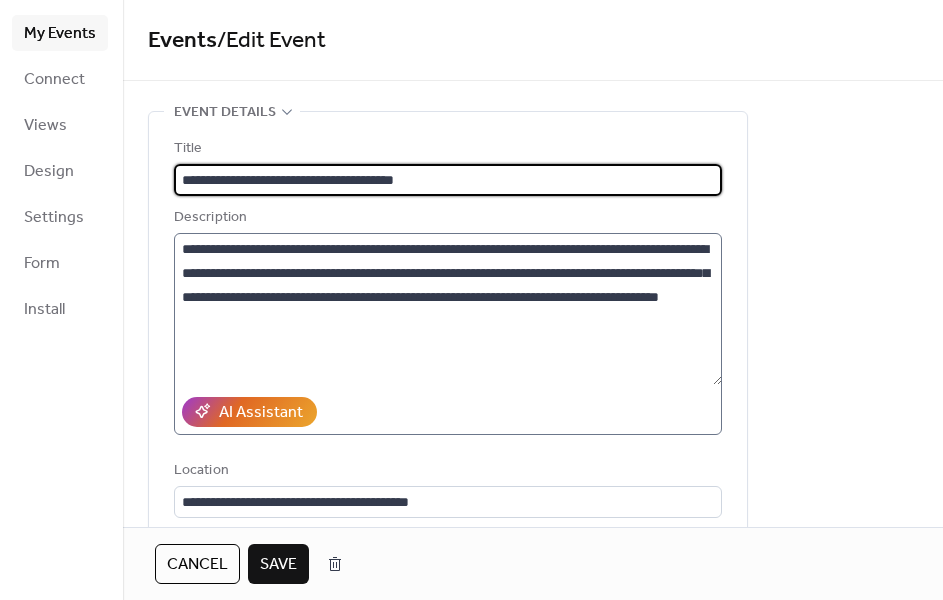 type on "**********" 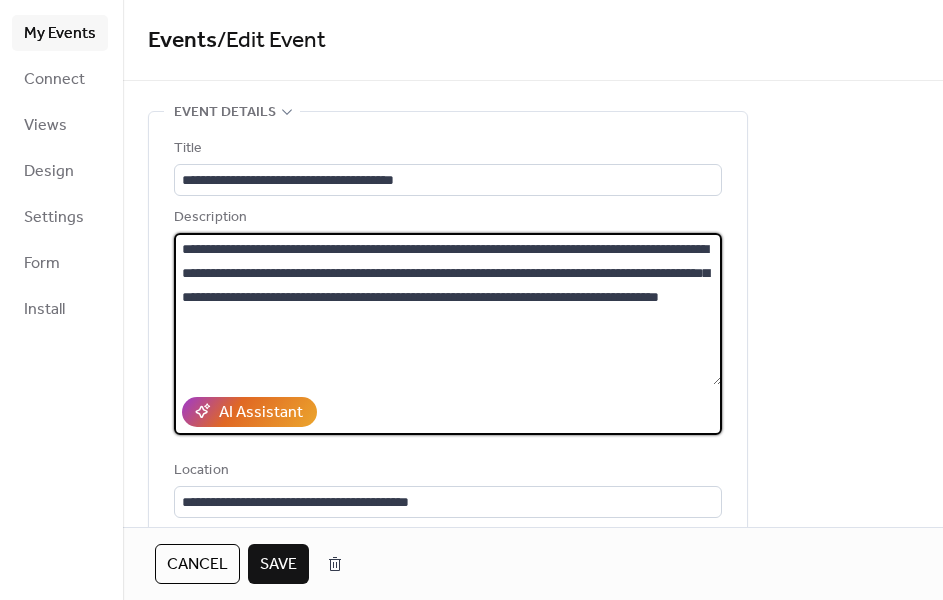 drag, startPoint x: 310, startPoint y: 249, endPoint x: 128, endPoint y: 247, distance: 182.01099 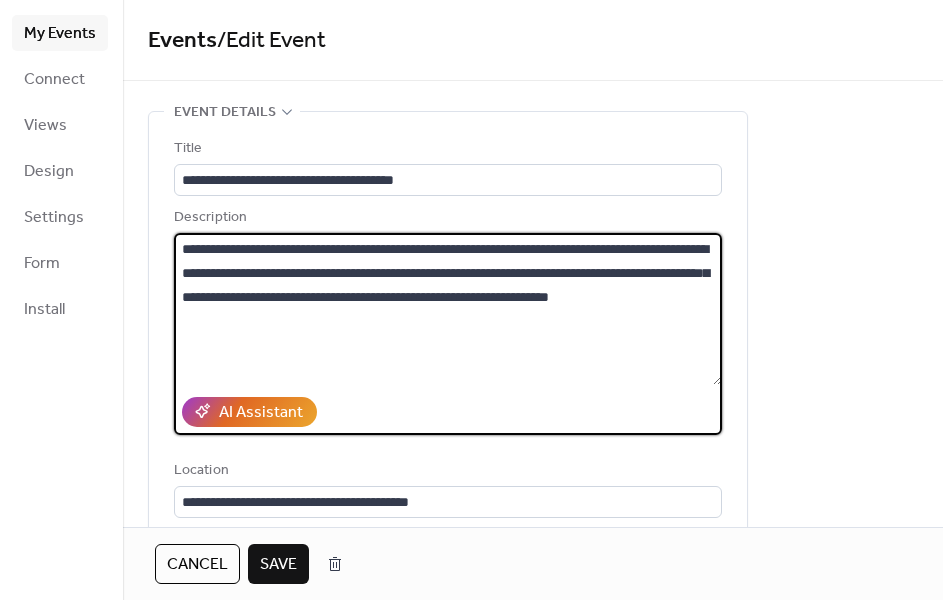 type on "**********" 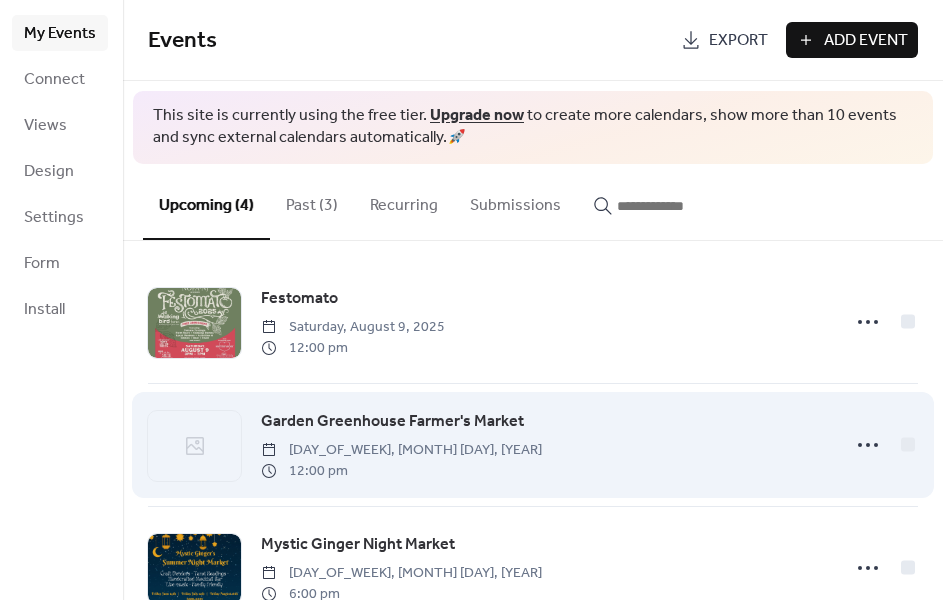 scroll, scrollTop: 172, scrollLeft: 0, axis: vertical 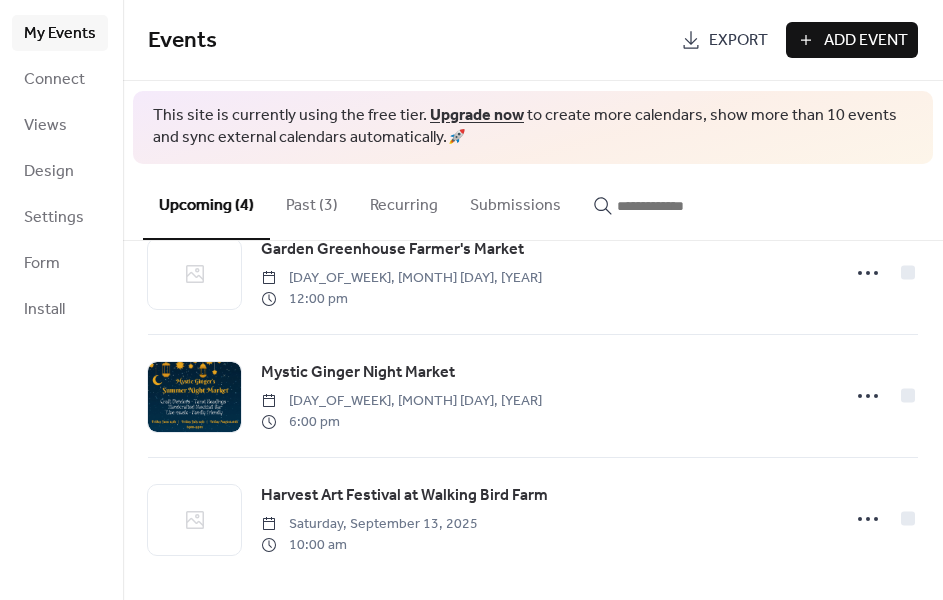 click on "Add Event" at bounding box center (866, 41) 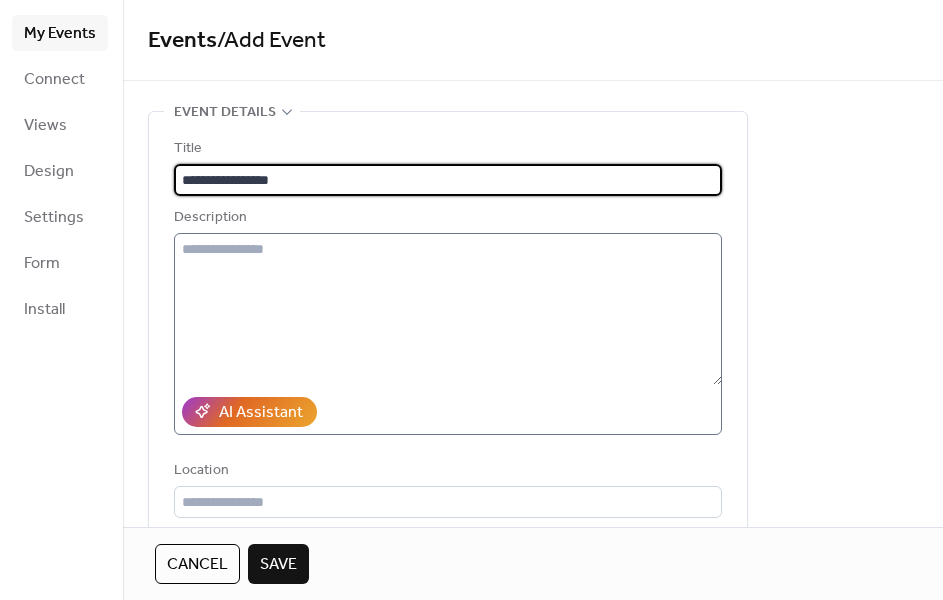 type on "**********" 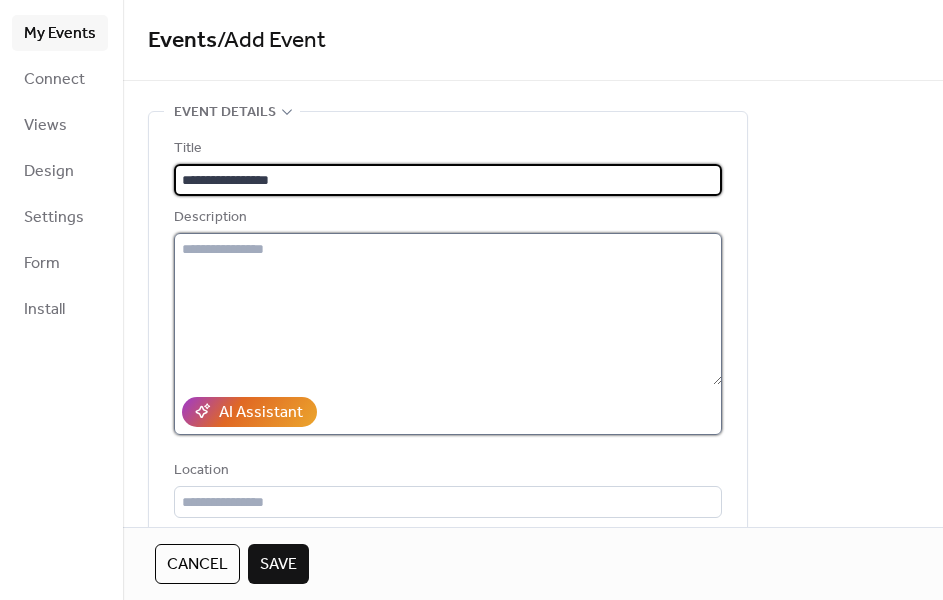 click at bounding box center [448, 309] 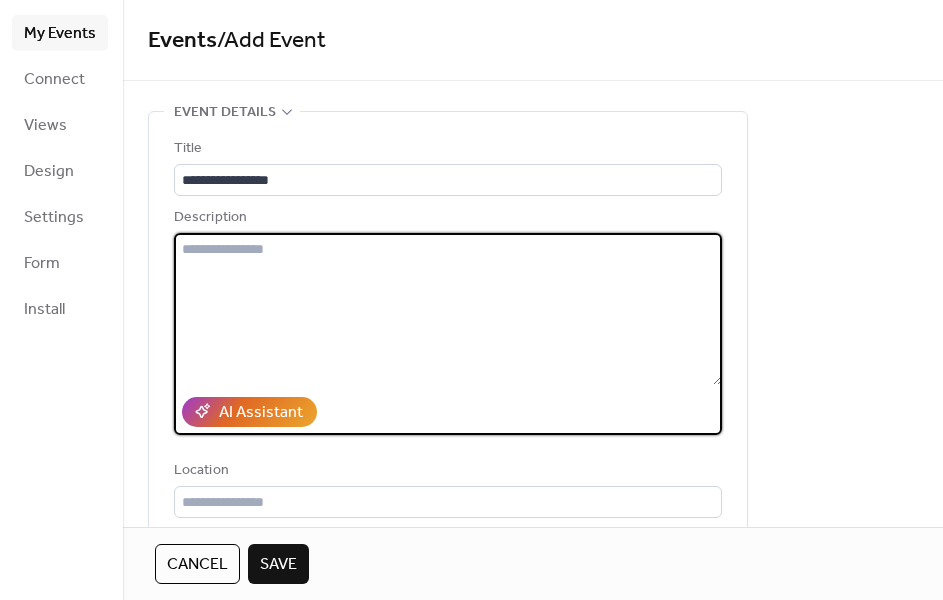 click at bounding box center [448, 309] 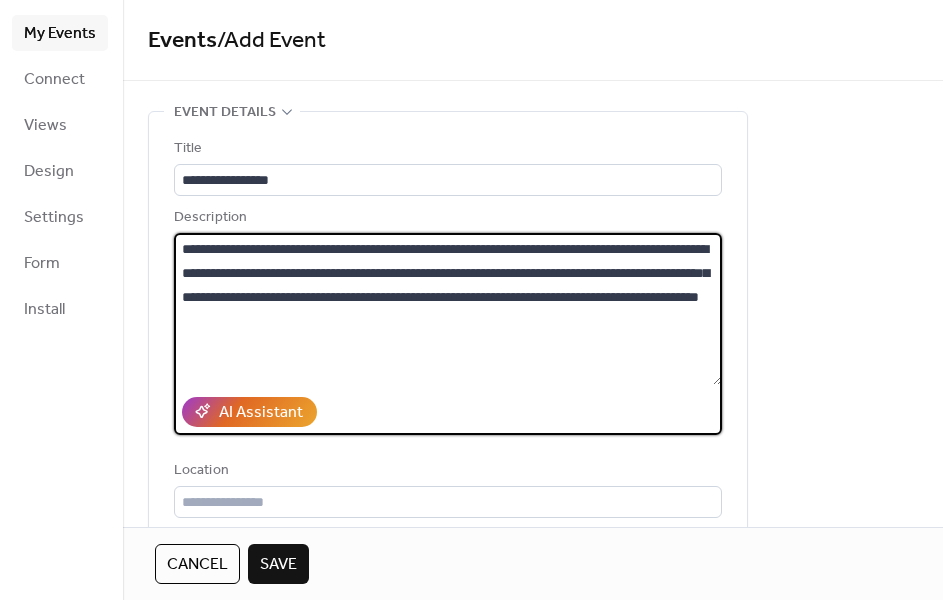 click on "**********" at bounding box center [448, 309] 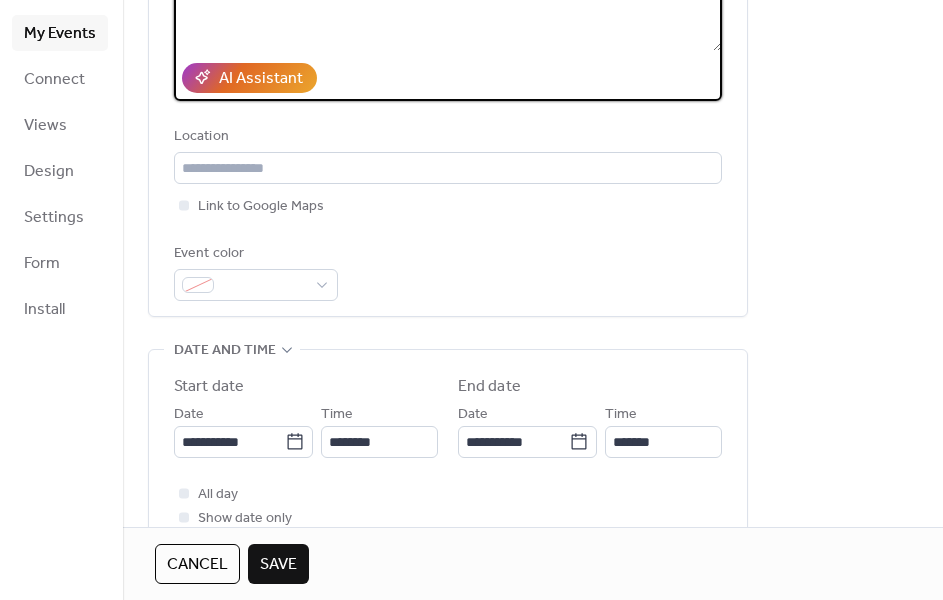 scroll, scrollTop: 337, scrollLeft: 0, axis: vertical 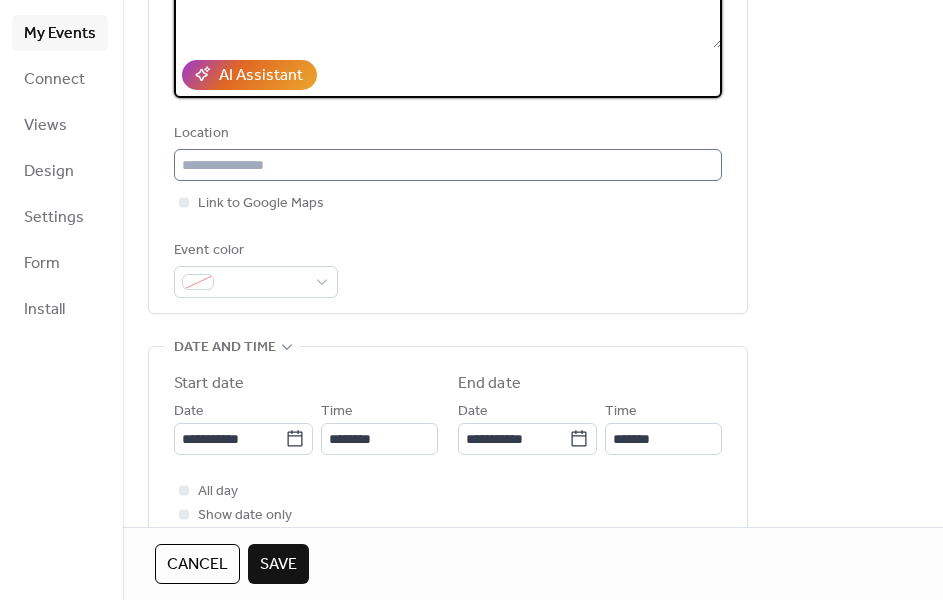 type on "**********" 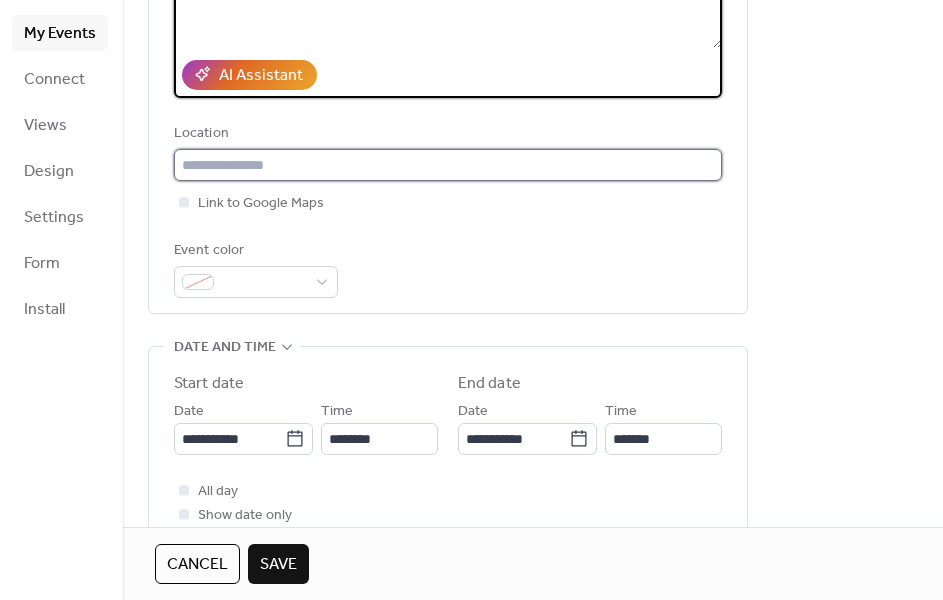 click at bounding box center (448, 165) 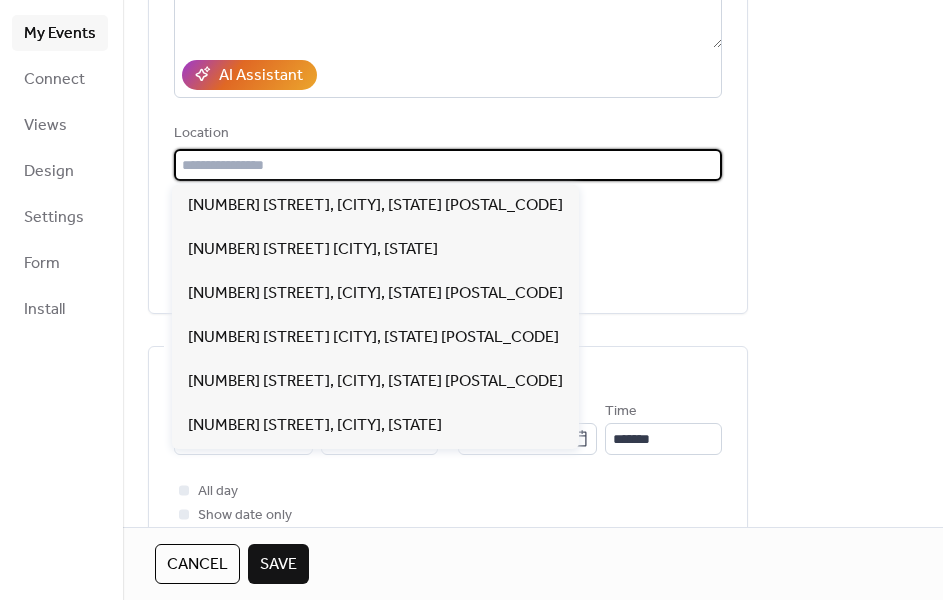 paste on "**********" 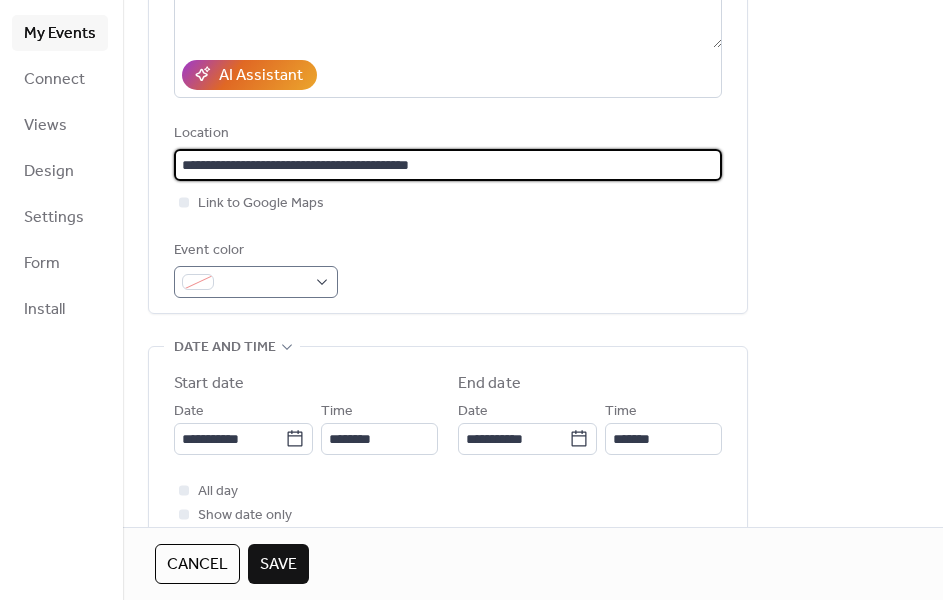 type on "**********" 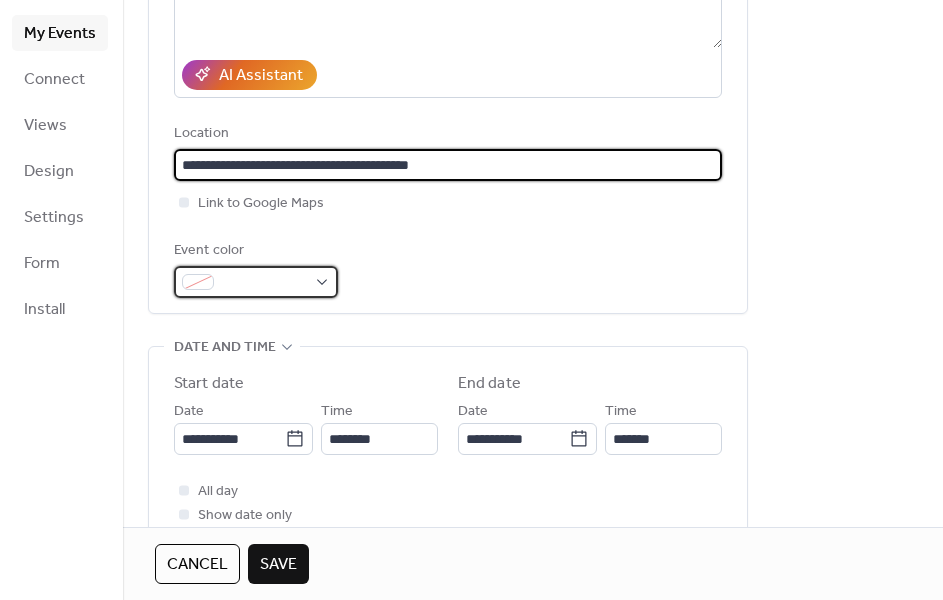 click at bounding box center [256, 282] 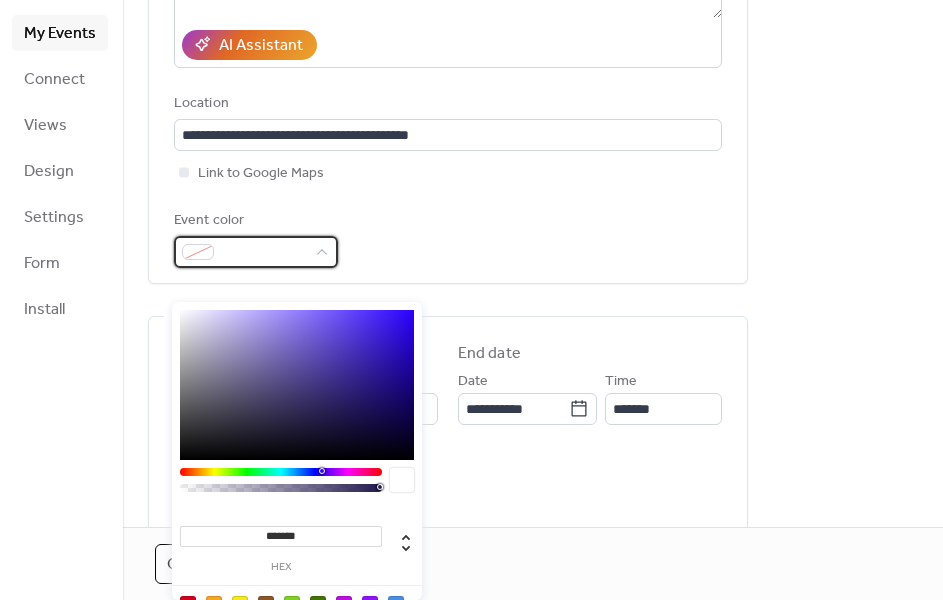 scroll, scrollTop: 374, scrollLeft: 0, axis: vertical 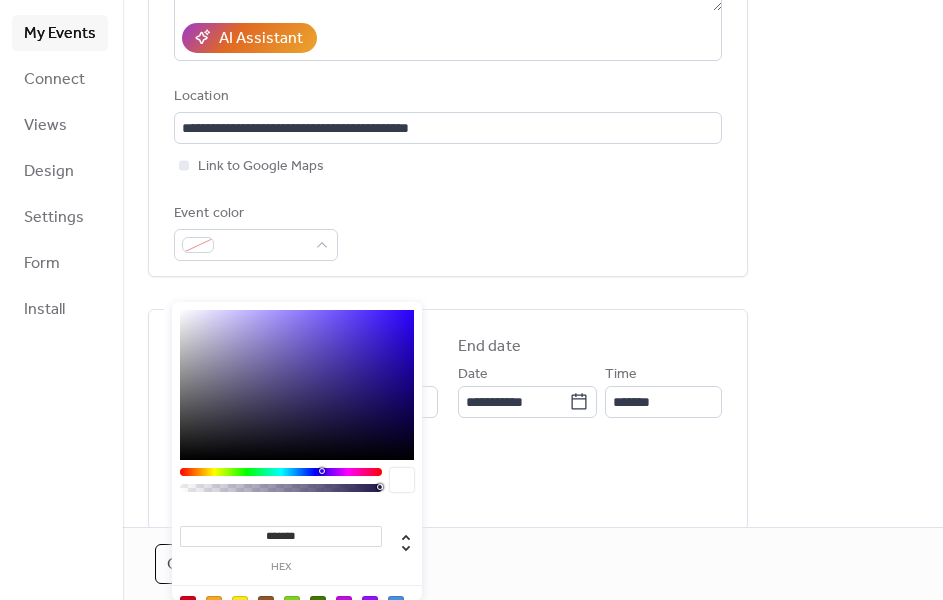 click at bounding box center [318, 604] 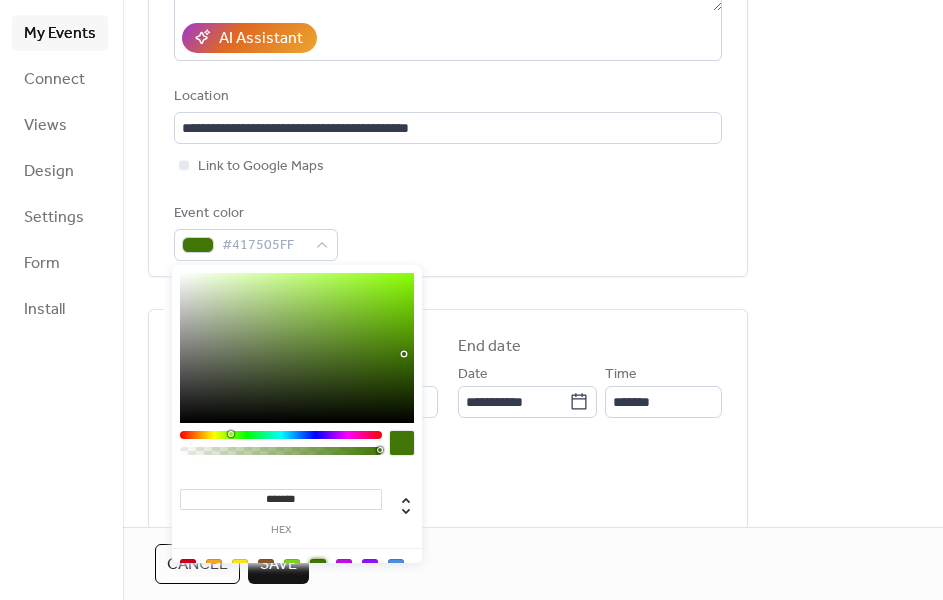 click on "All day Show date only Hide end time" at bounding box center [448, 478] 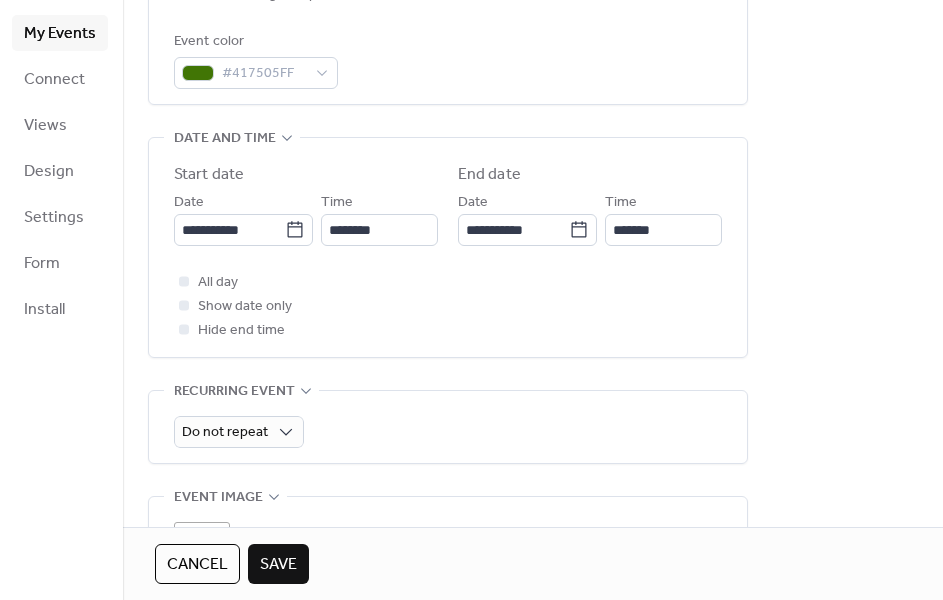 scroll, scrollTop: 547, scrollLeft: 0, axis: vertical 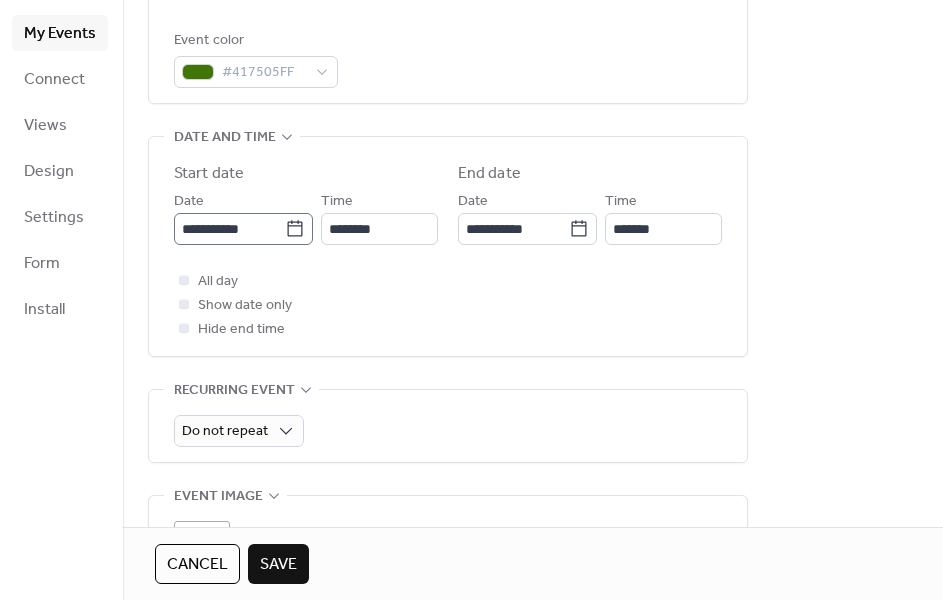 click 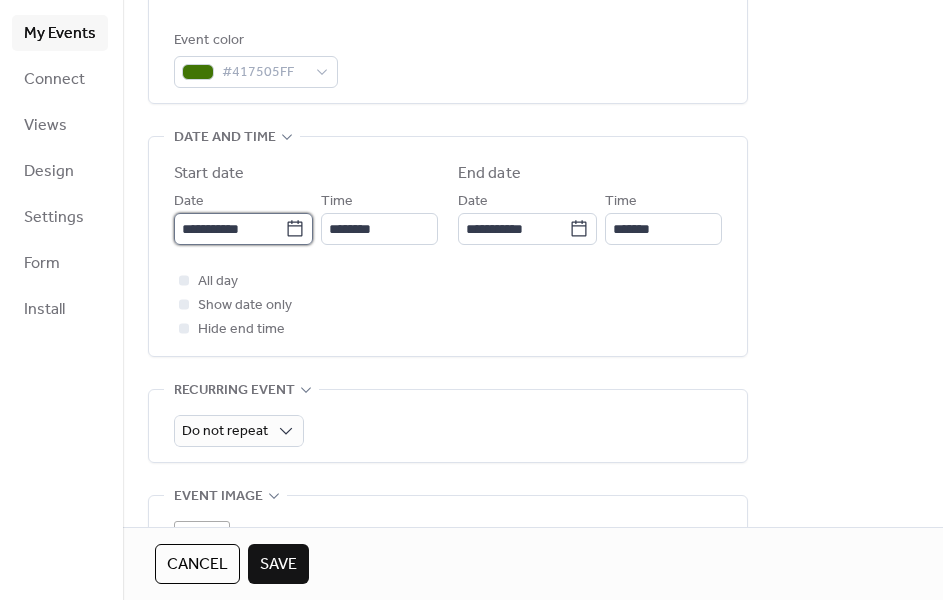 click on "**********" at bounding box center (229, 229) 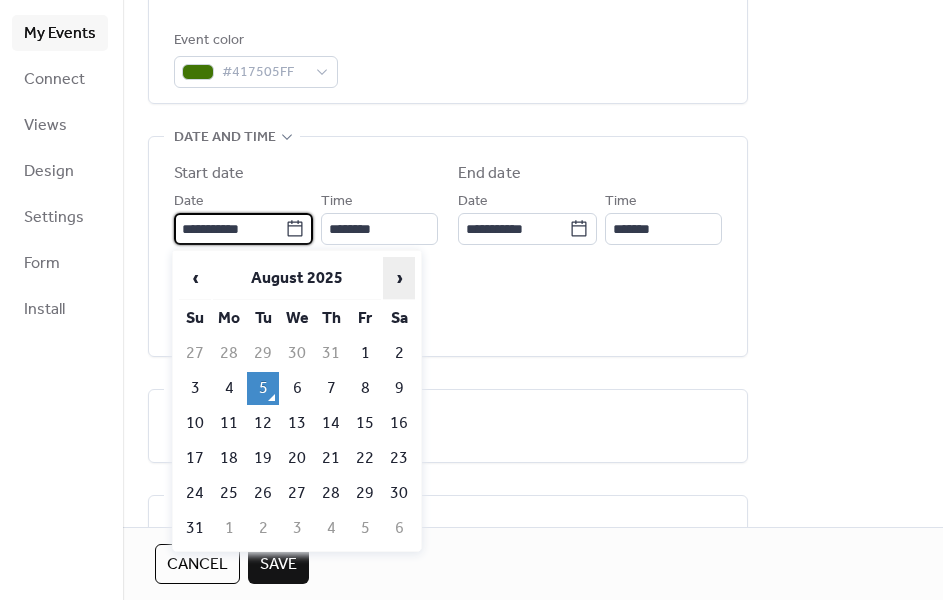 click on "›" at bounding box center (399, 278) 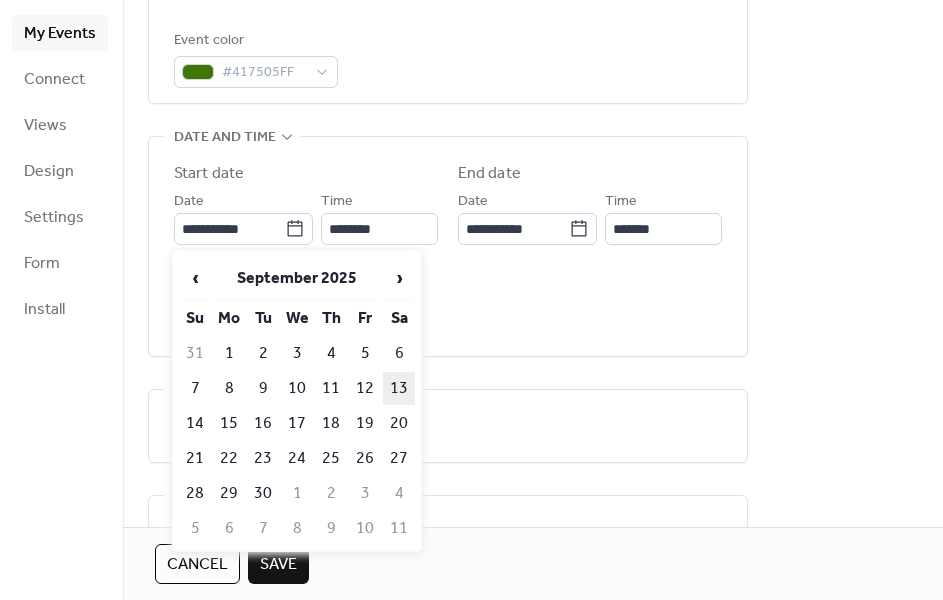 click on "13" at bounding box center [399, 388] 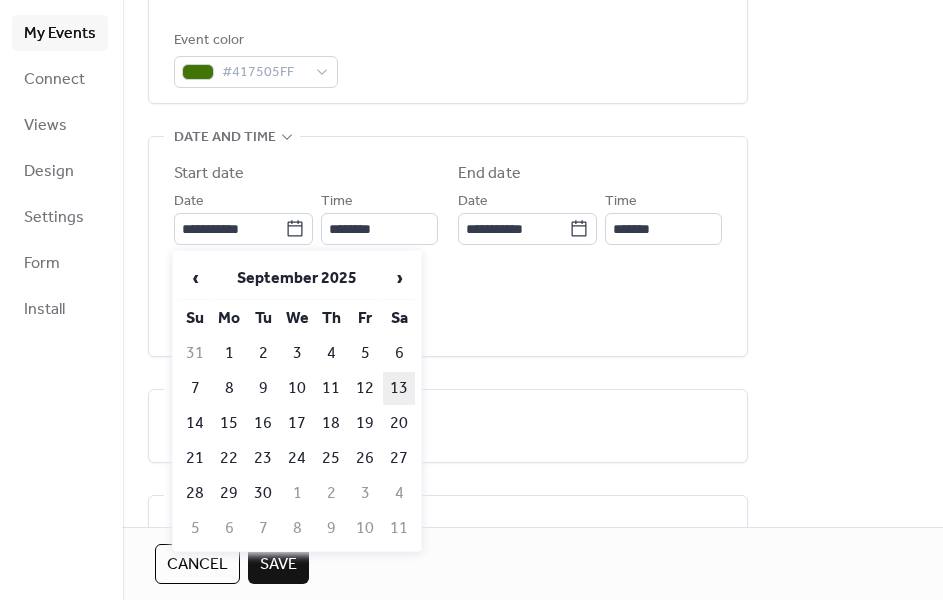 type on "**********" 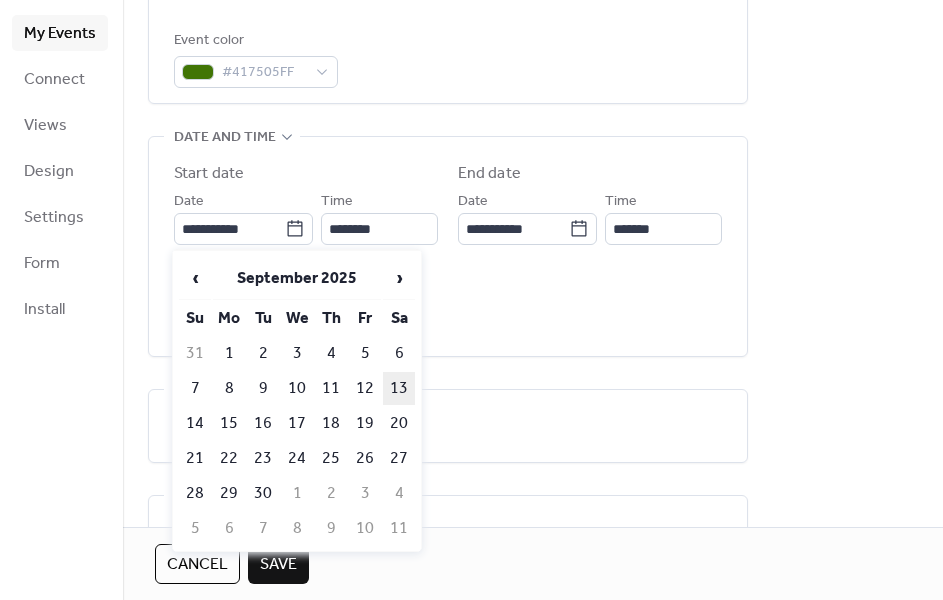 type on "**********" 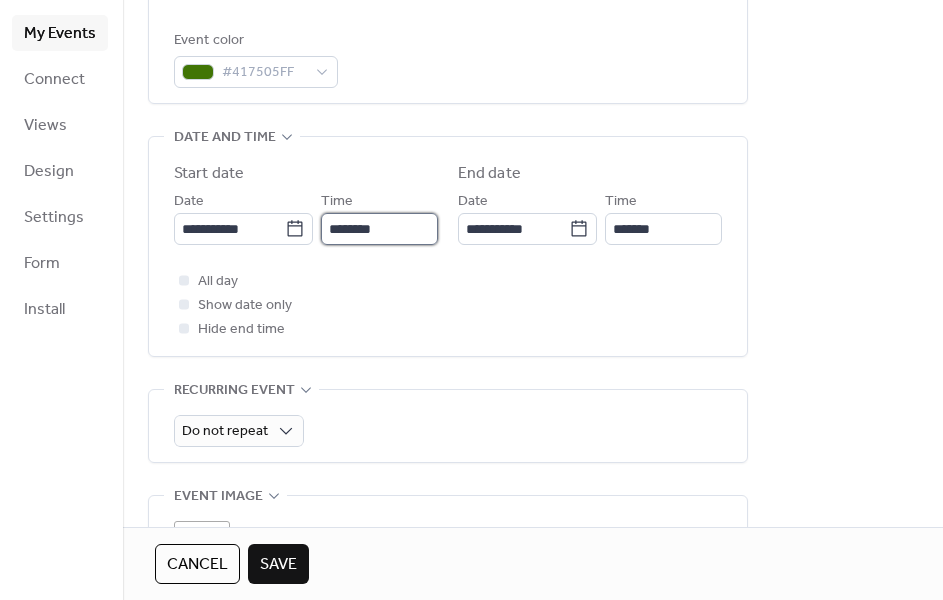 click on "********" at bounding box center (379, 229) 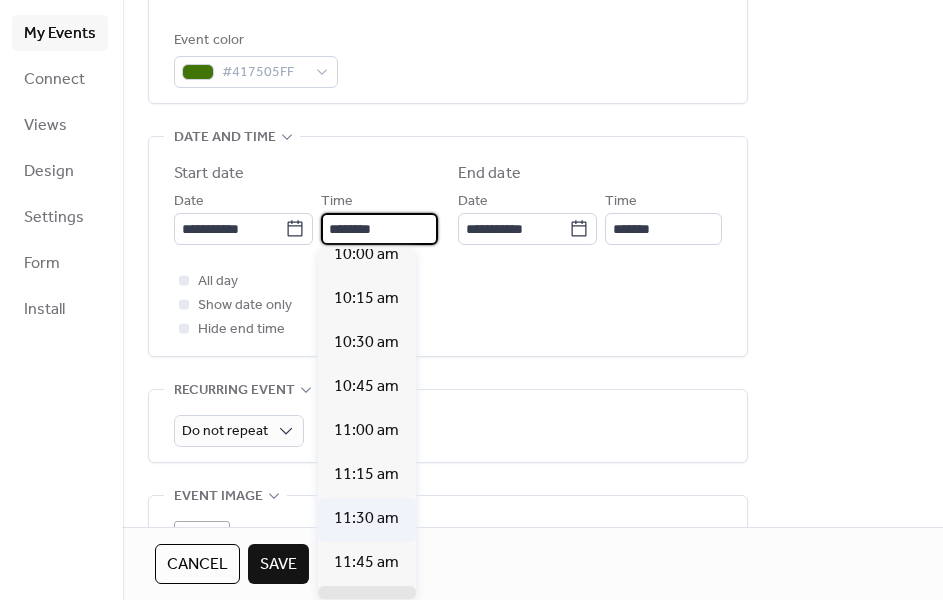 scroll, scrollTop: 1697, scrollLeft: 0, axis: vertical 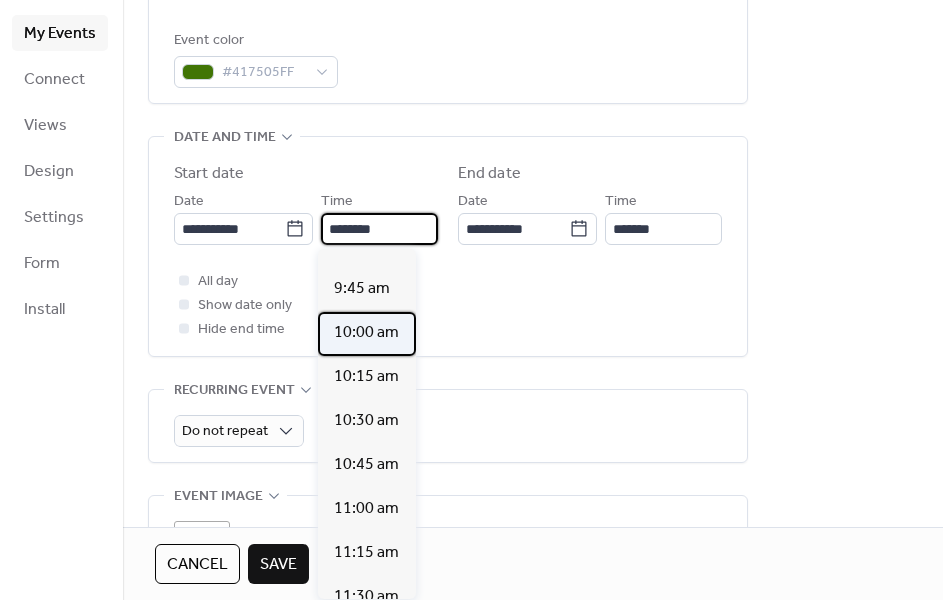 click on "10:00 am" at bounding box center (366, 333) 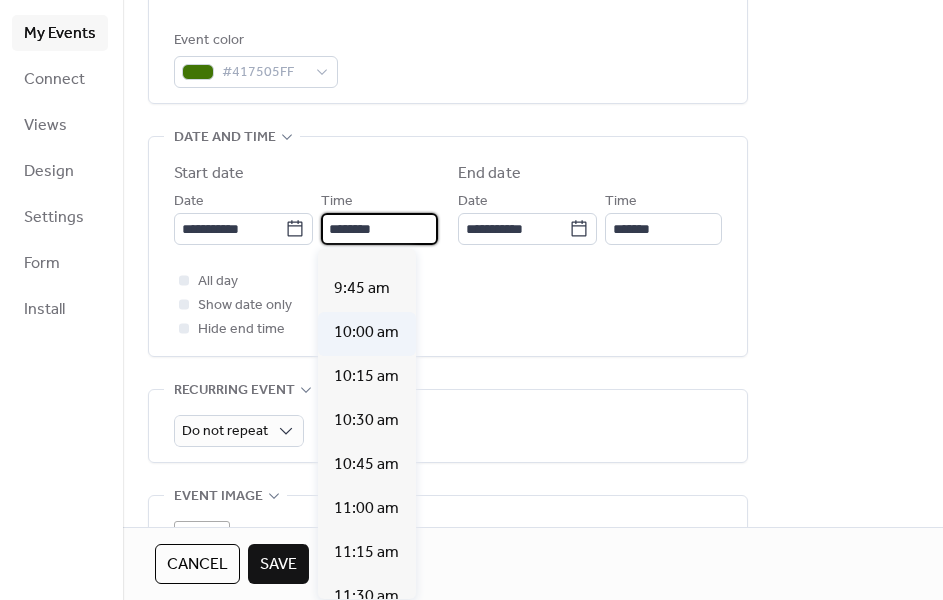 type on "********" 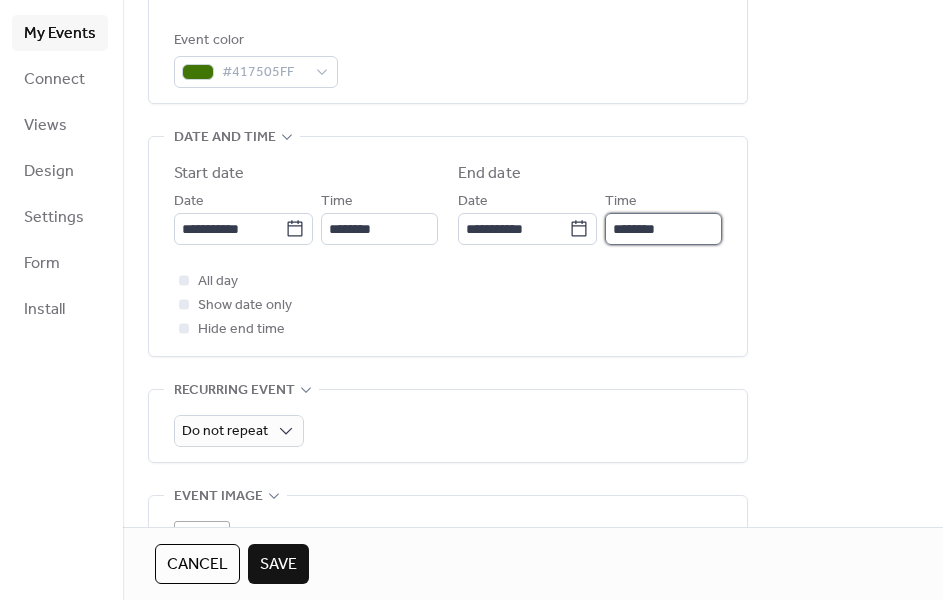 click on "********" at bounding box center [663, 229] 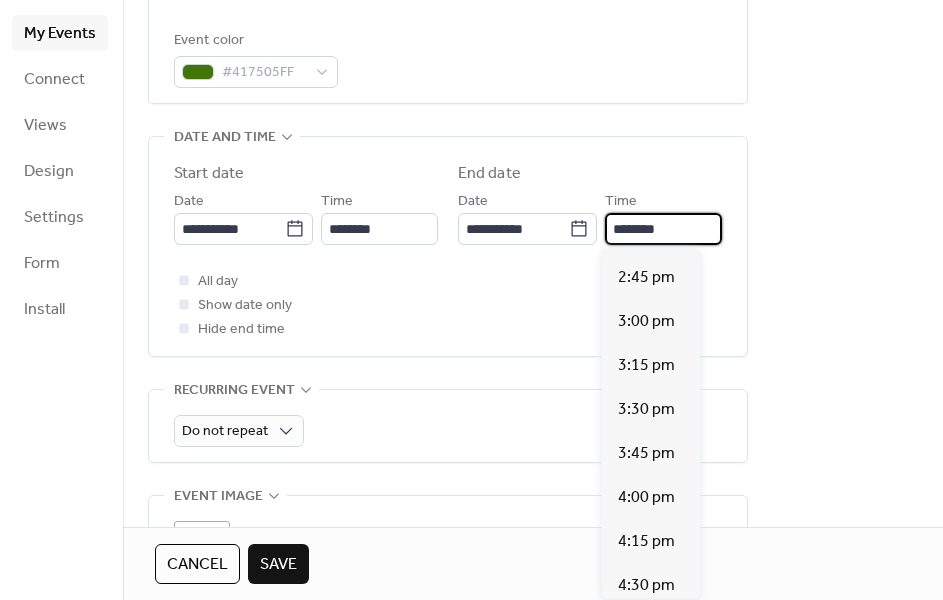 scroll, scrollTop: 787, scrollLeft: 0, axis: vertical 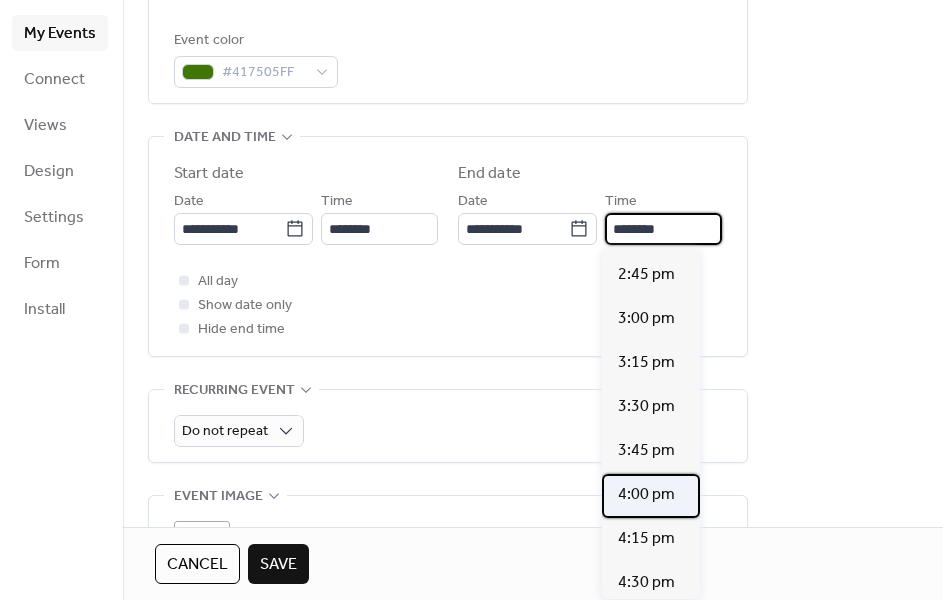 click on "4:00 pm" at bounding box center [646, 495] 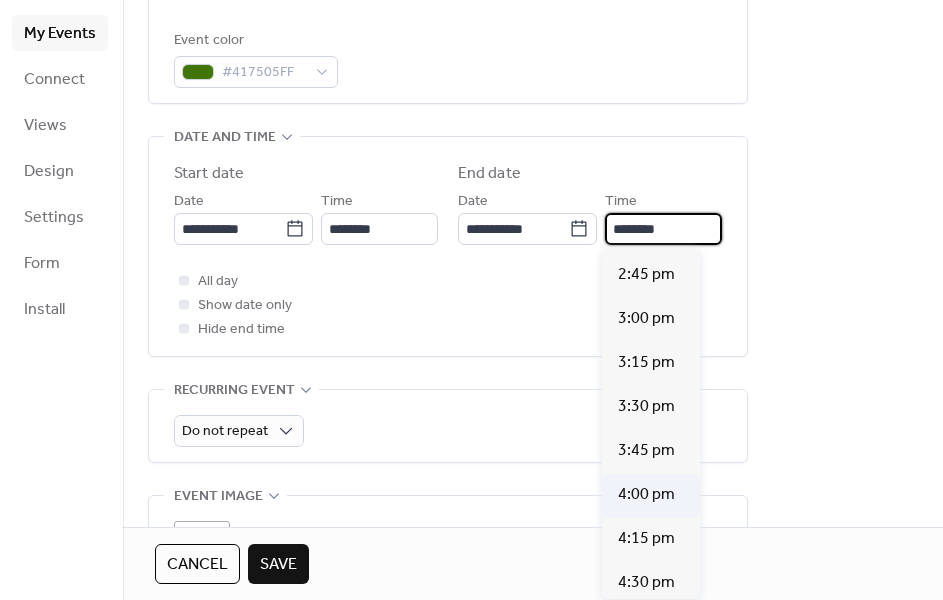 type on "*******" 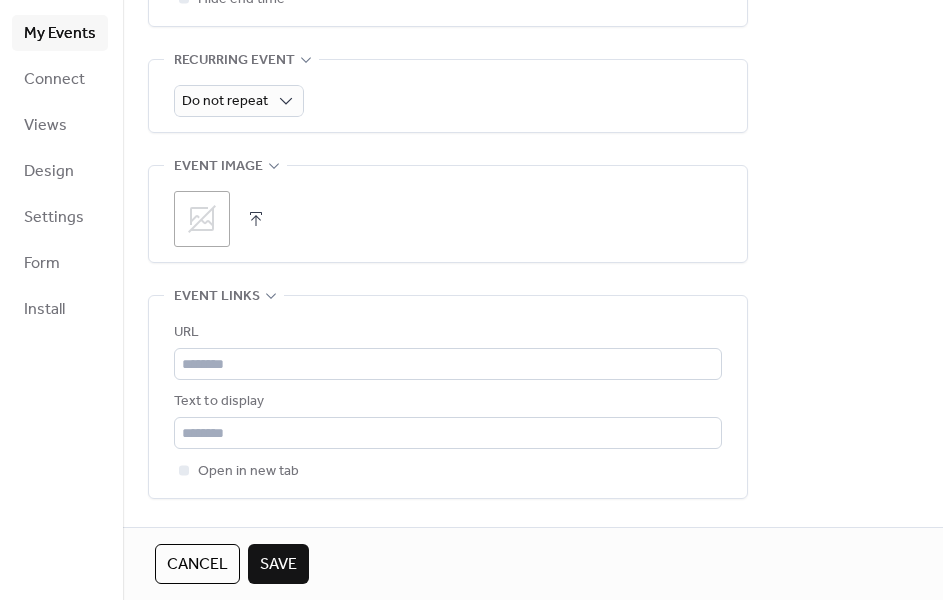 scroll, scrollTop: 890, scrollLeft: 0, axis: vertical 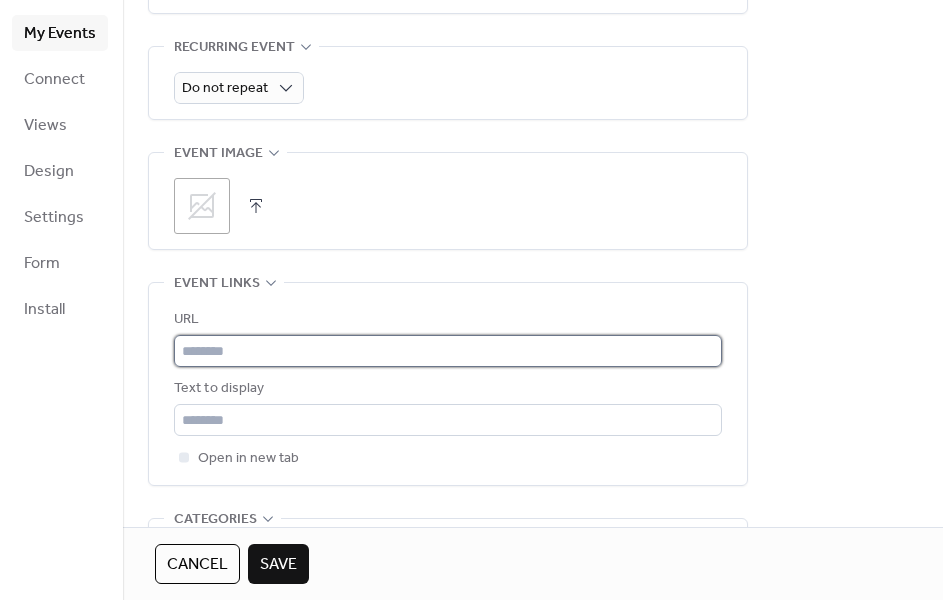 click at bounding box center (448, 351) 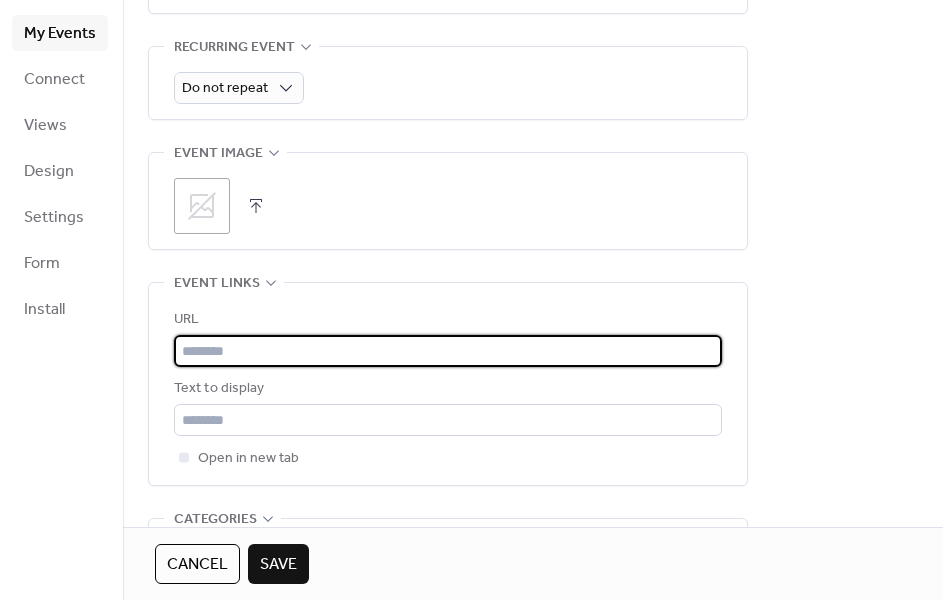 paste on "**********" 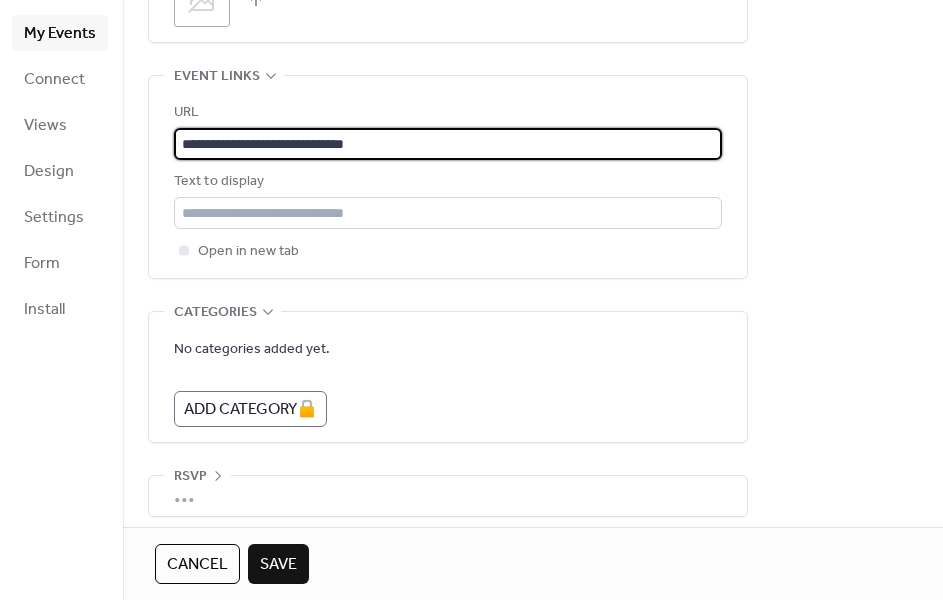 scroll, scrollTop: 1109, scrollLeft: 0, axis: vertical 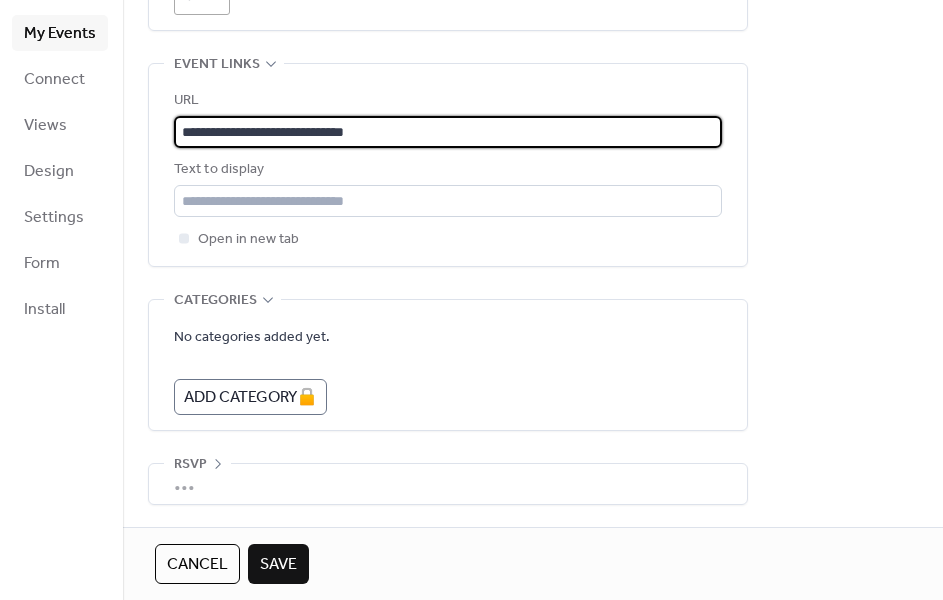type on "**********" 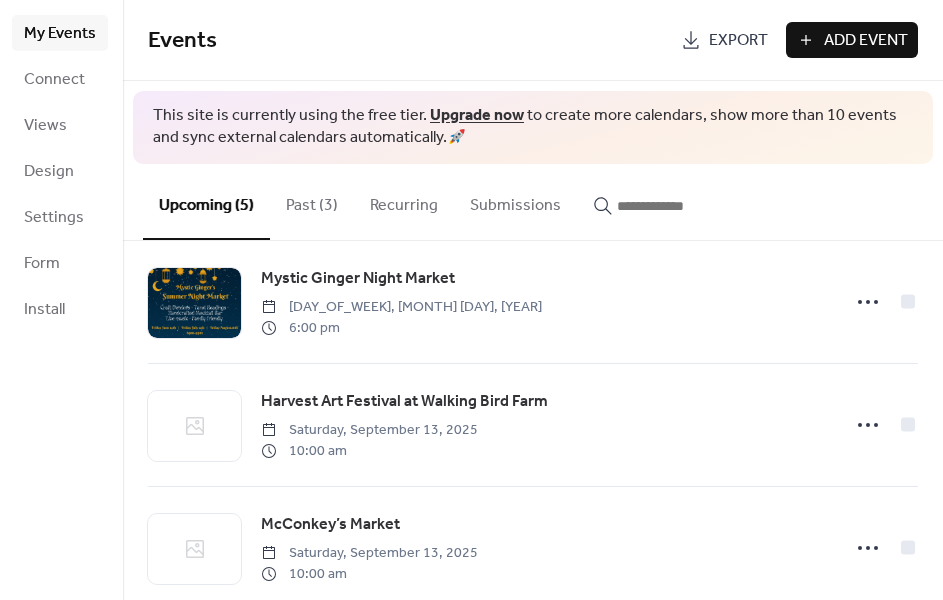 scroll, scrollTop: 295, scrollLeft: 0, axis: vertical 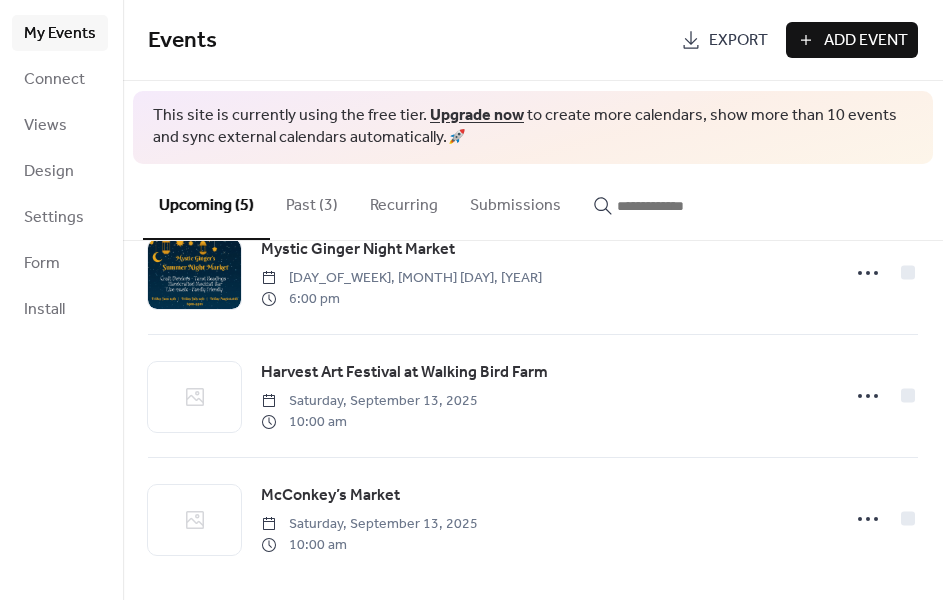 click on "Add Event" at bounding box center (866, 41) 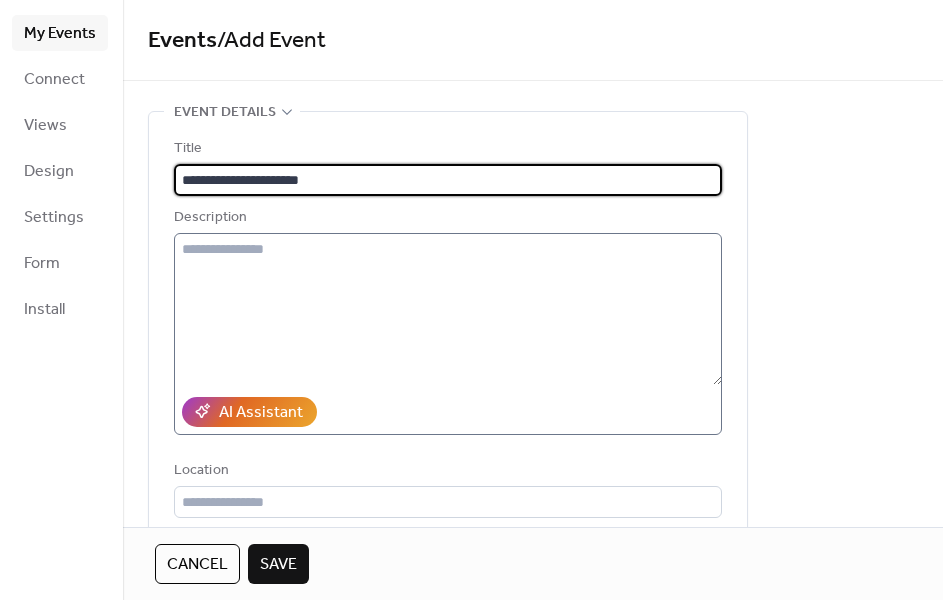 type on "**********" 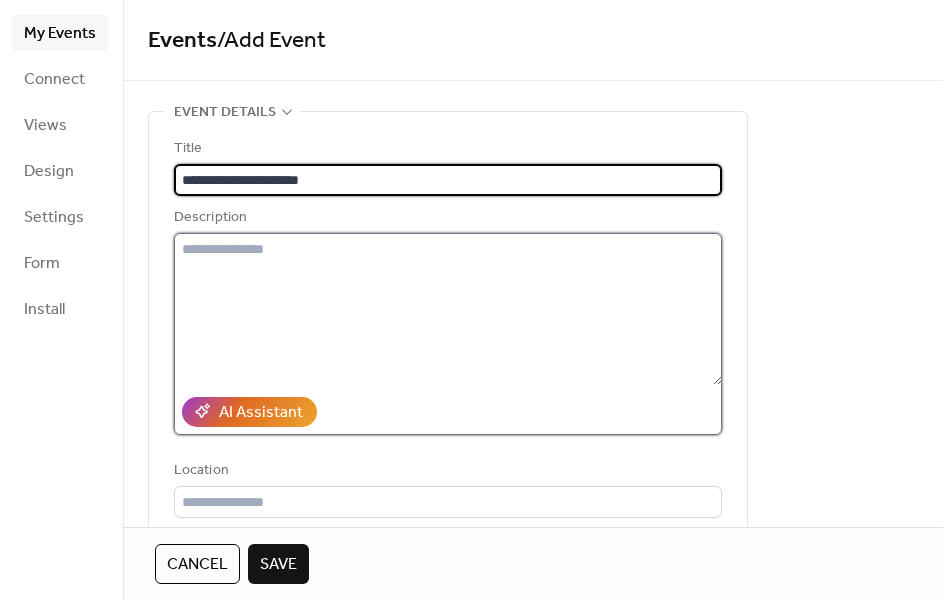 click at bounding box center [448, 309] 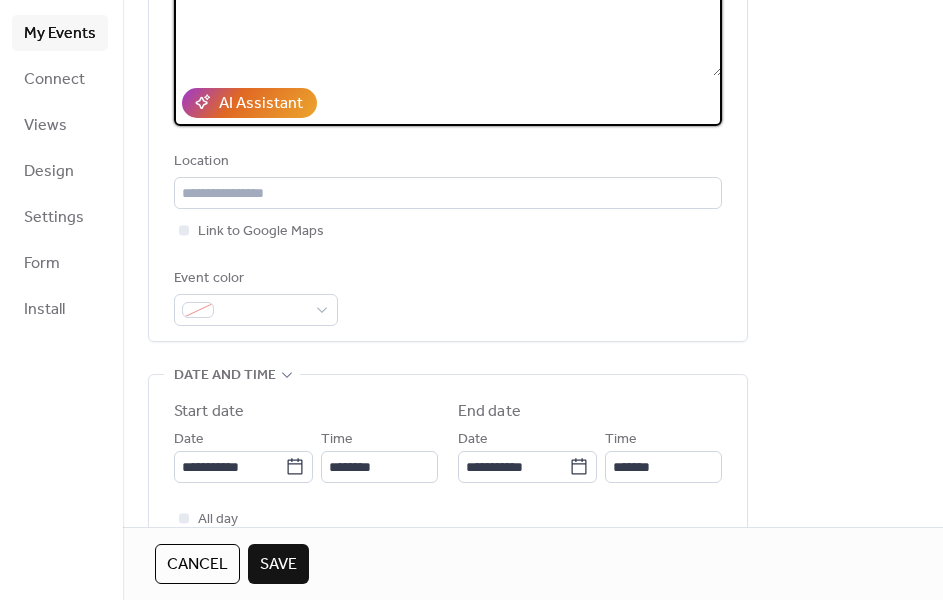 scroll, scrollTop: 313, scrollLeft: 0, axis: vertical 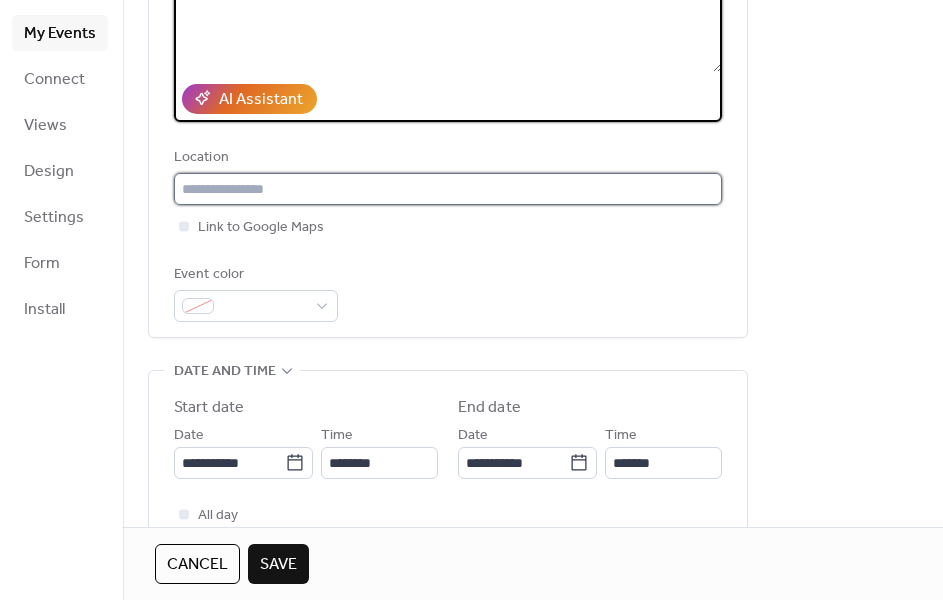 click at bounding box center (448, 189) 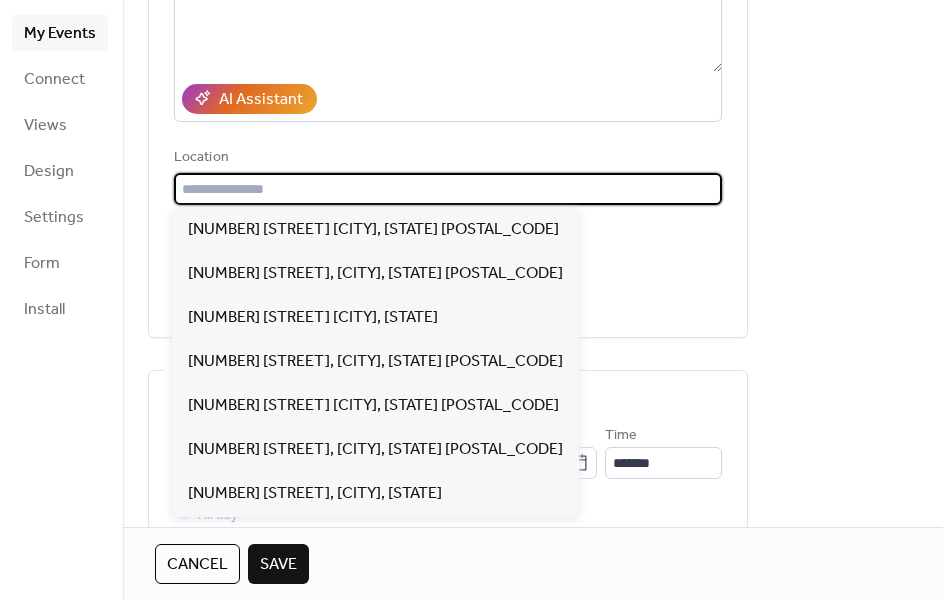 paste on "**********" 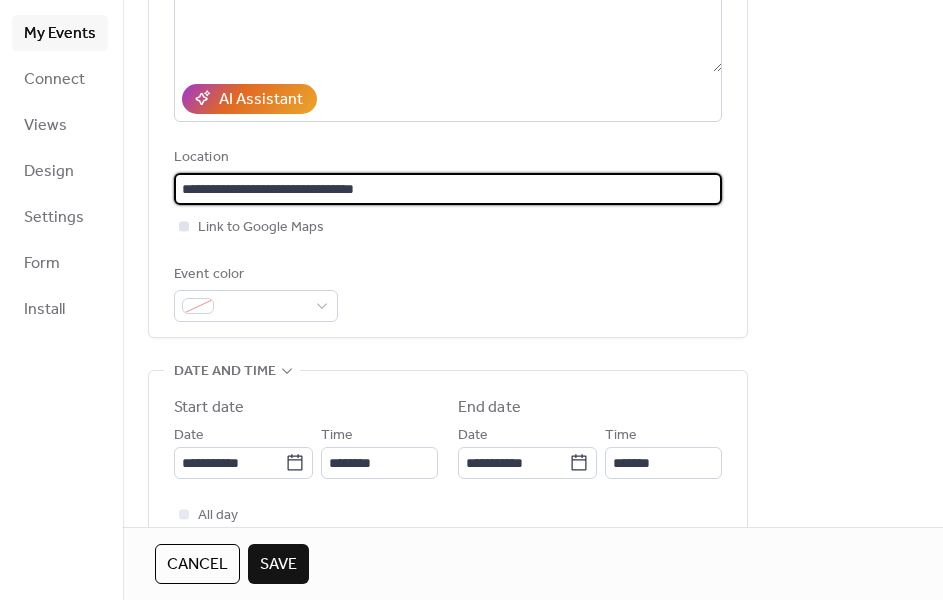 type on "**********" 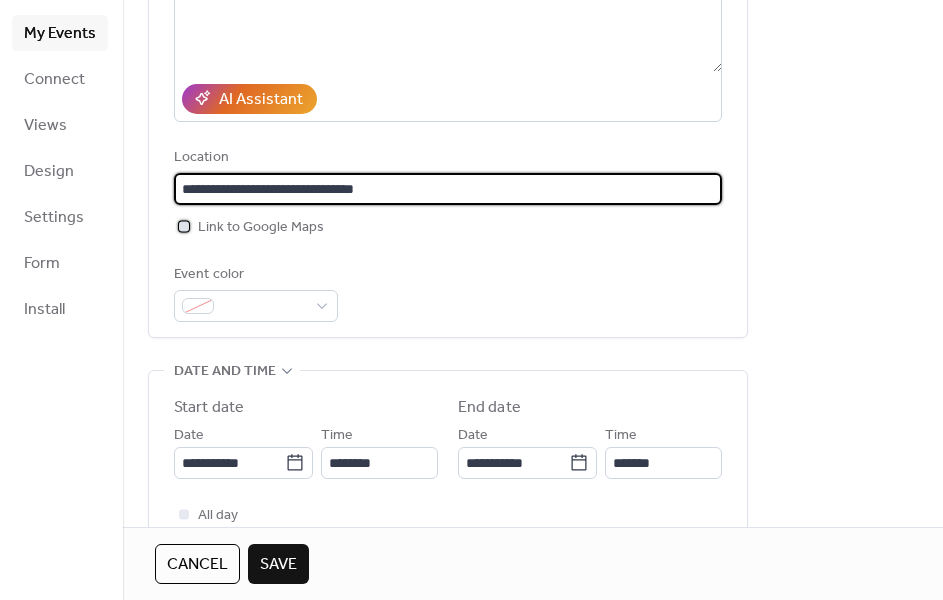 click at bounding box center [184, 226] 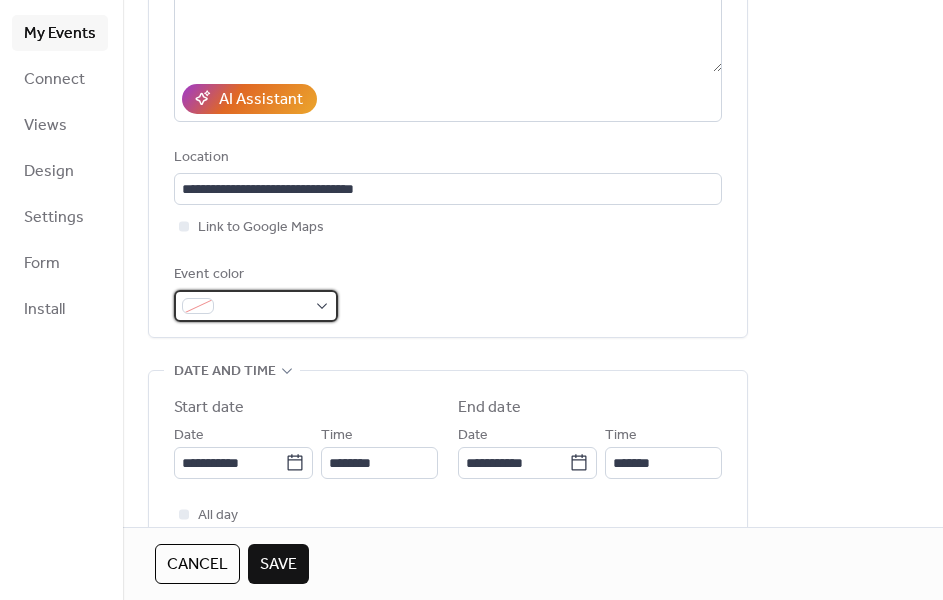 click at bounding box center (256, 306) 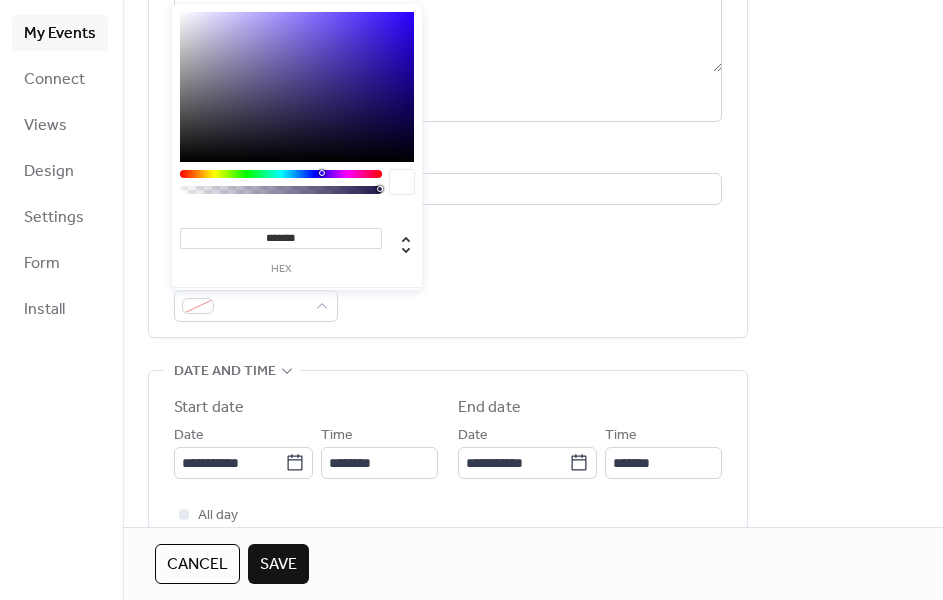 click at bounding box center [281, 174] 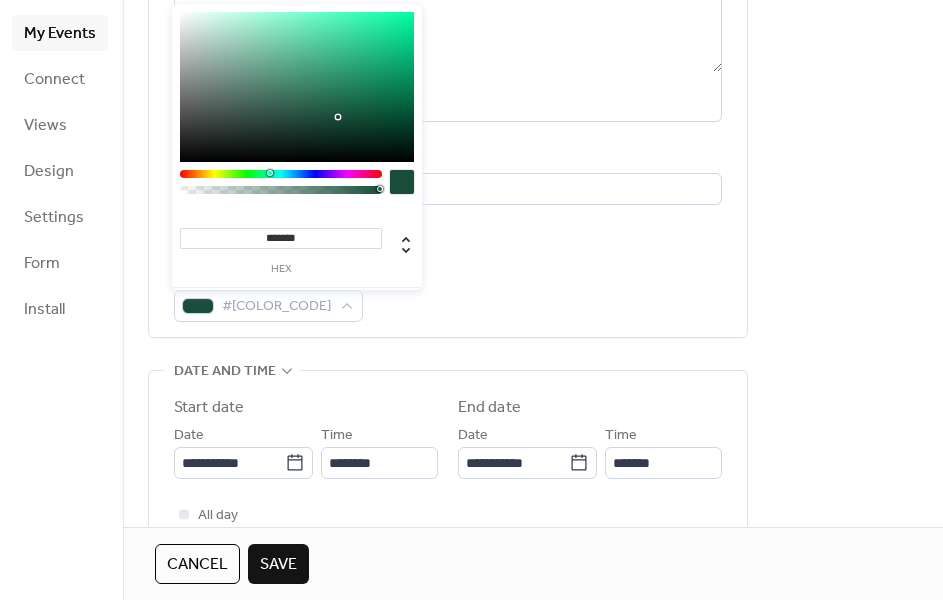 click on "******* hex" at bounding box center (297, 181) 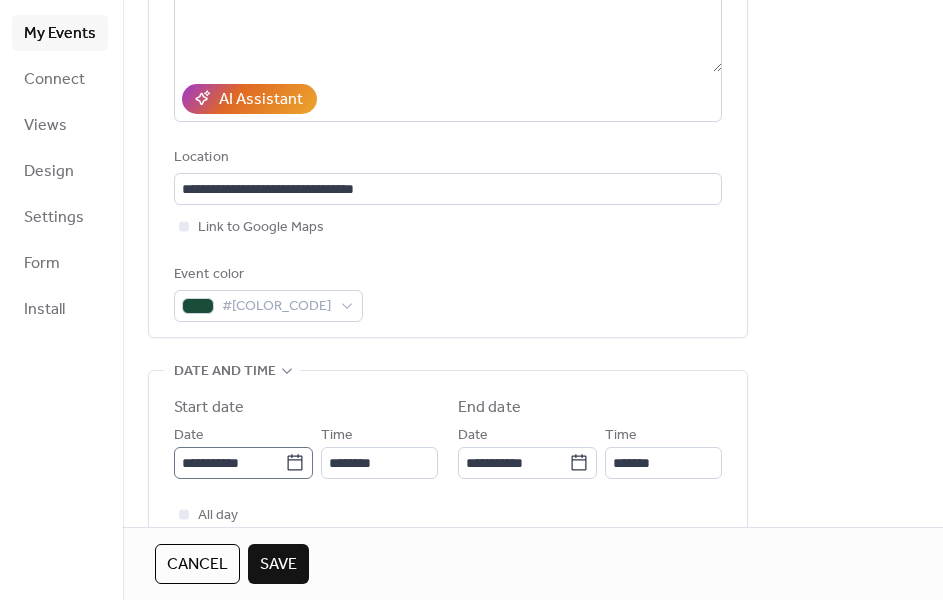 click 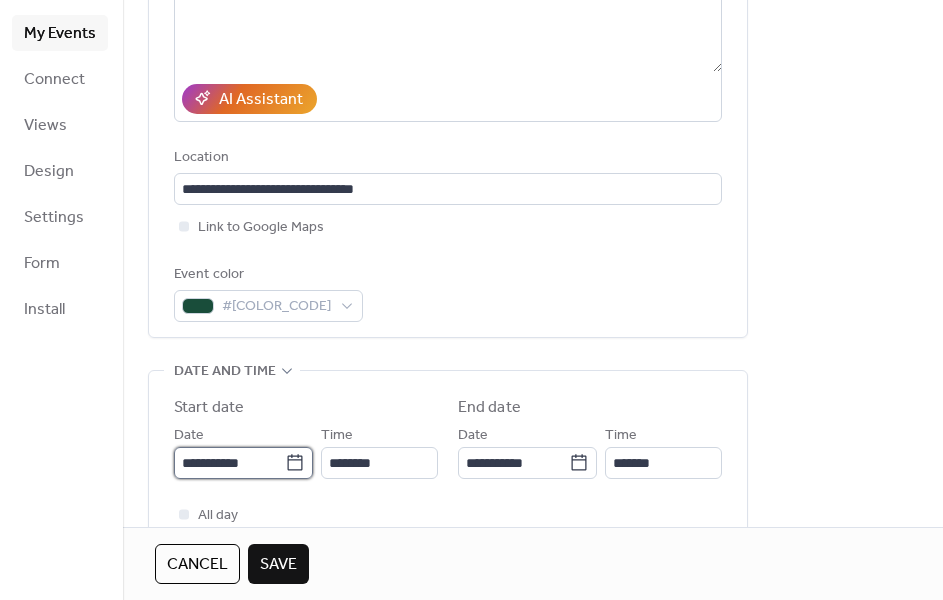 click on "**********" at bounding box center (229, 463) 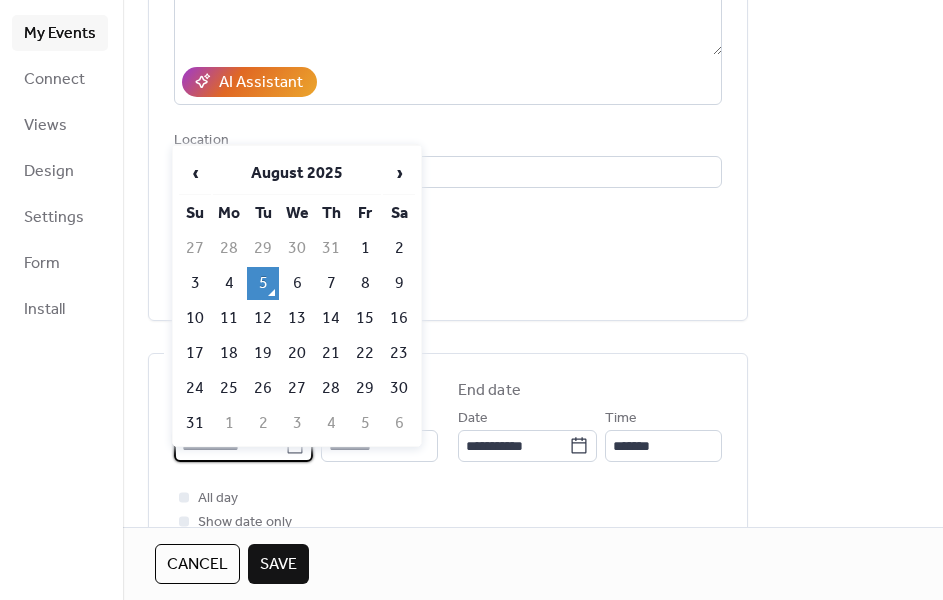 scroll, scrollTop: 340, scrollLeft: 0, axis: vertical 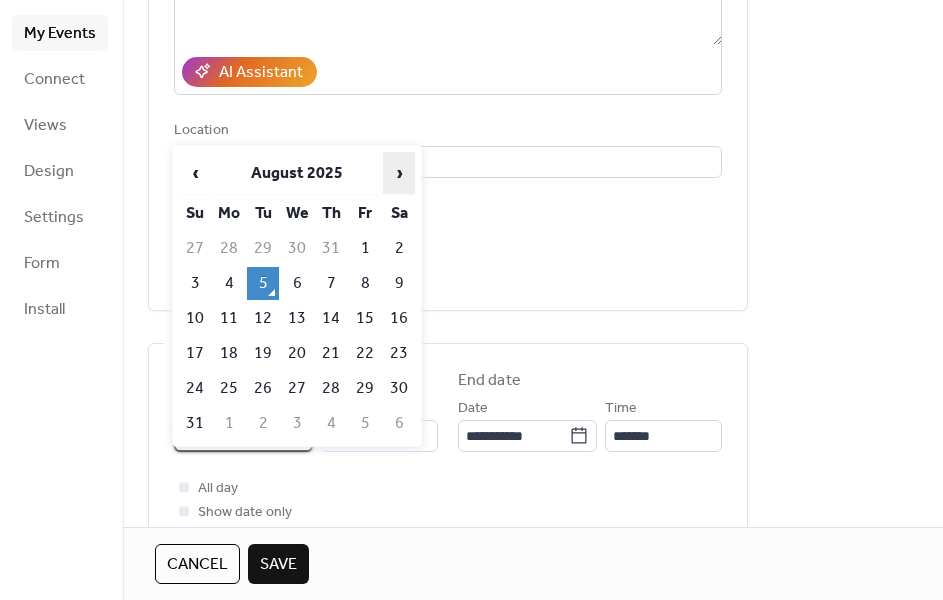 click on "›" at bounding box center [399, 173] 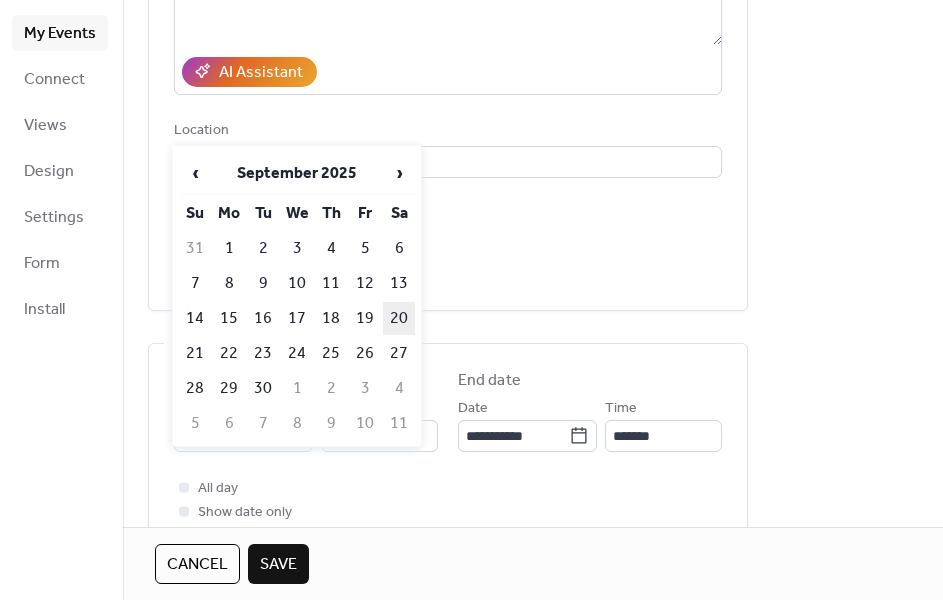 click on "20" at bounding box center (399, 318) 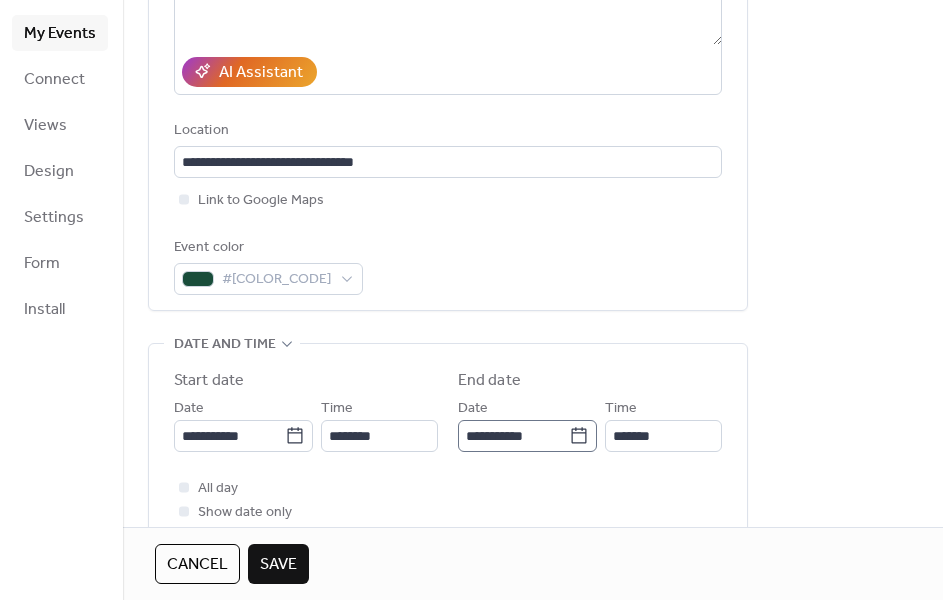 click 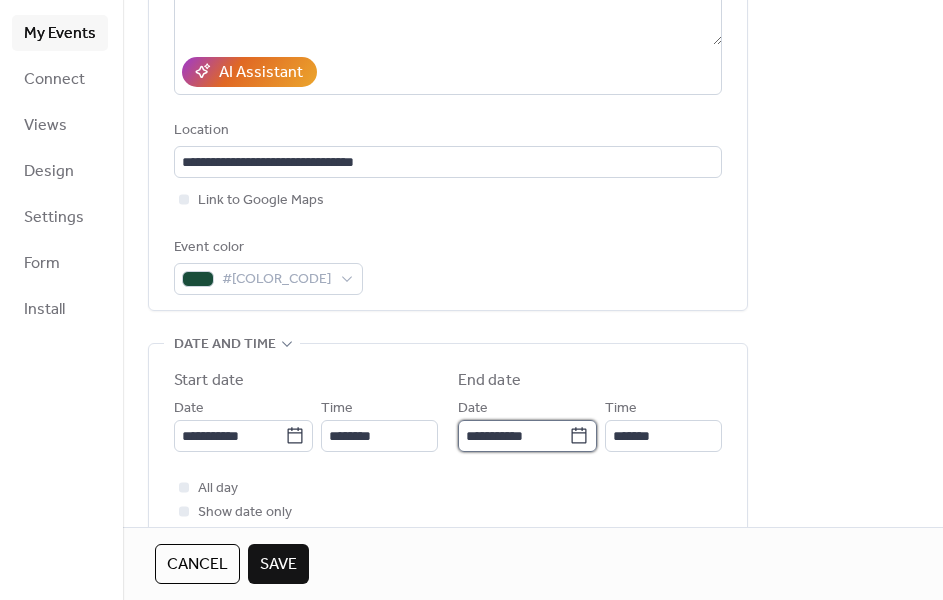 click on "**********" at bounding box center (513, 436) 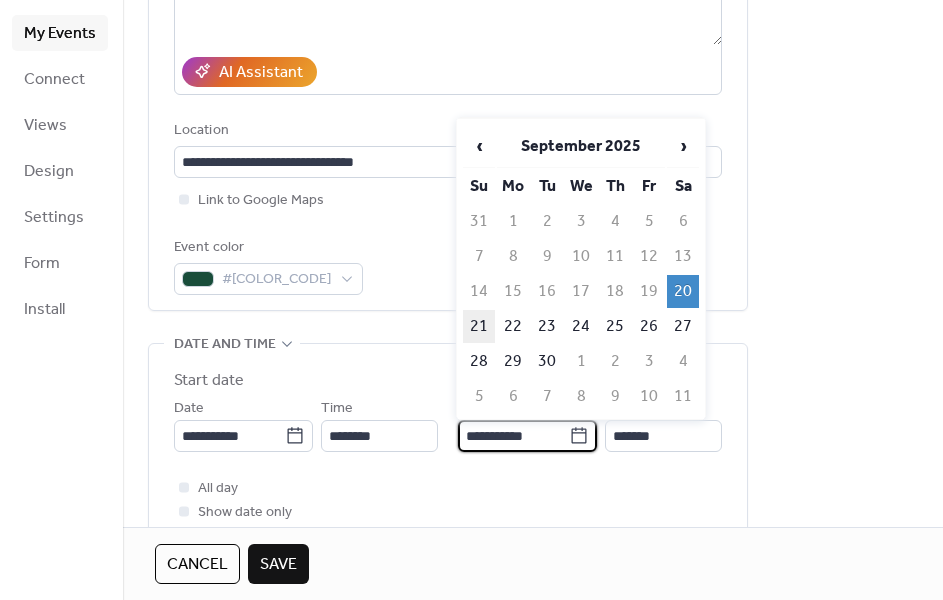 click on "21" at bounding box center (479, 326) 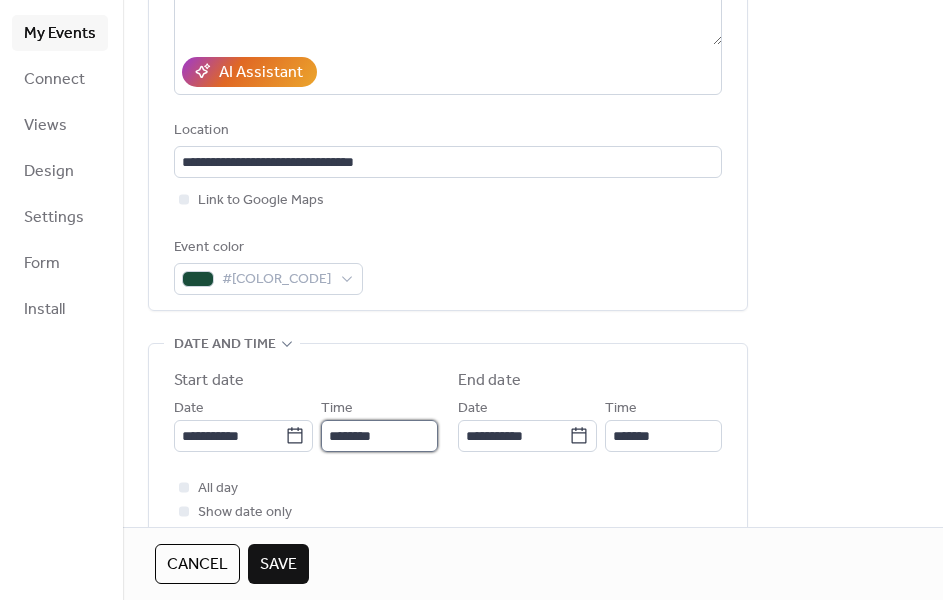 click on "********" at bounding box center (379, 436) 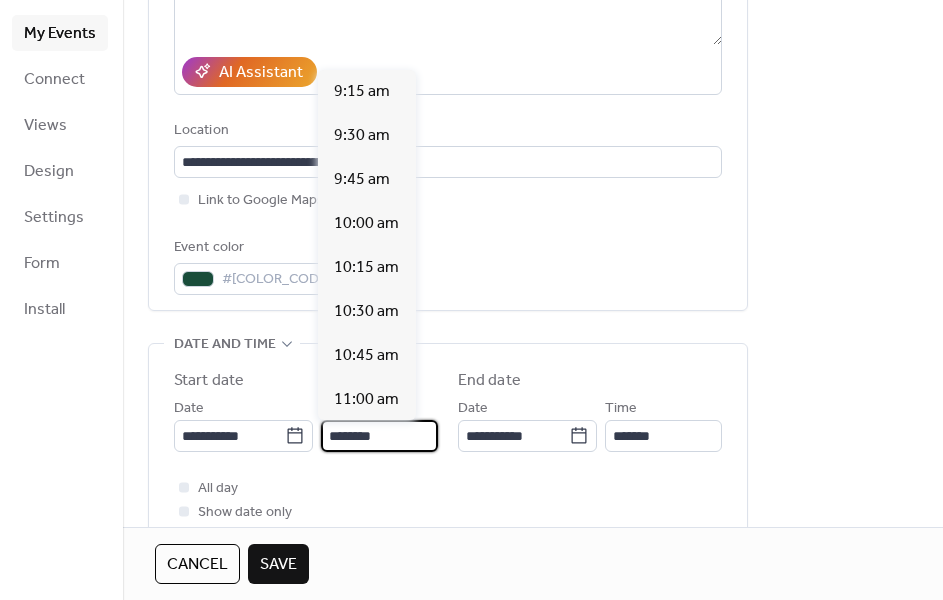 scroll, scrollTop: 1619, scrollLeft: 0, axis: vertical 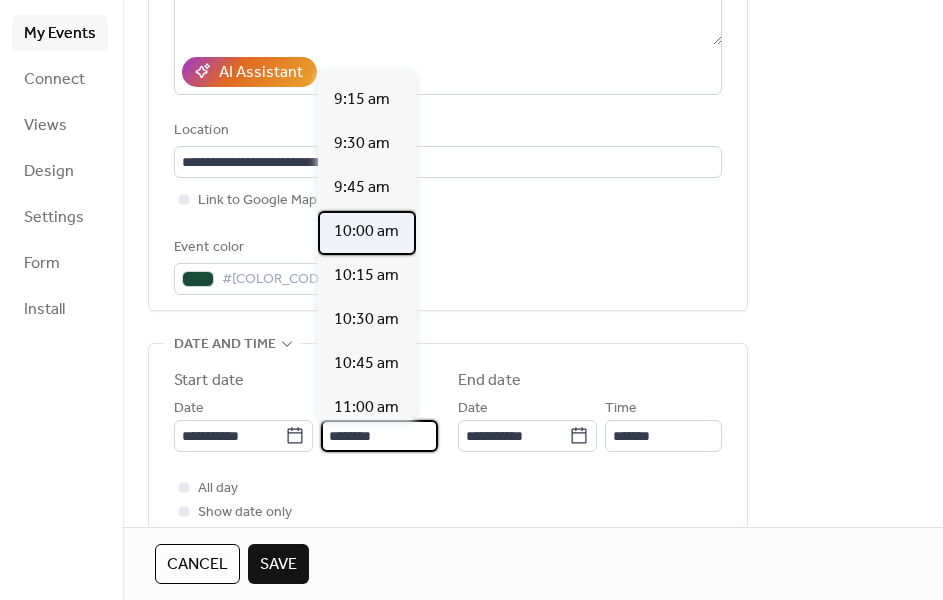 click on "10:00 am" at bounding box center (366, 232) 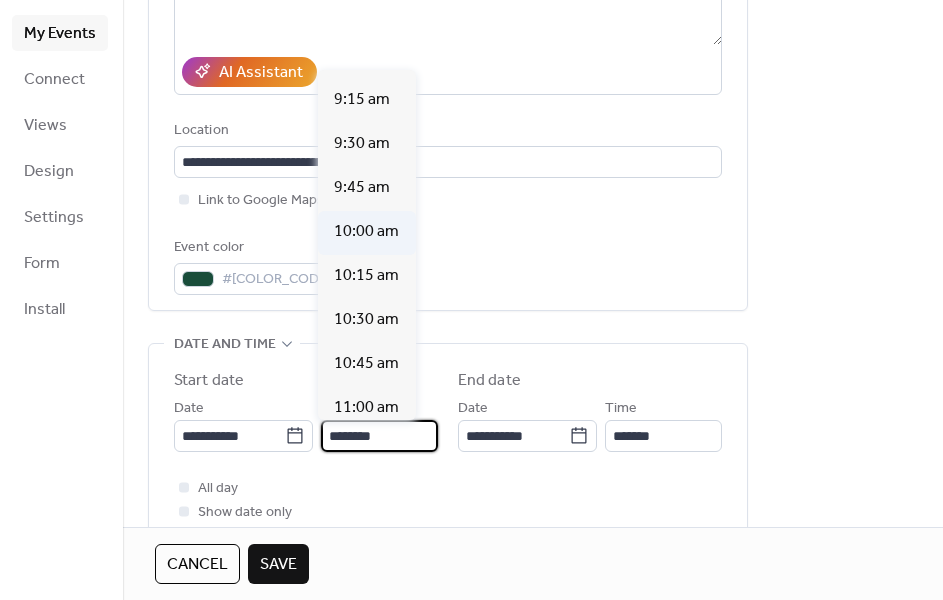 type on "********" 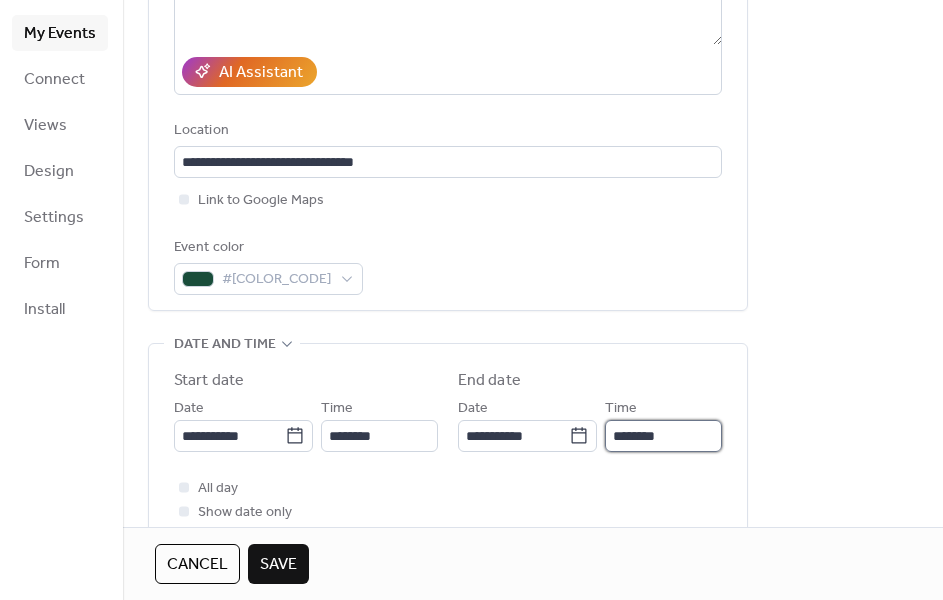 click on "********" at bounding box center [663, 436] 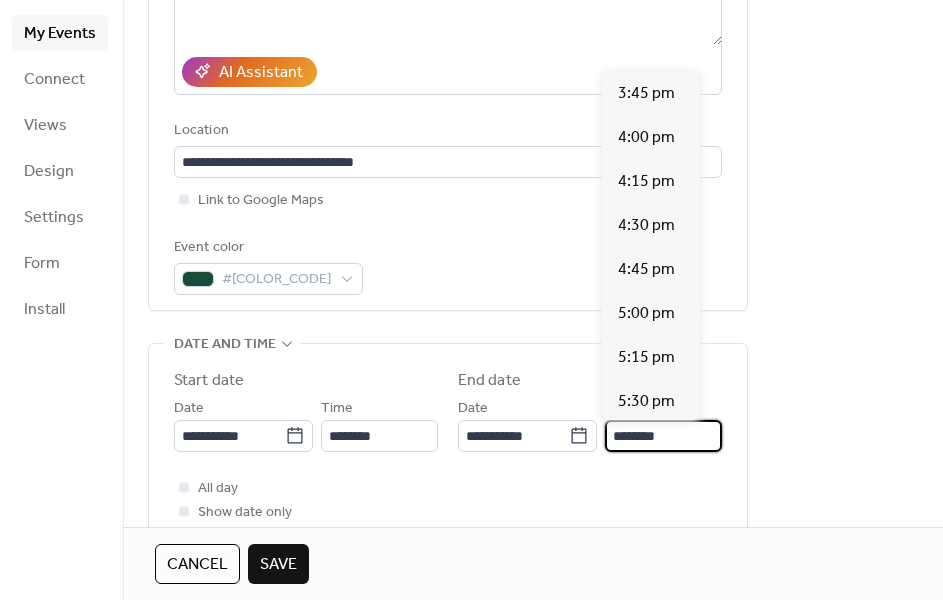 scroll, scrollTop: 2783, scrollLeft: 0, axis: vertical 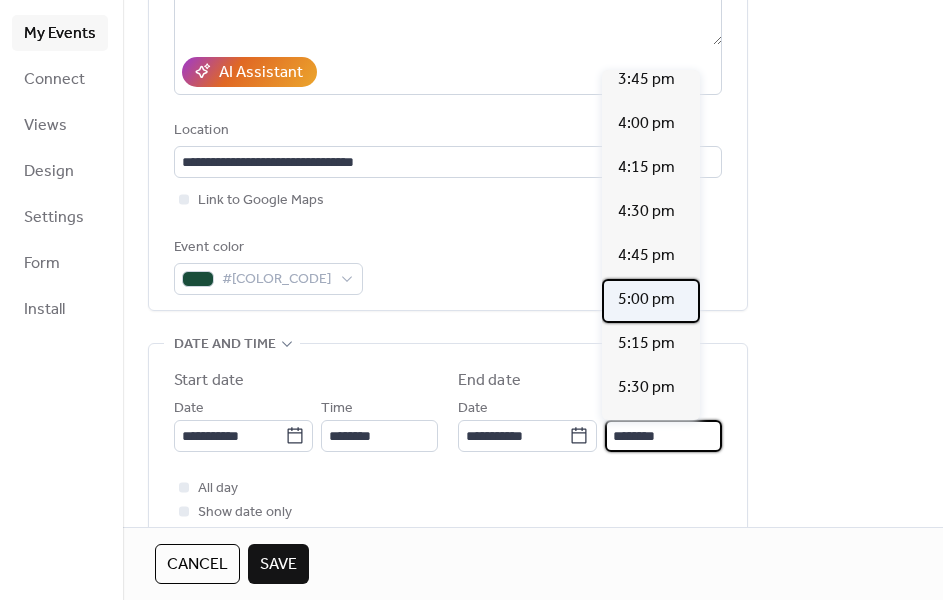click on "5:00 pm" at bounding box center (646, 300) 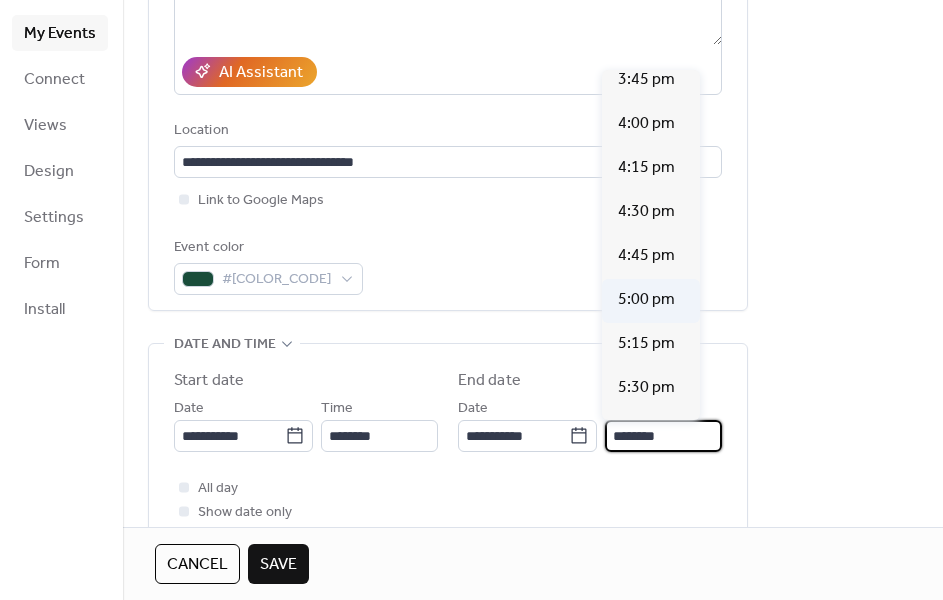 type on "*******" 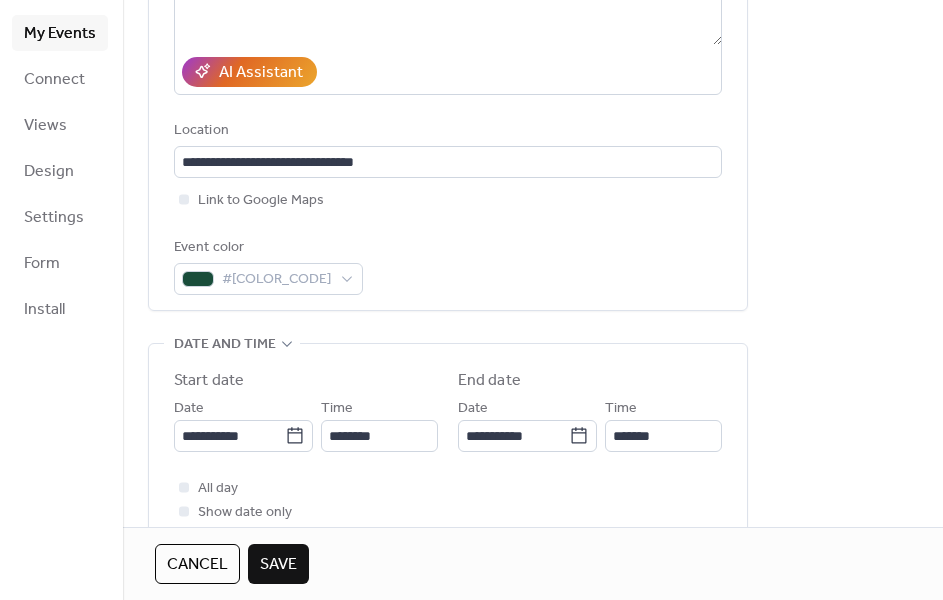click on "All day Show date only Hide end time" at bounding box center [448, 512] 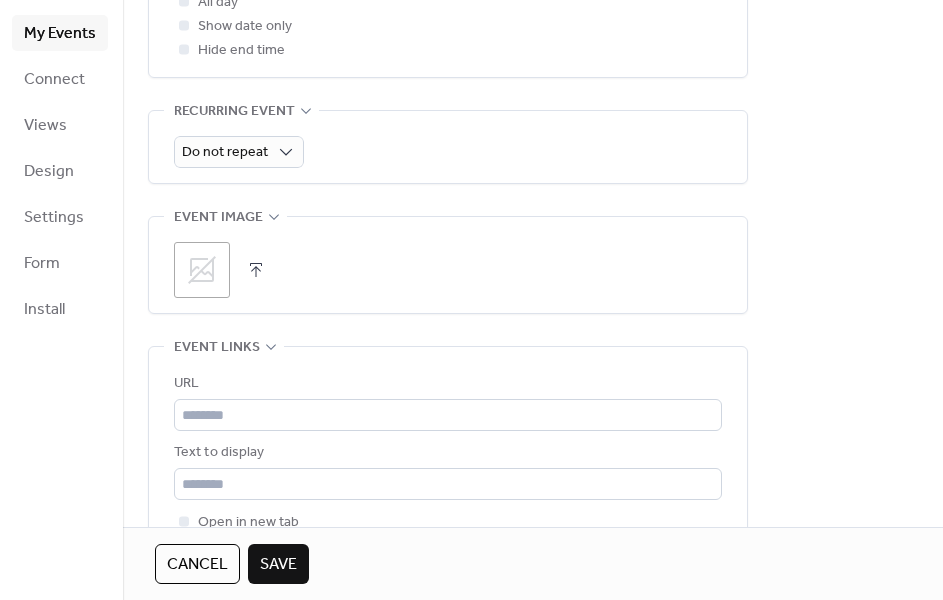 scroll, scrollTop: 827, scrollLeft: 0, axis: vertical 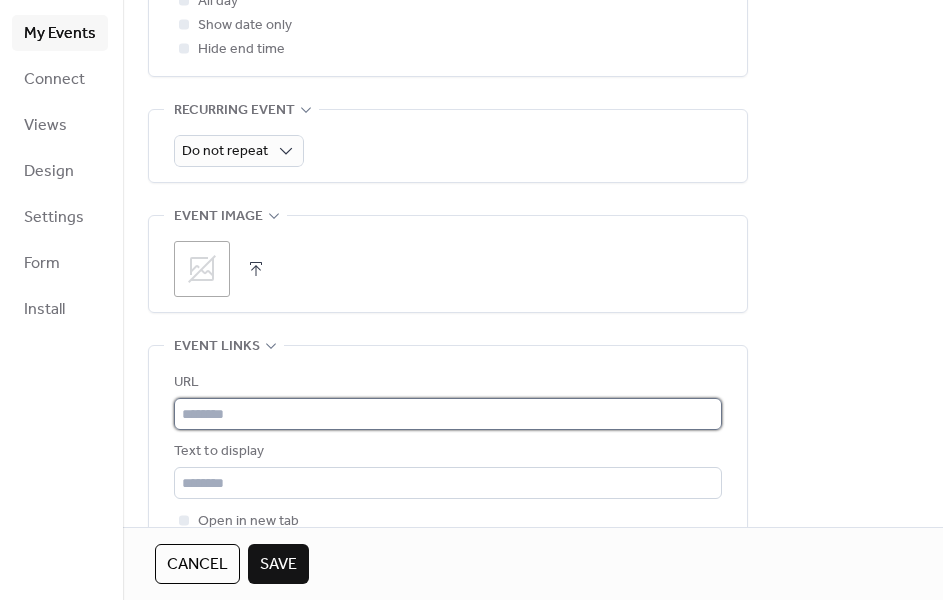 click at bounding box center [448, 414] 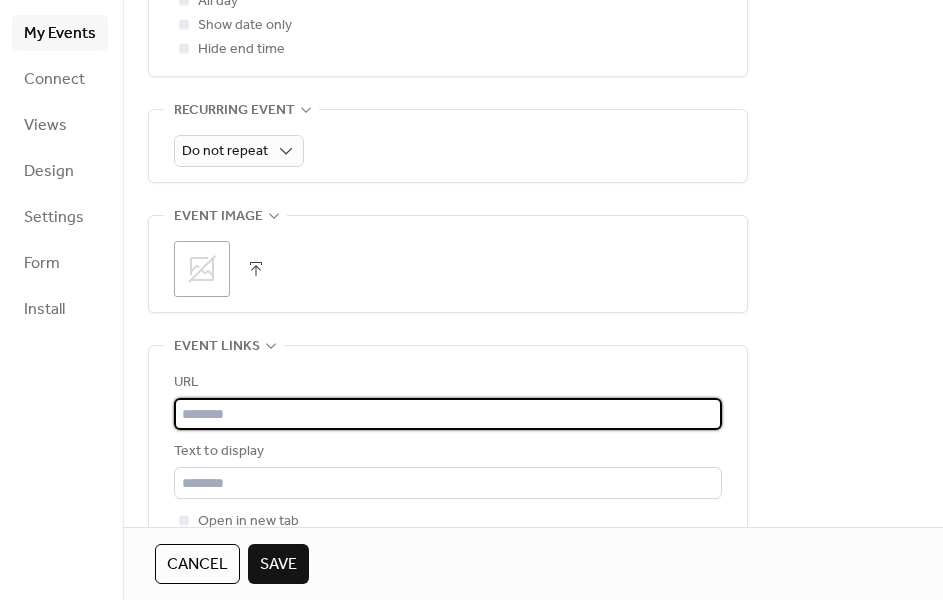 paste on "**********" 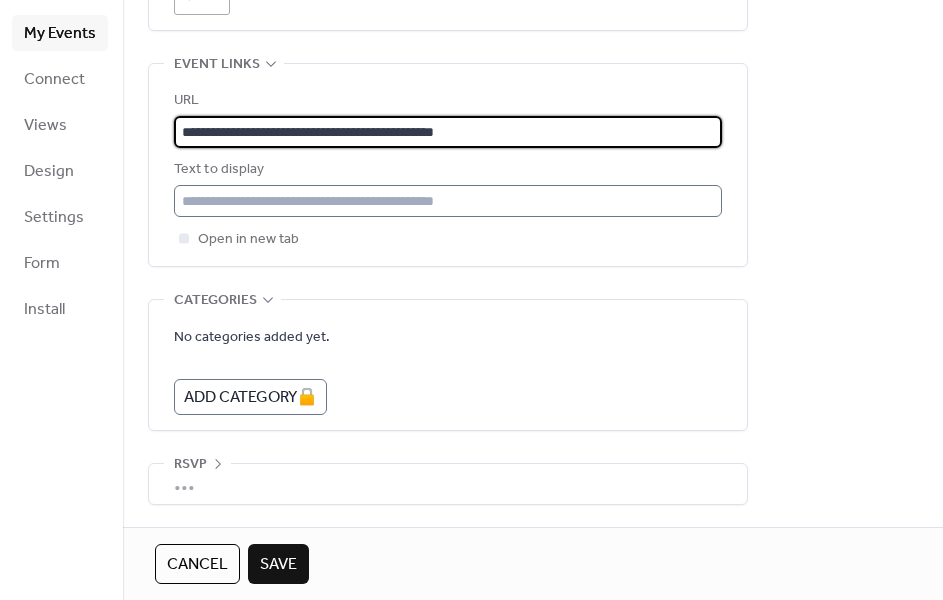 scroll, scrollTop: 990, scrollLeft: 0, axis: vertical 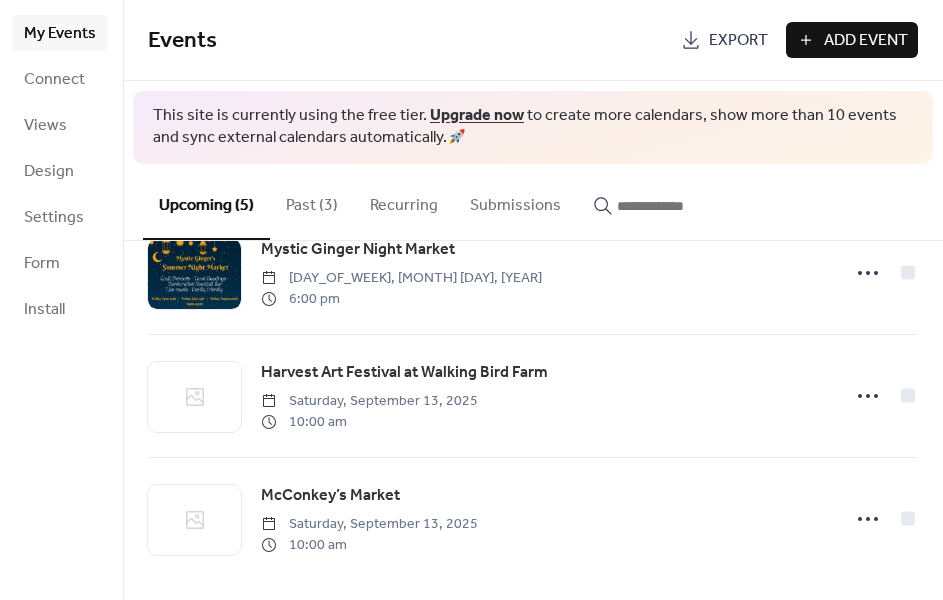 click on "Add Event" at bounding box center [866, 41] 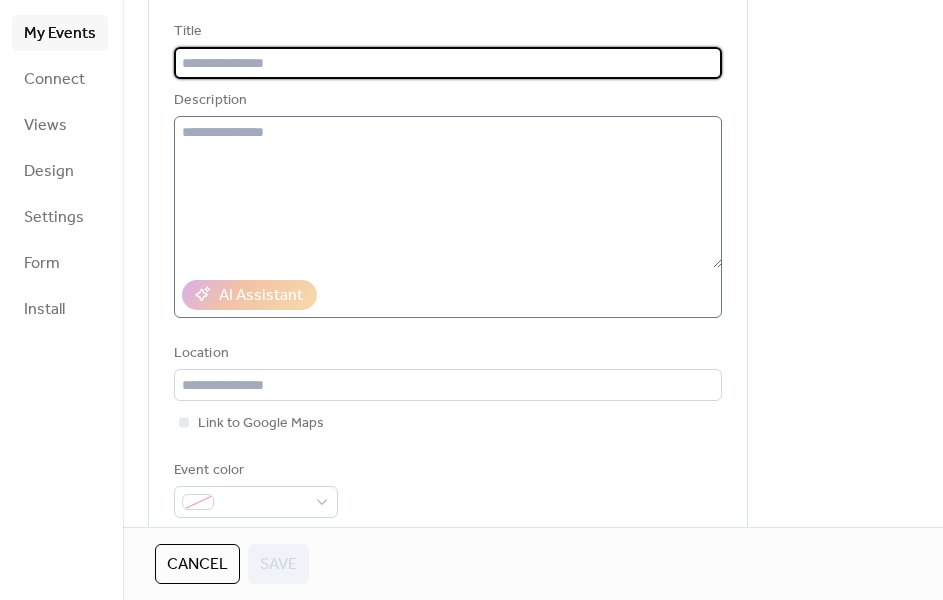 scroll, scrollTop: 170, scrollLeft: 0, axis: vertical 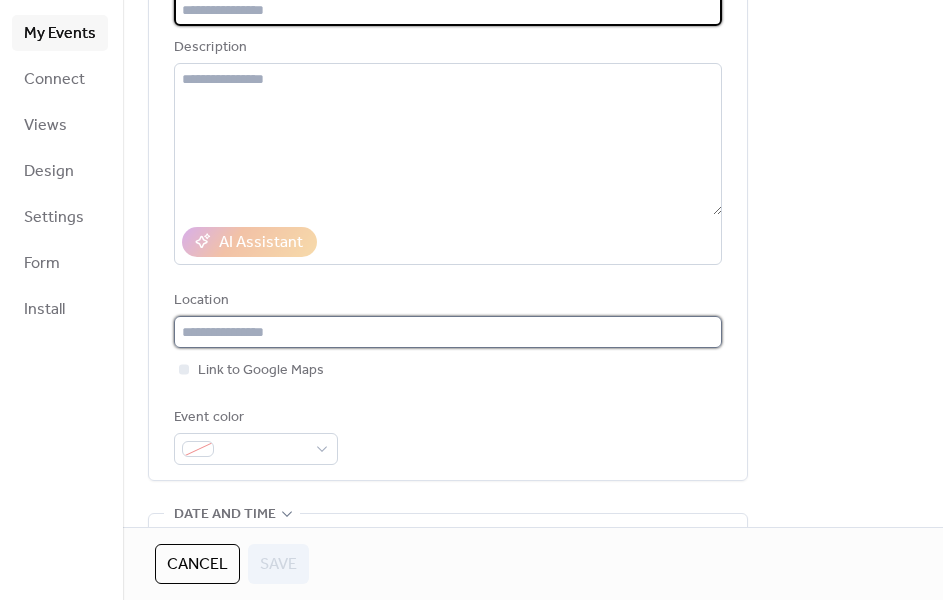 click at bounding box center [448, 332] 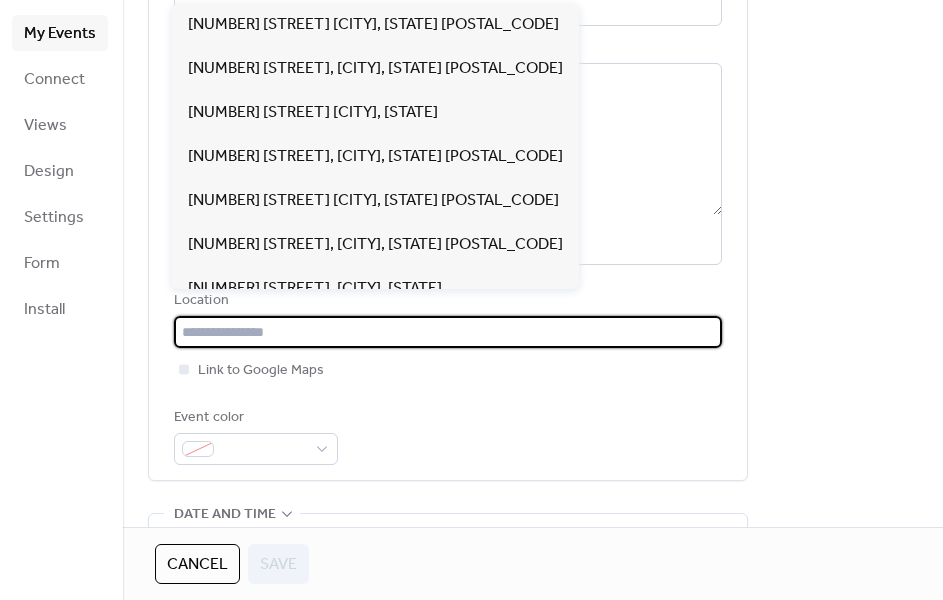 paste on "**********" 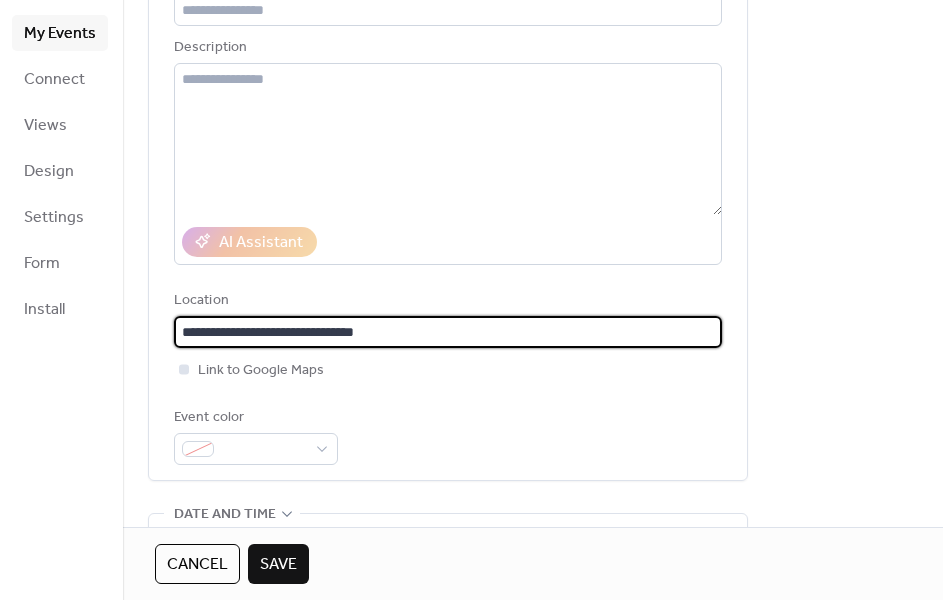 type on "**********" 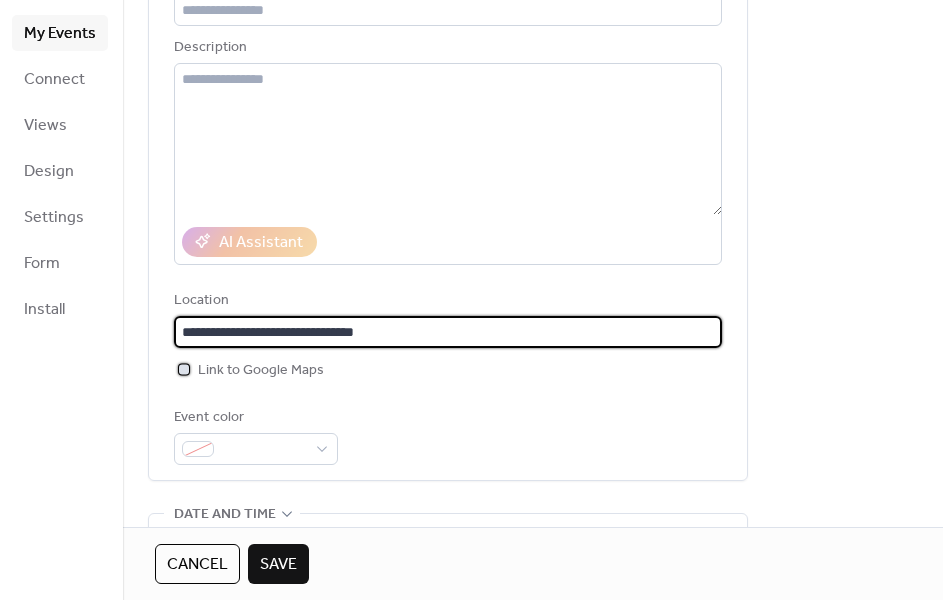 click at bounding box center [184, 369] 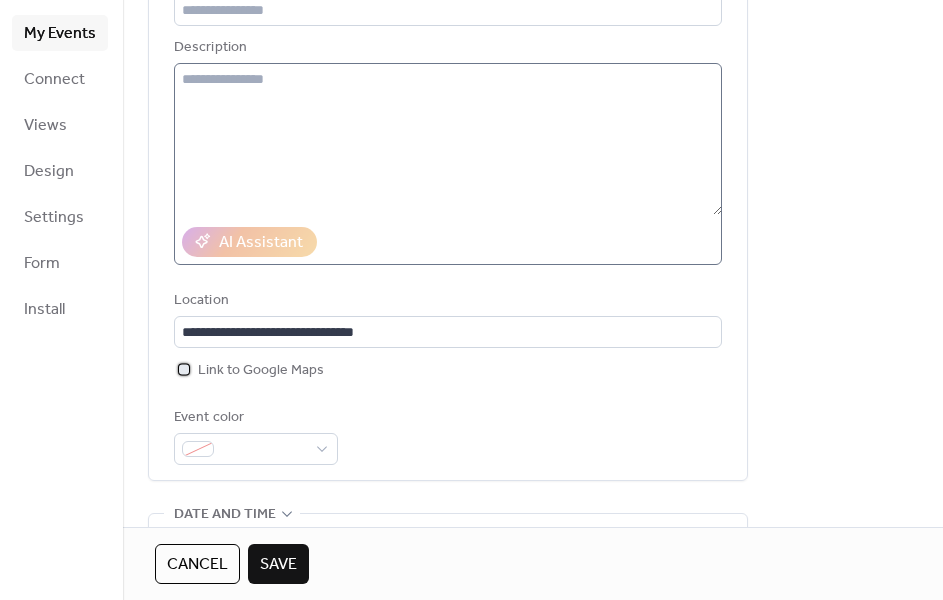 scroll, scrollTop: 0, scrollLeft: 0, axis: both 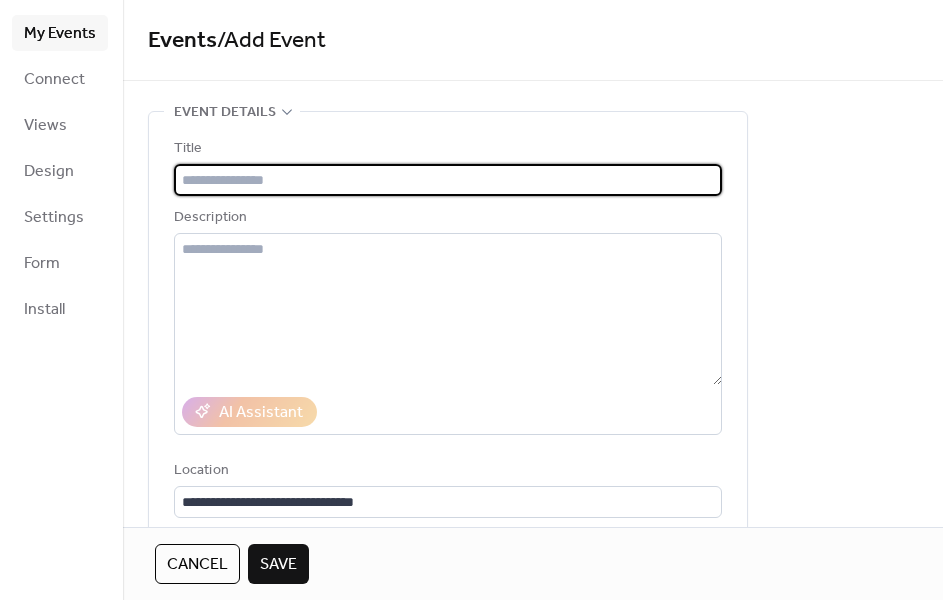 click at bounding box center [448, 180] 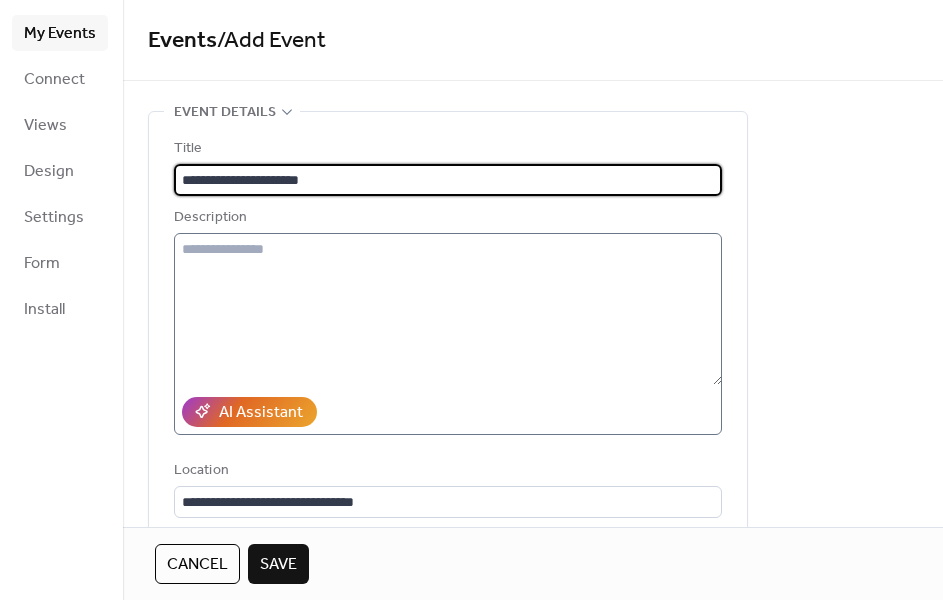 type on "**********" 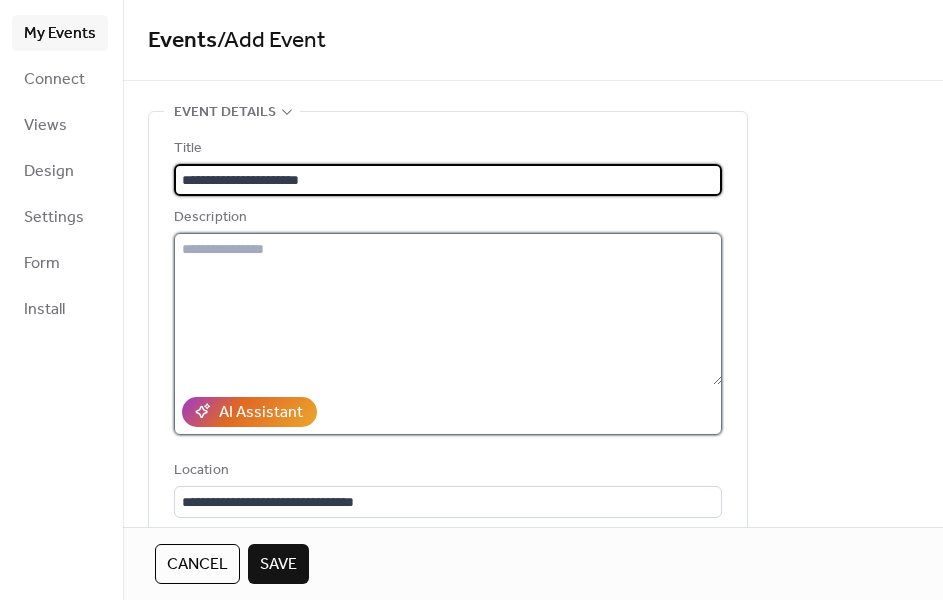 click at bounding box center [448, 309] 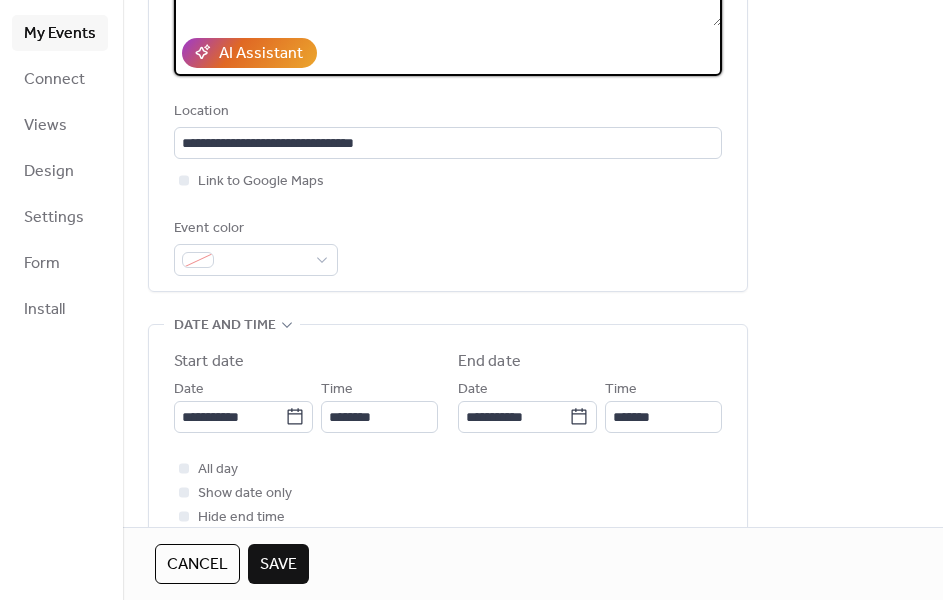 scroll, scrollTop: 361, scrollLeft: 0, axis: vertical 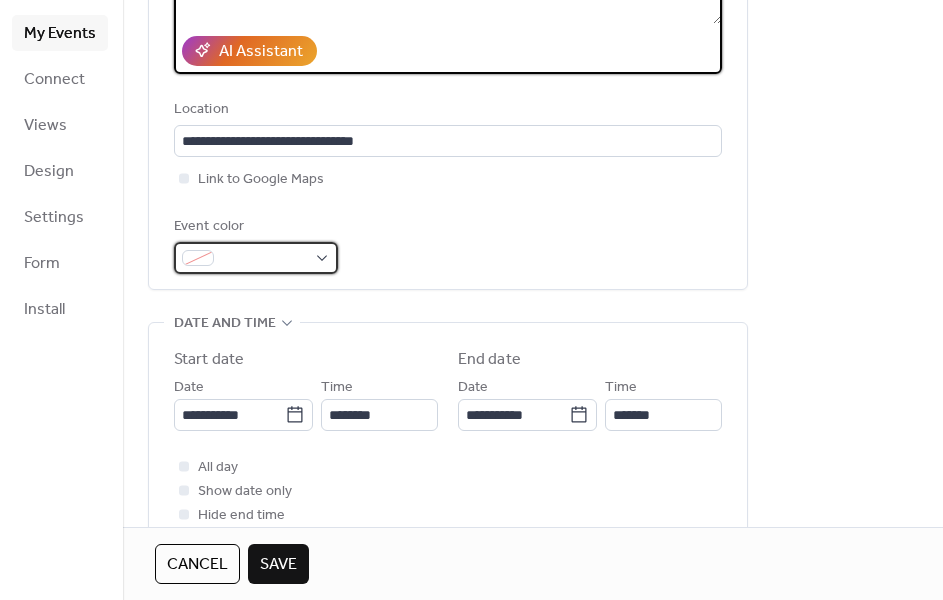 click at bounding box center [256, 258] 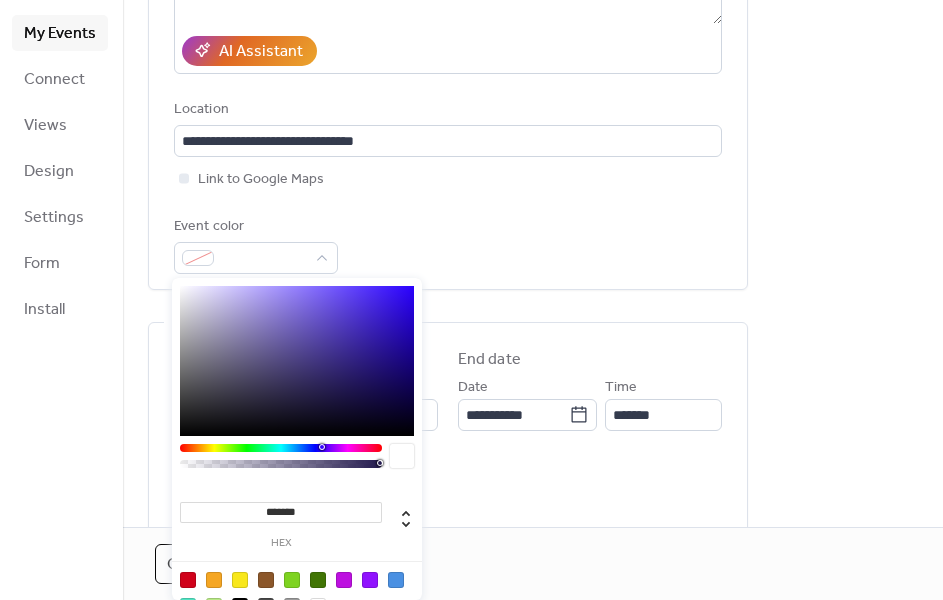 click at bounding box center (281, 448) 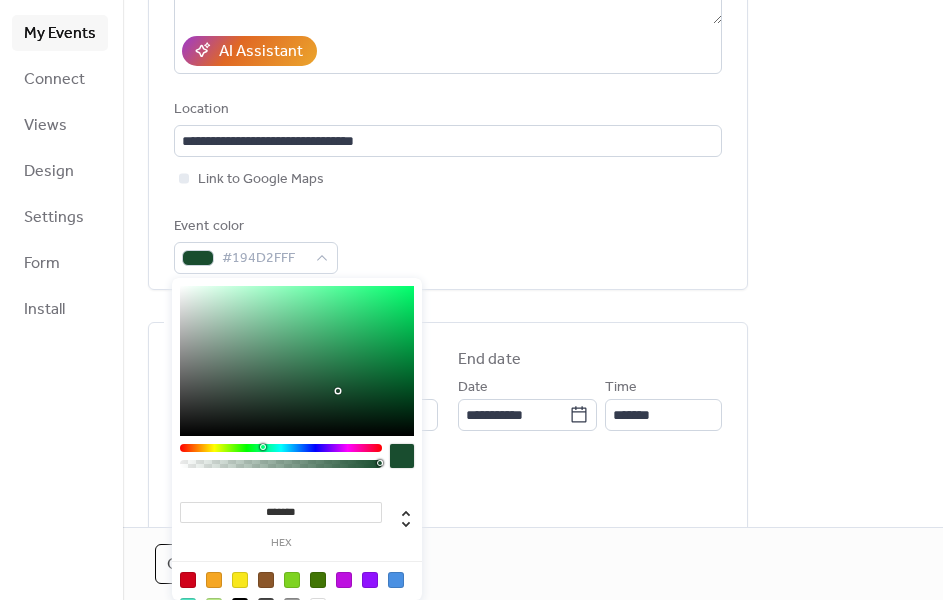 click at bounding box center [402, 456] 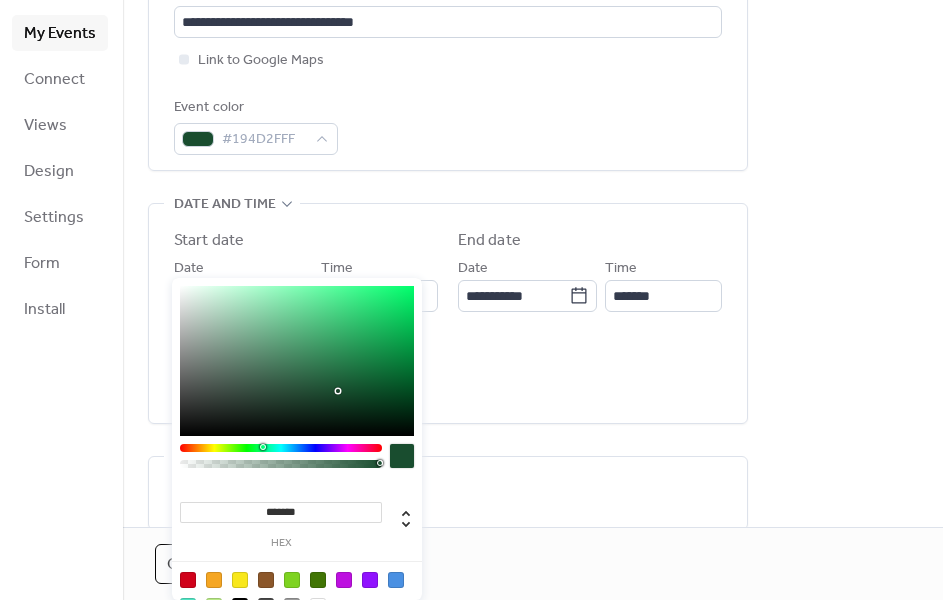 scroll, scrollTop: 482, scrollLeft: 0, axis: vertical 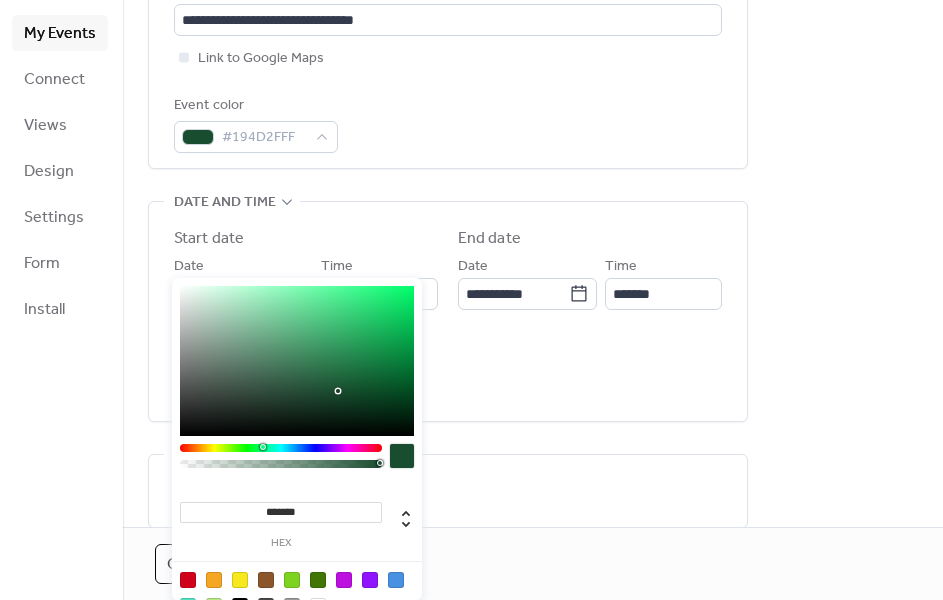 click on "All day Show date only Hide end time" at bounding box center [448, 370] 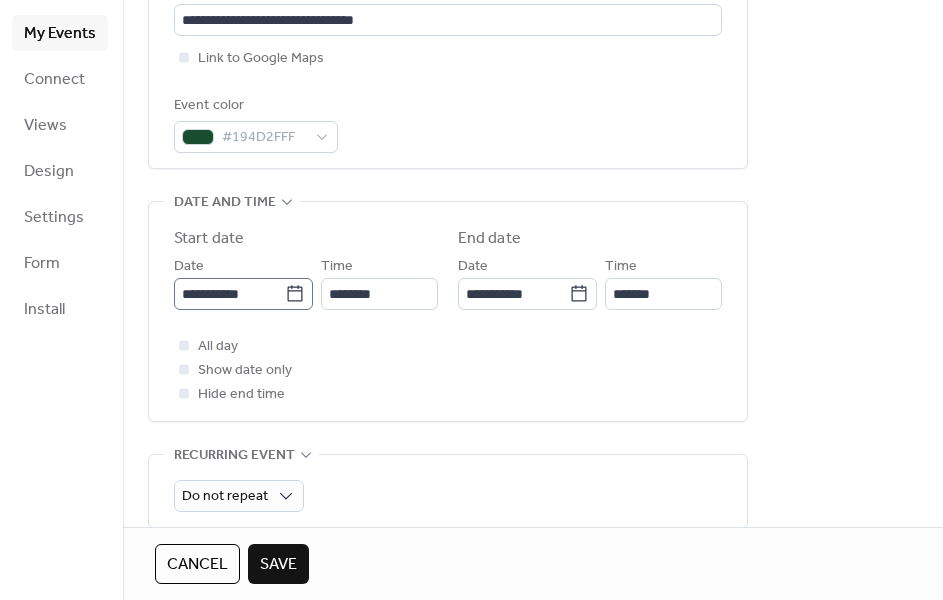 click 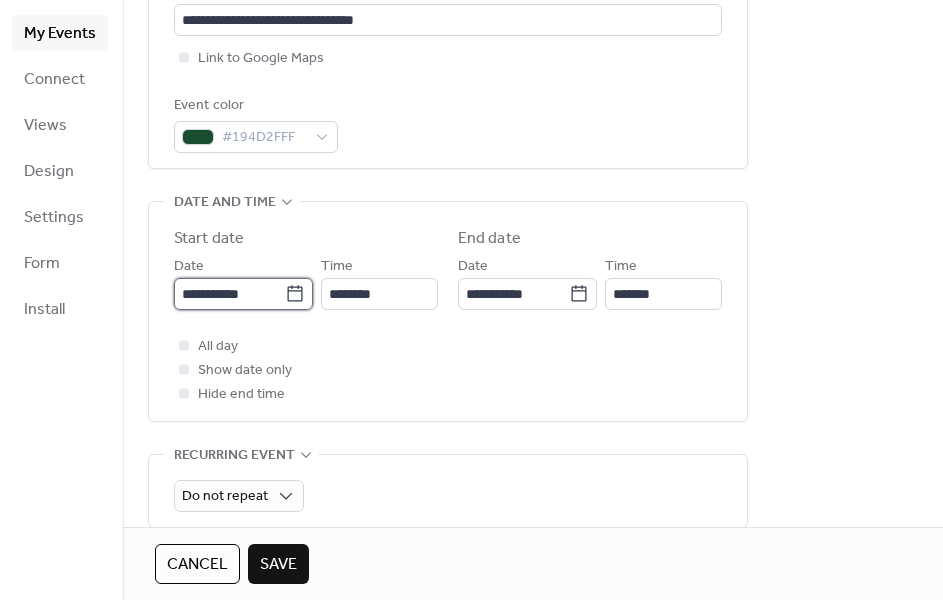 click on "**********" at bounding box center (229, 294) 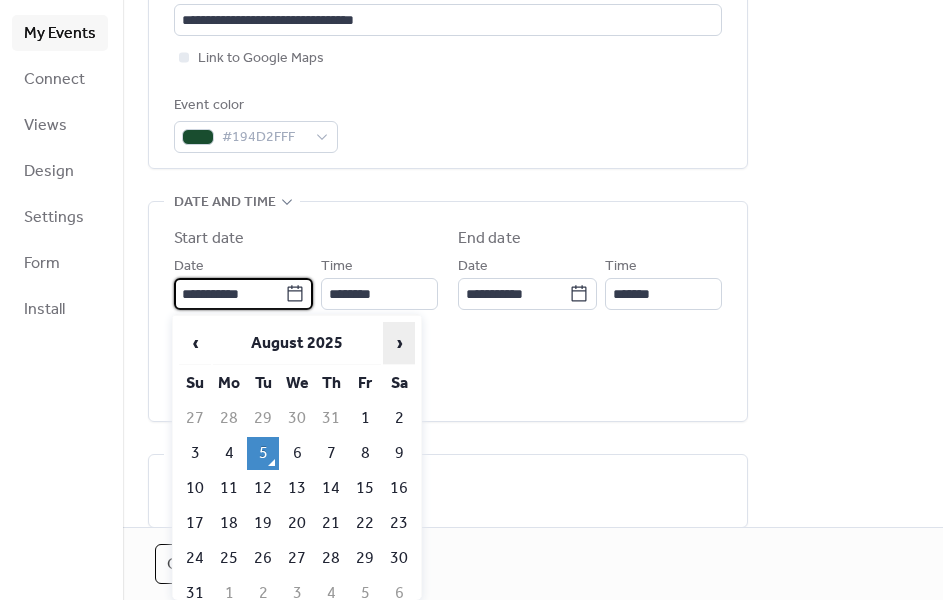 click on "›" at bounding box center (399, 343) 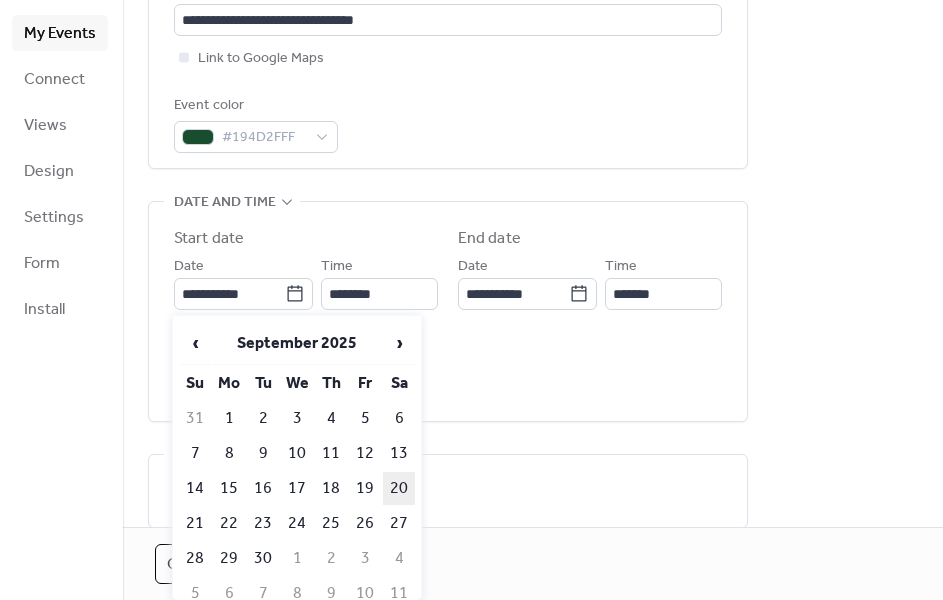 click on "20" at bounding box center (399, 488) 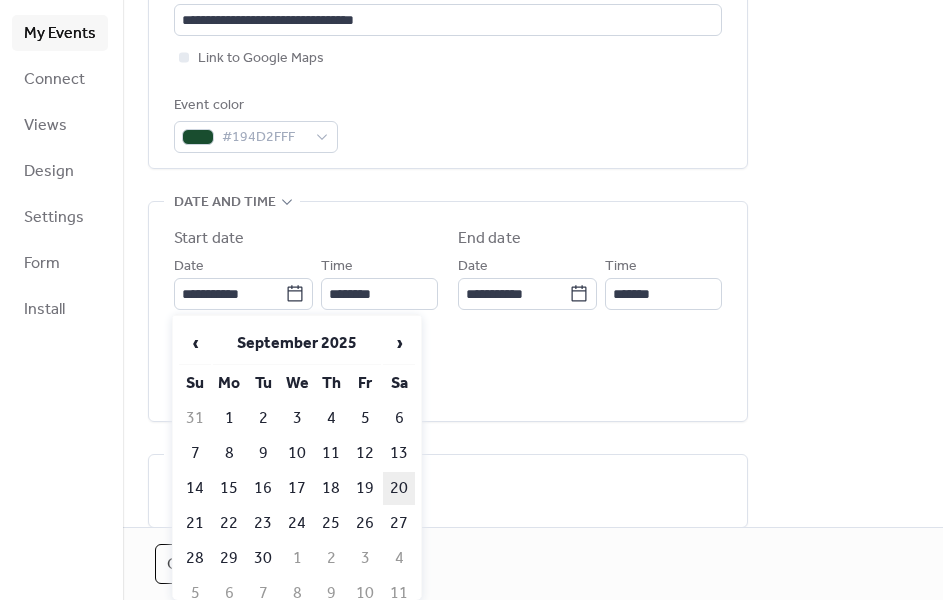 type on "**********" 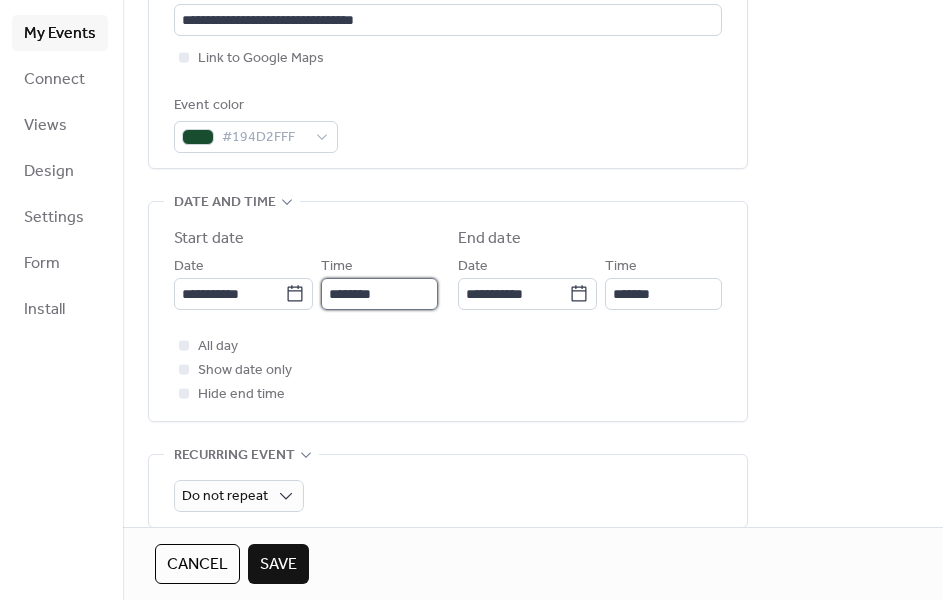 click on "********" at bounding box center (379, 294) 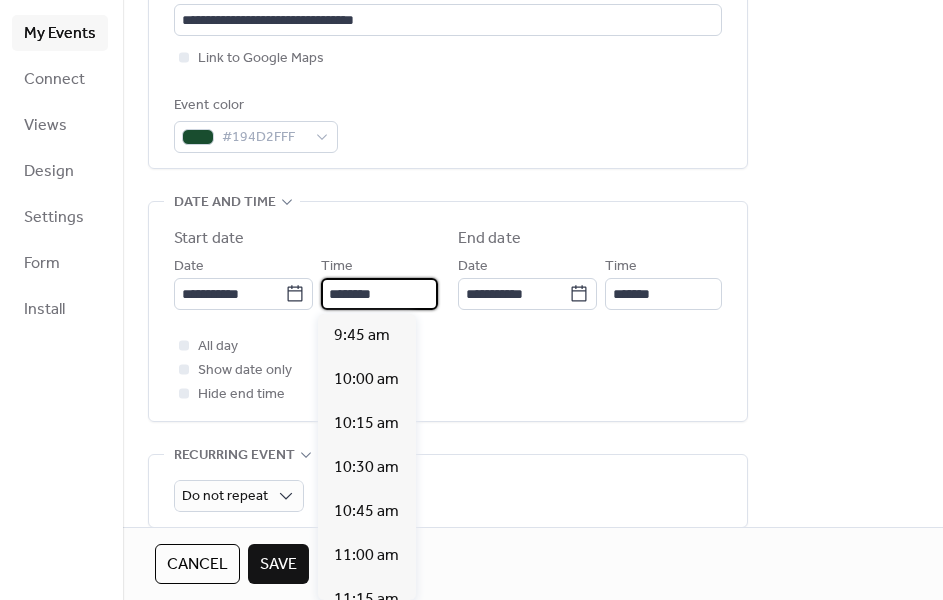 scroll, scrollTop: 1712, scrollLeft: 0, axis: vertical 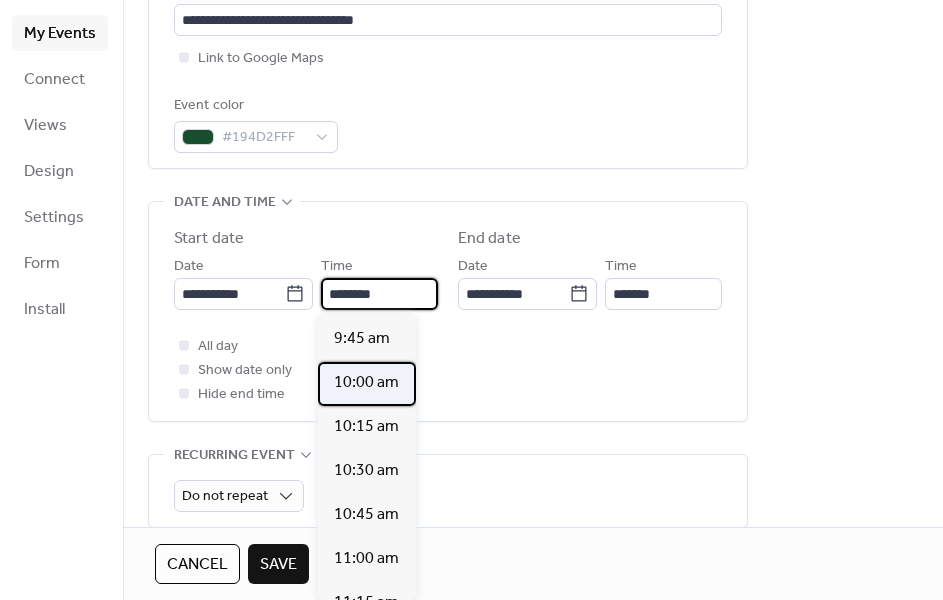click on "10:00 am" at bounding box center [366, 383] 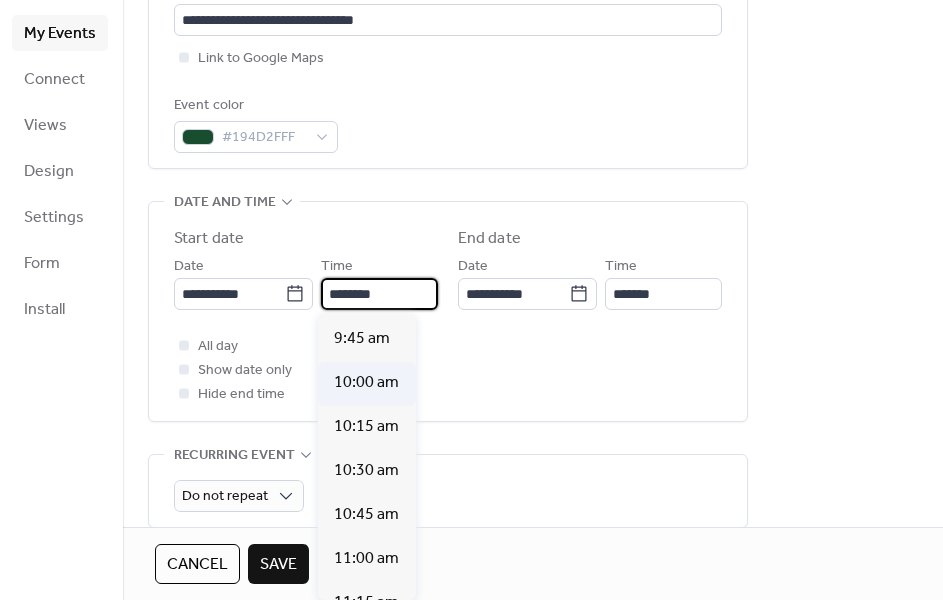 type on "********" 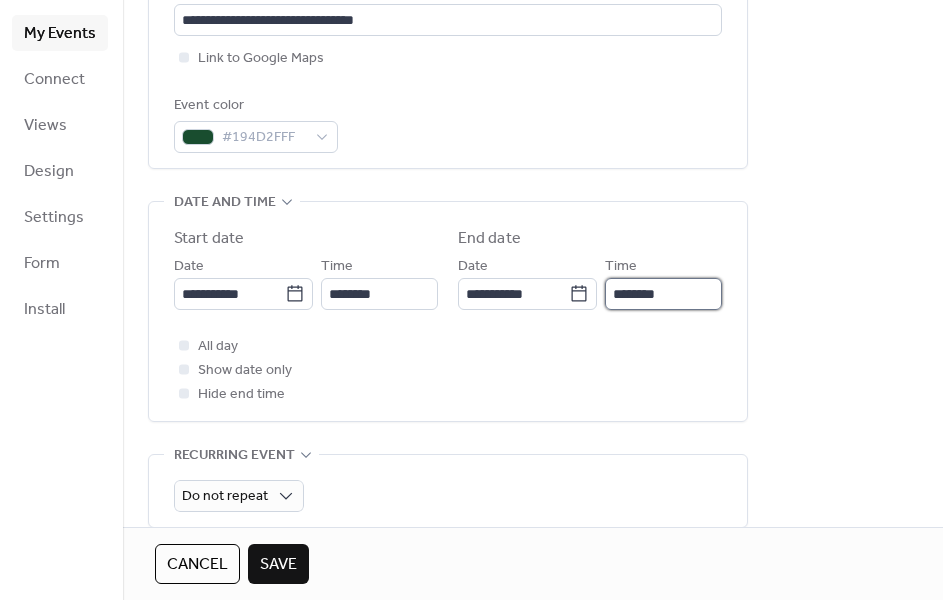 click on "********" at bounding box center (663, 294) 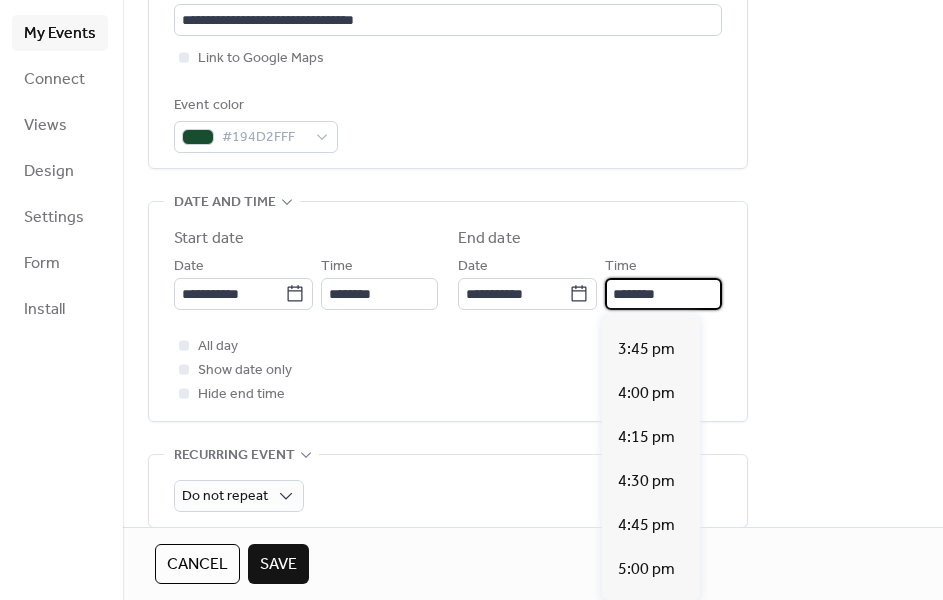 scroll, scrollTop: 954, scrollLeft: 0, axis: vertical 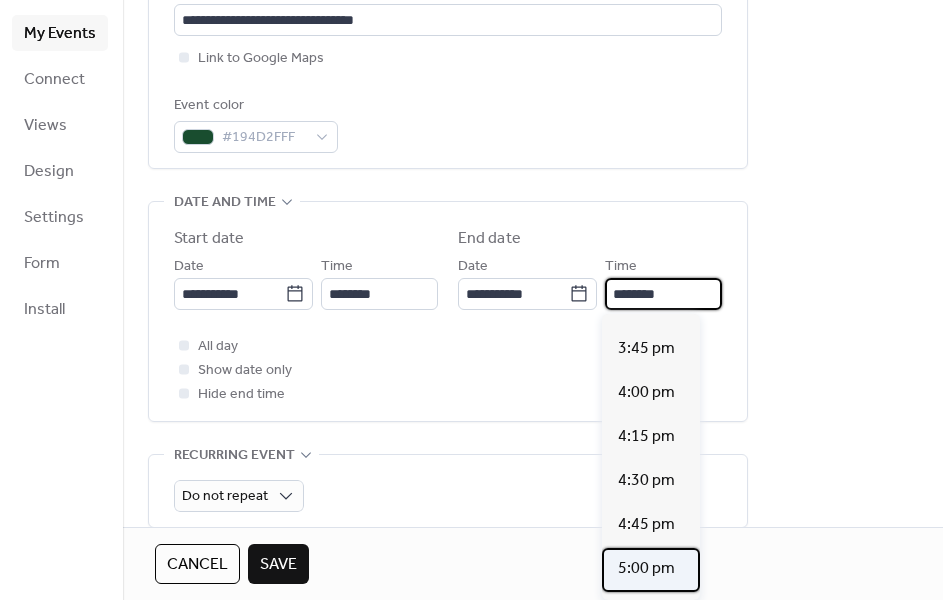 click on "5:00 pm" at bounding box center [646, 569] 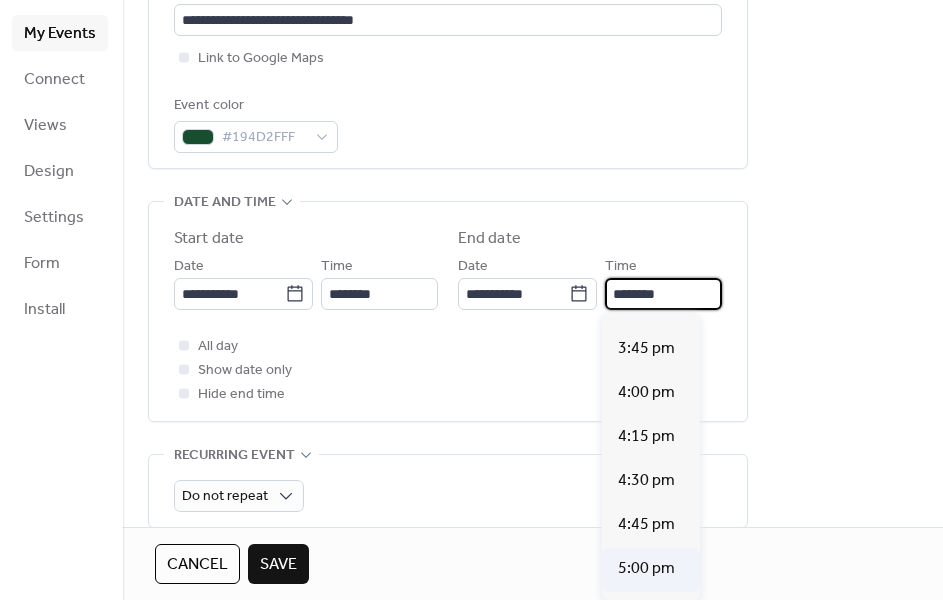 type on "*******" 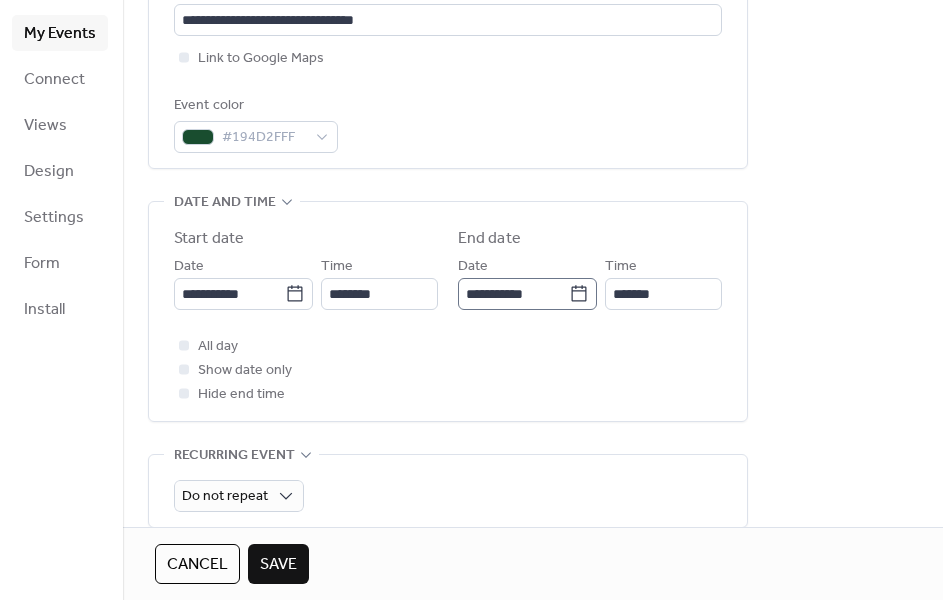 click 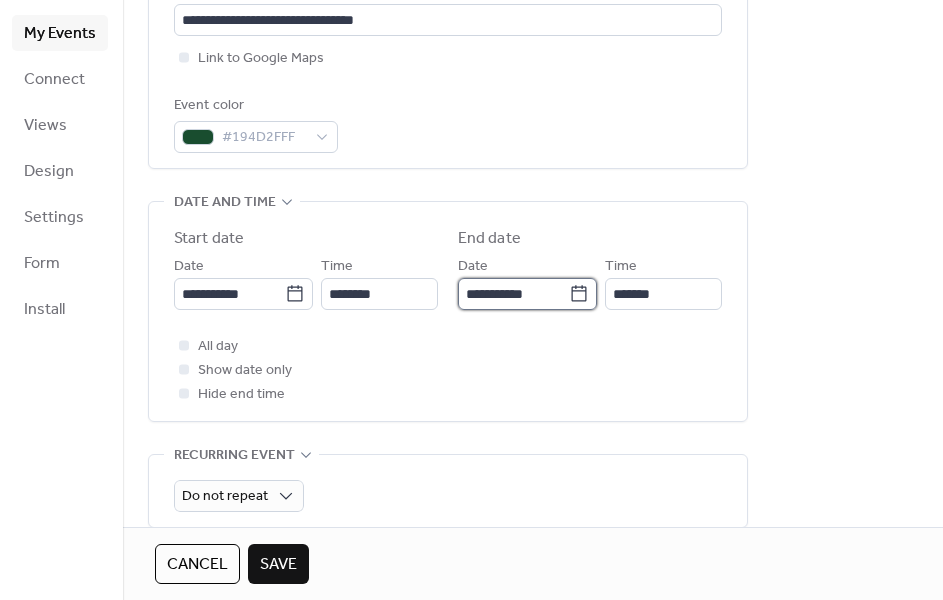 click on "**********" at bounding box center (513, 294) 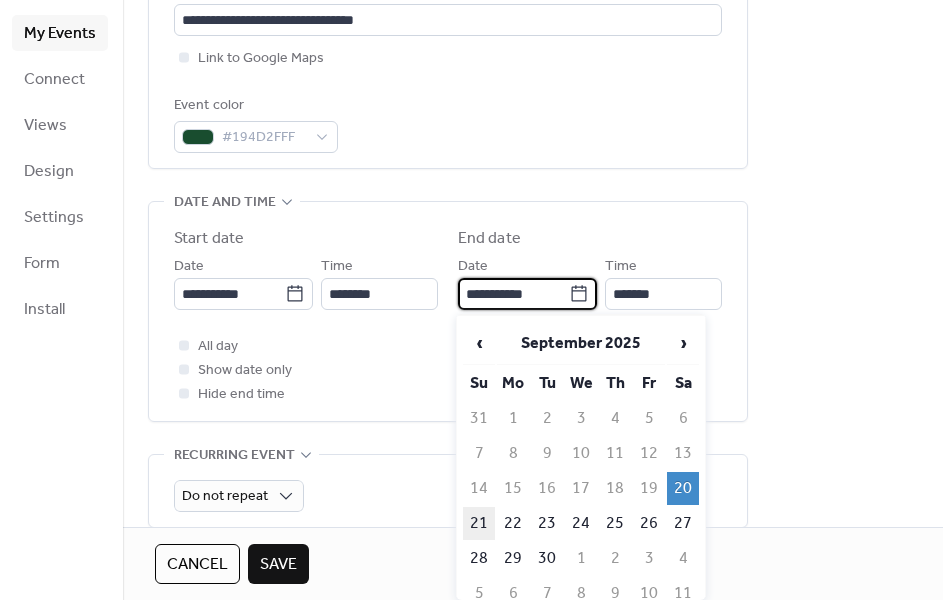 click on "21" at bounding box center (479, 523) 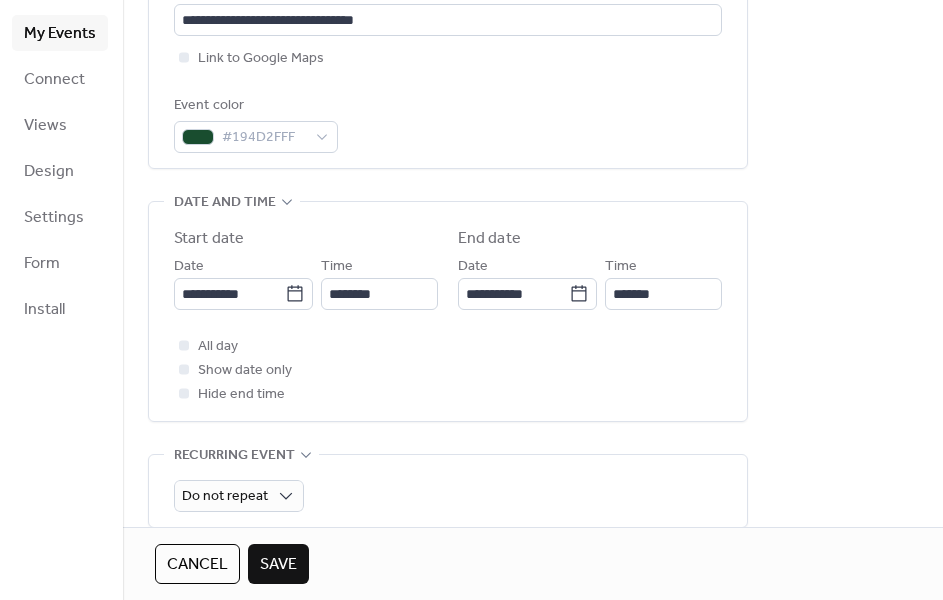 type on "**********" 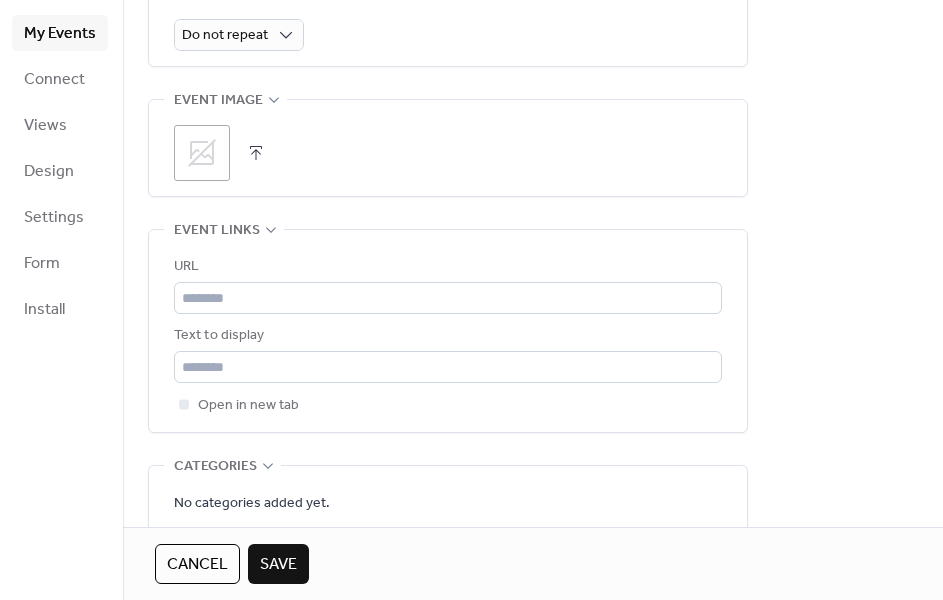 scroll, scrollTop: 948, scrollLeft: 0, axis: vertical 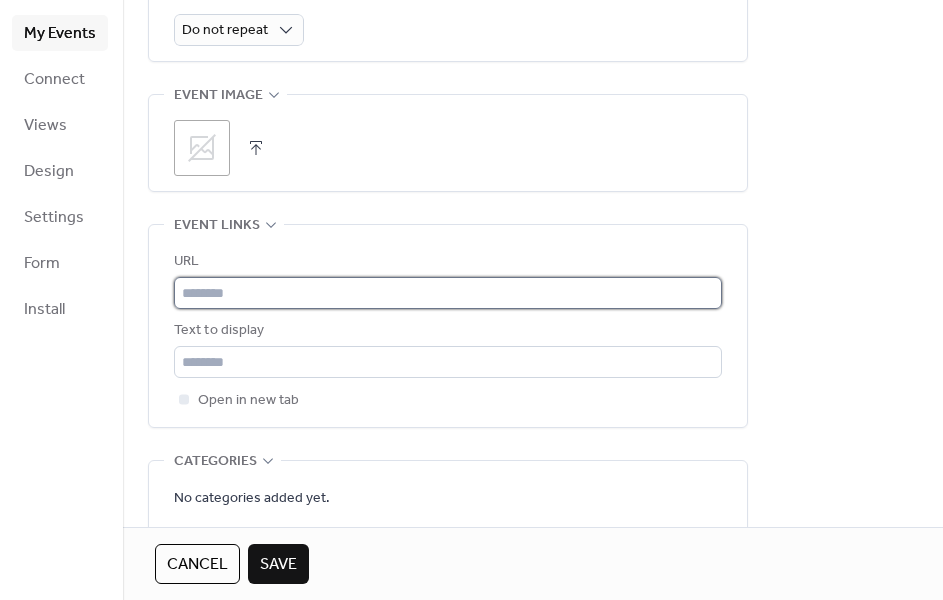 click at bounding box center [448, 293] 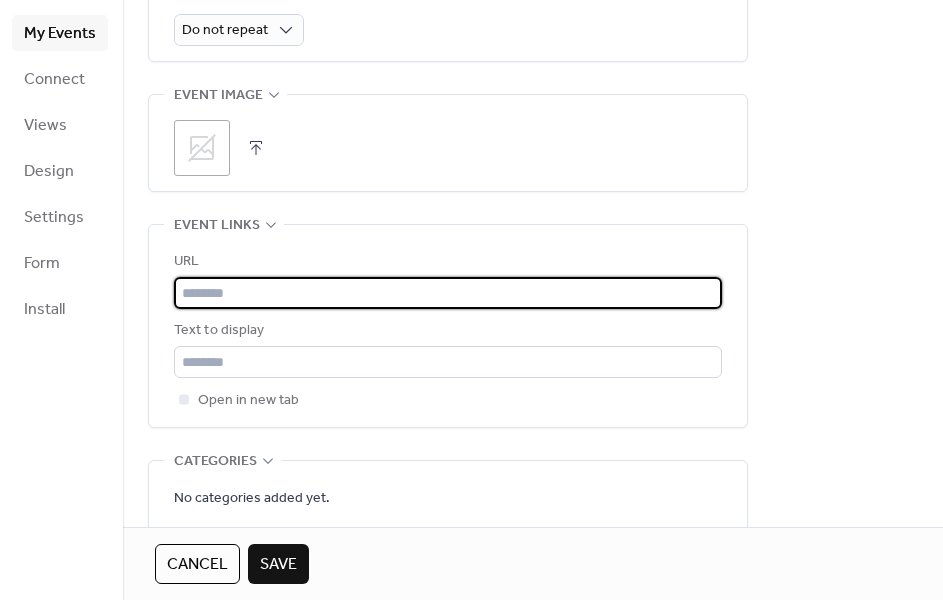 paste on "**********" 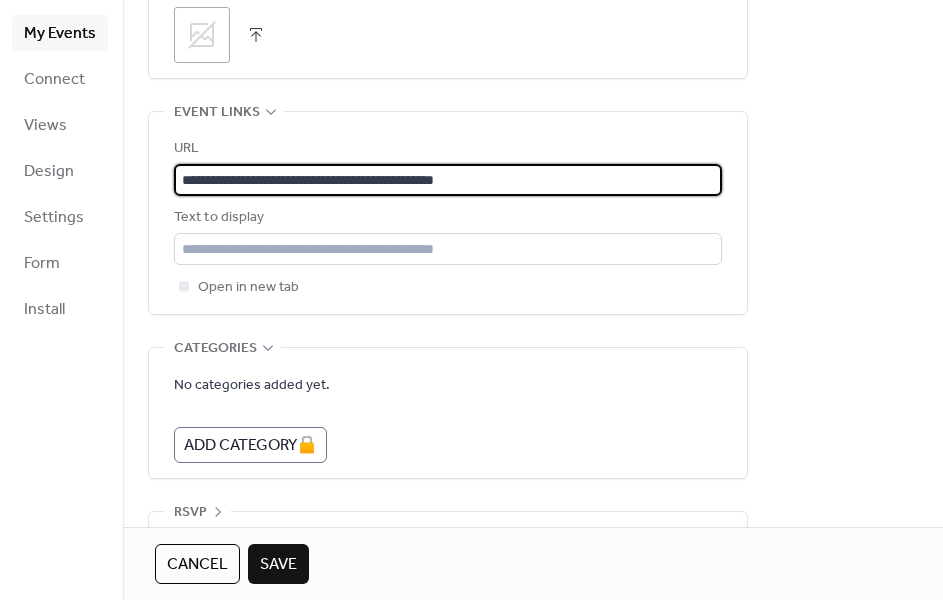 scroll, scrollTop: 1109, scrollLeft: 0, axis: vertical 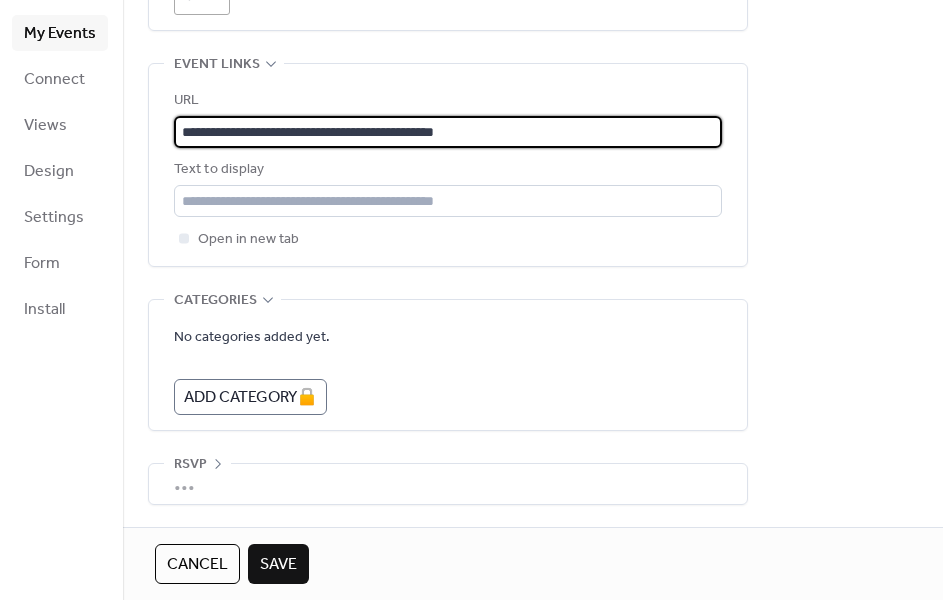 type on "**********" 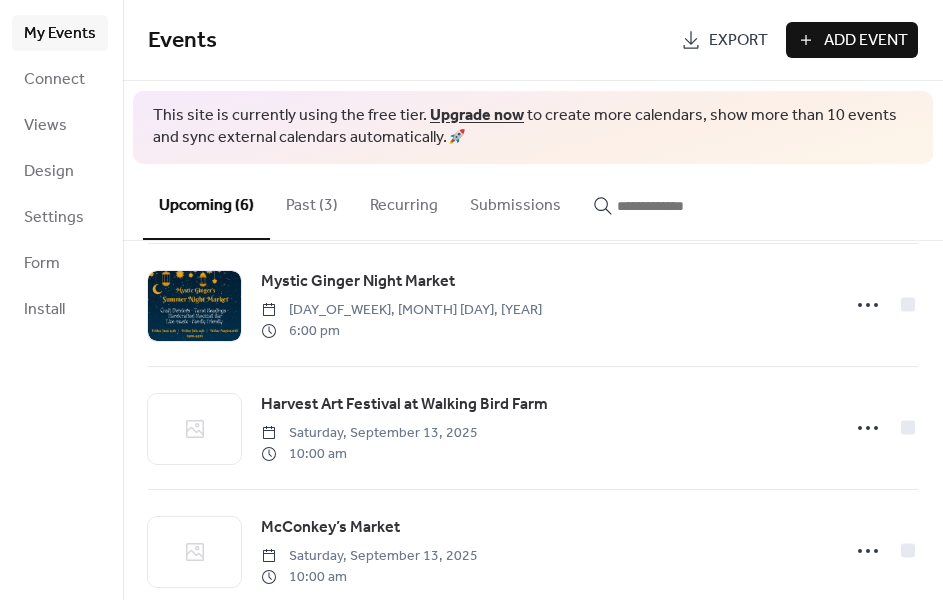scroll, scrollTop: 418, scrollLeft: 0, axis: vertical 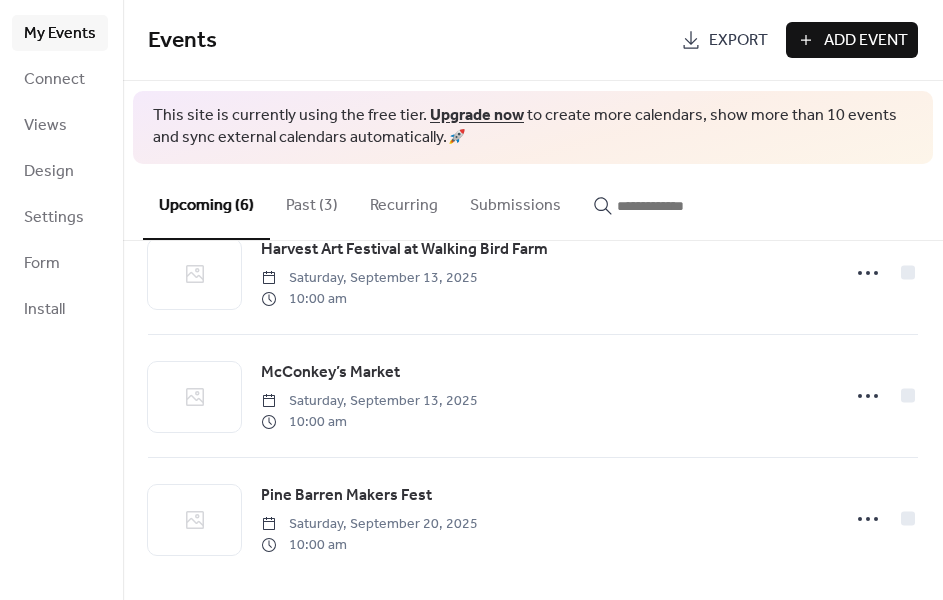 click on "Past (3)" at bounding box center (312, 201) 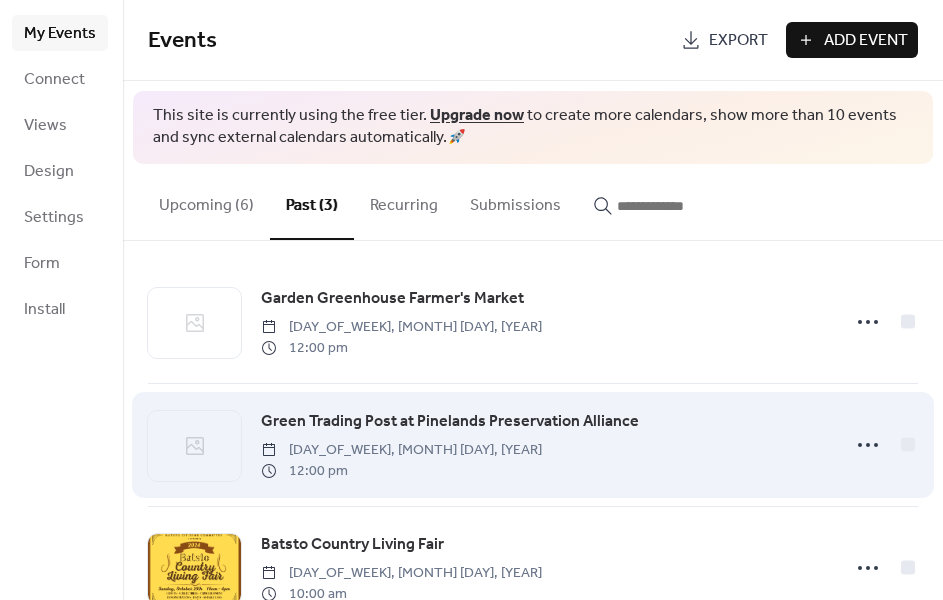 scroll, scrollTop: 49, scrollLeft: 0, axis: vertical 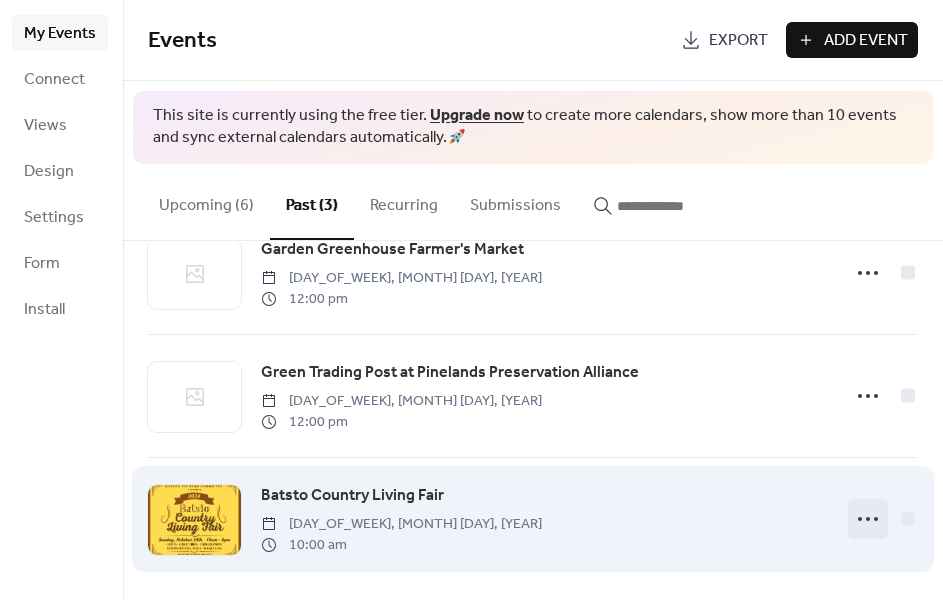 click 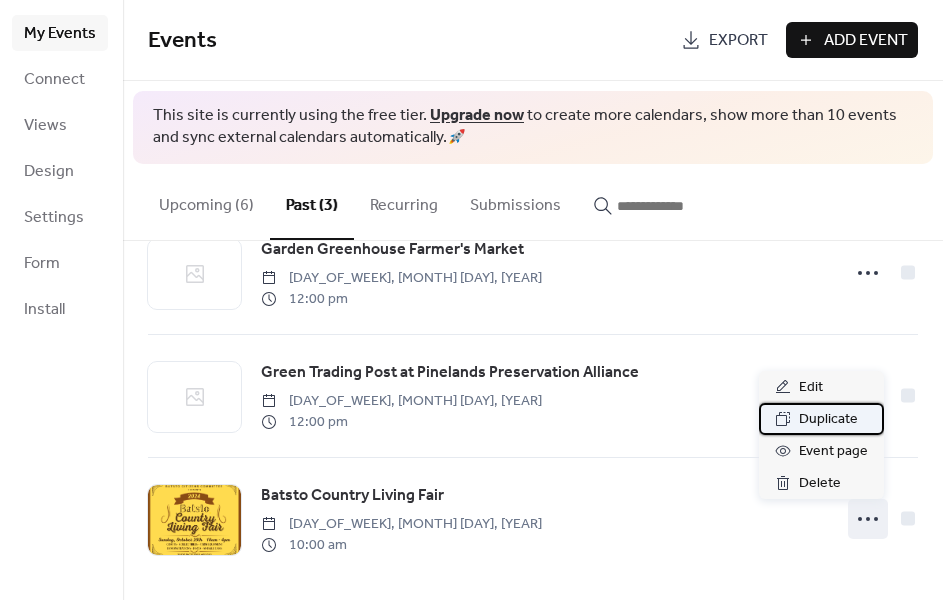 click on "Duplicate" at bounding box center [821, 419] 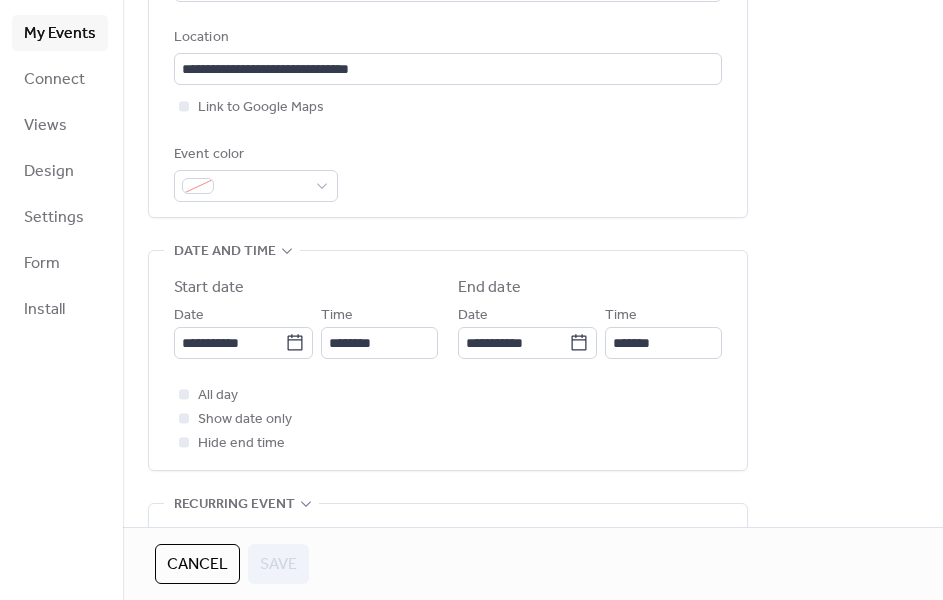 scroll, scrollTop: 434, scrollLeft: 0, axis: vertical 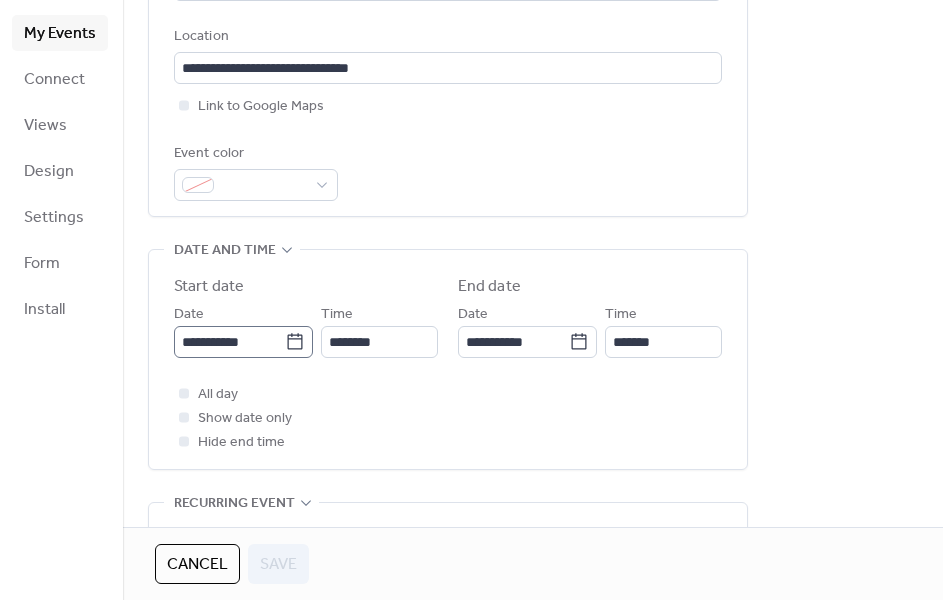 click 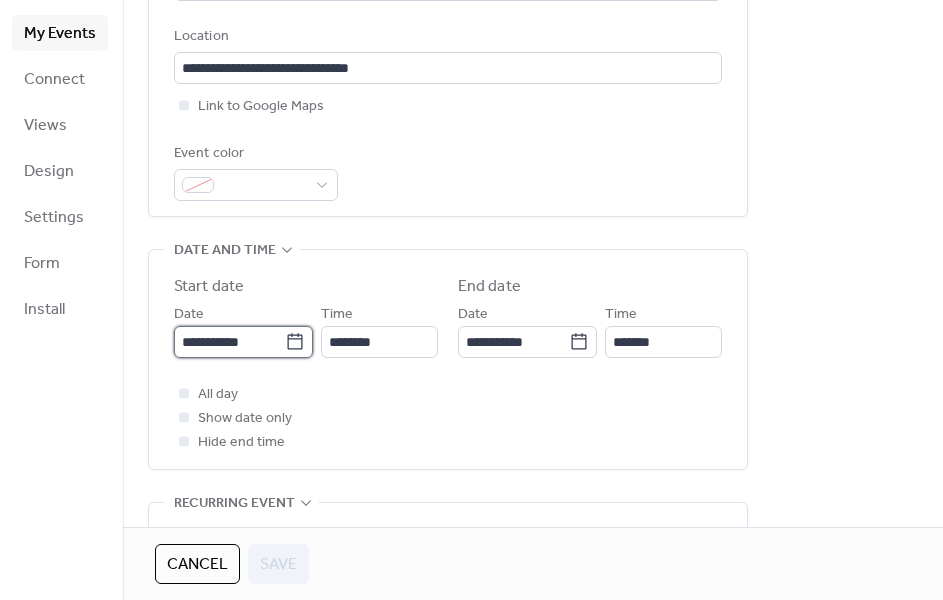 click on "**********" at bounding box center [229, 342] 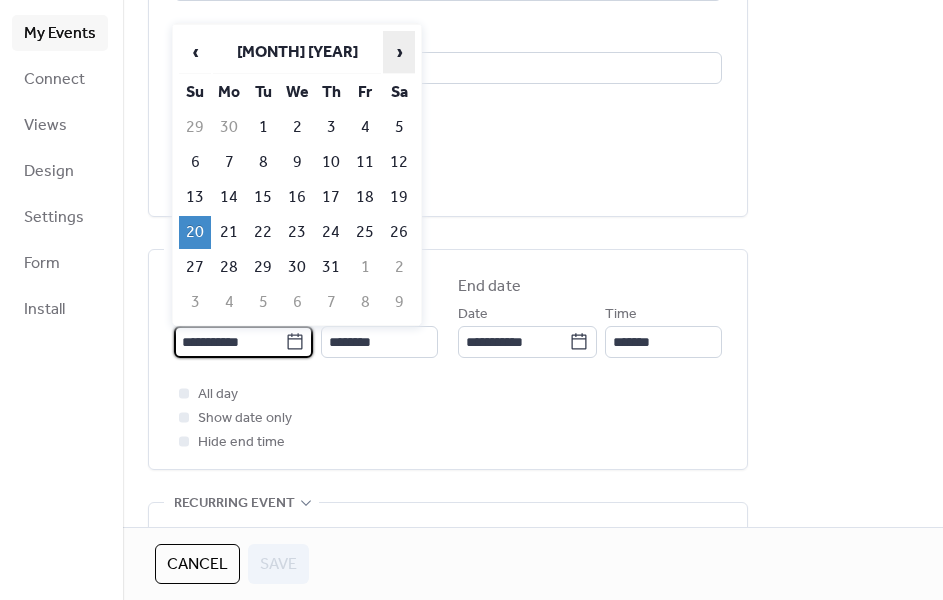 click on "›" at bounding box center [399, 52] 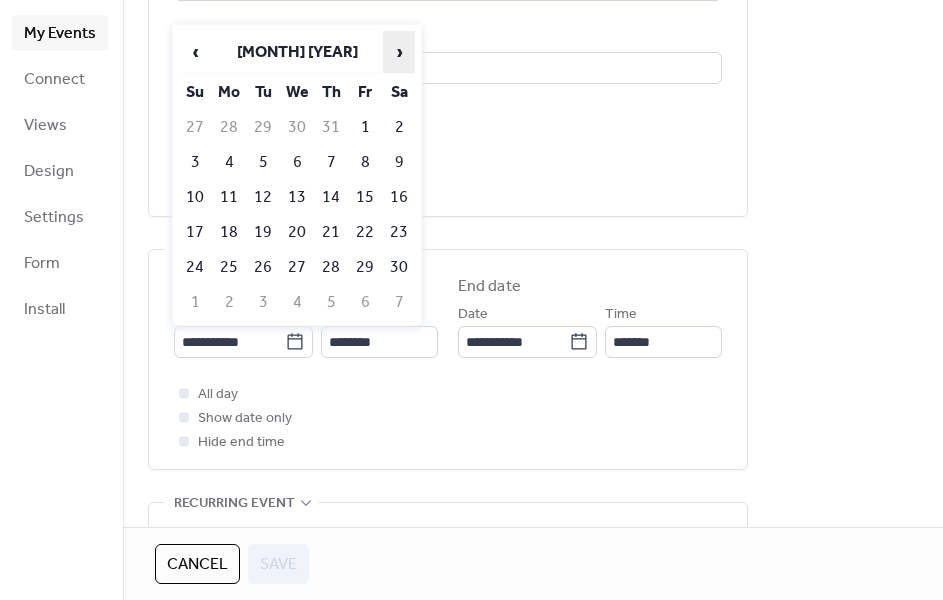 click on "›" at bounding box center [399, 52] 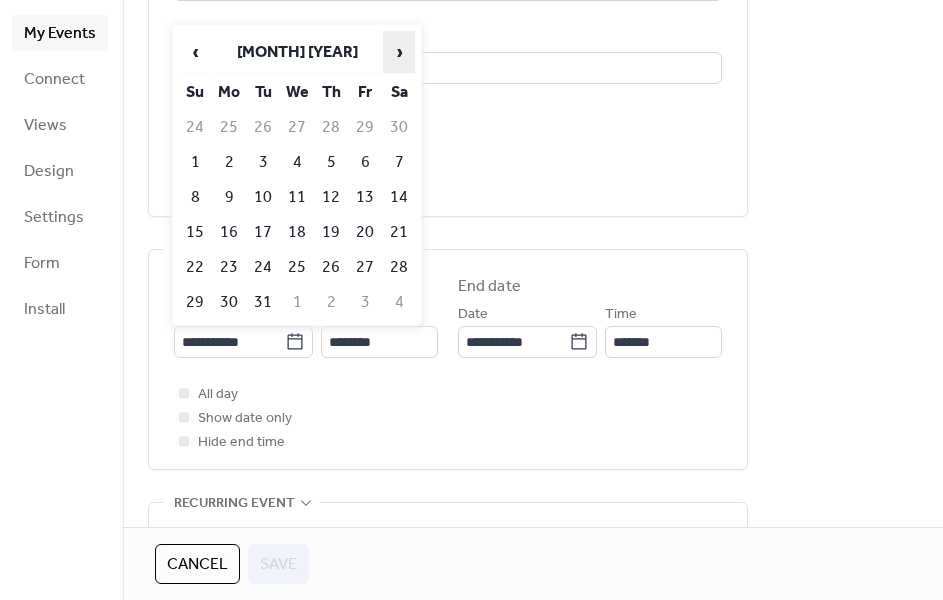 click on "›" at bounding box center (399, 52) 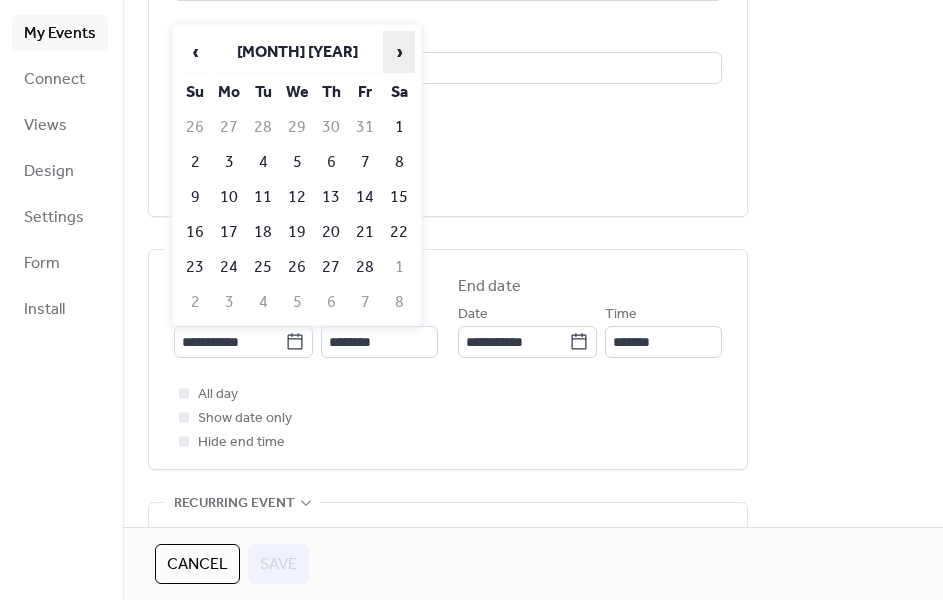 click on "›" at bounding box center [399, 52] 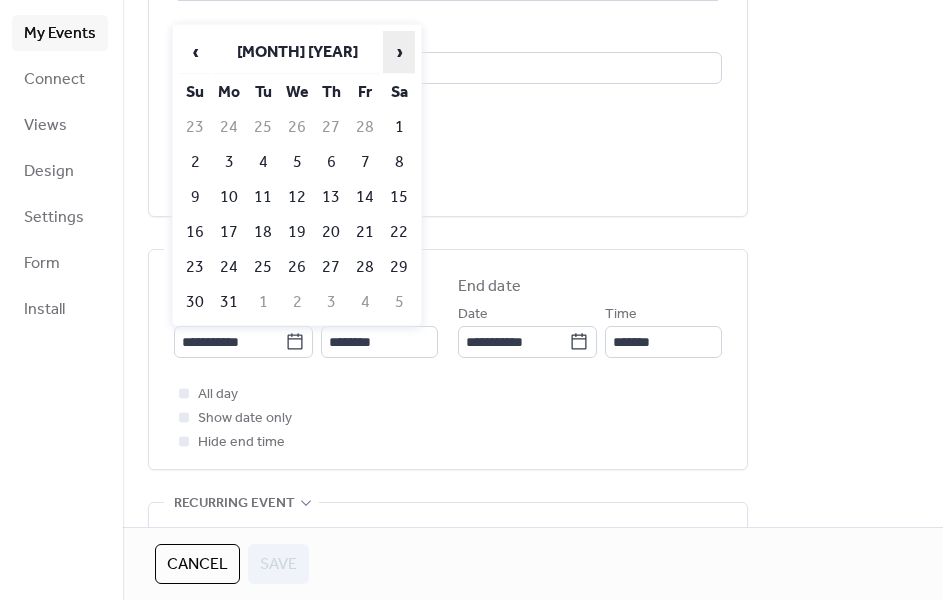 click on "›" at bounding box center (399, 52) 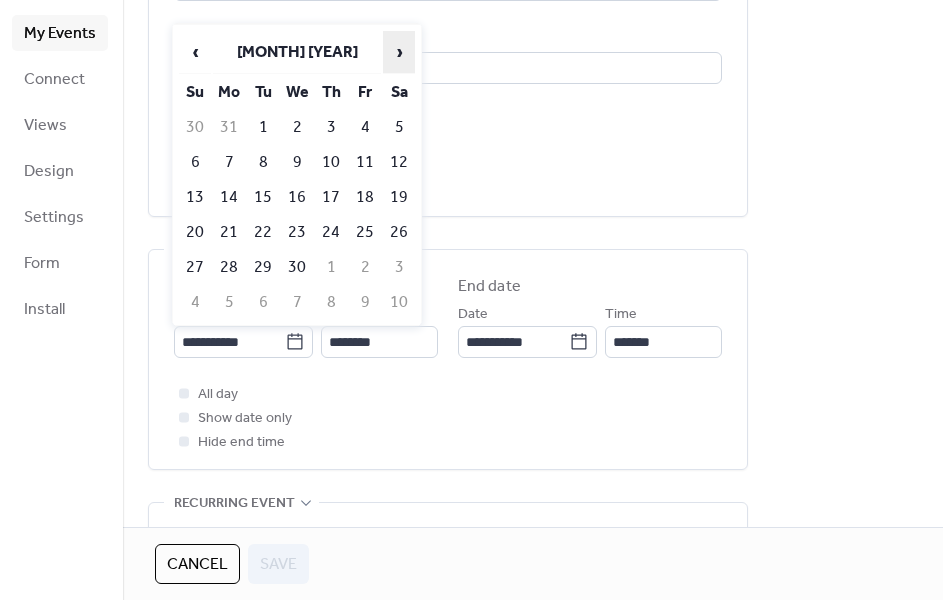 click on "›" at bounding box center (399, 52) 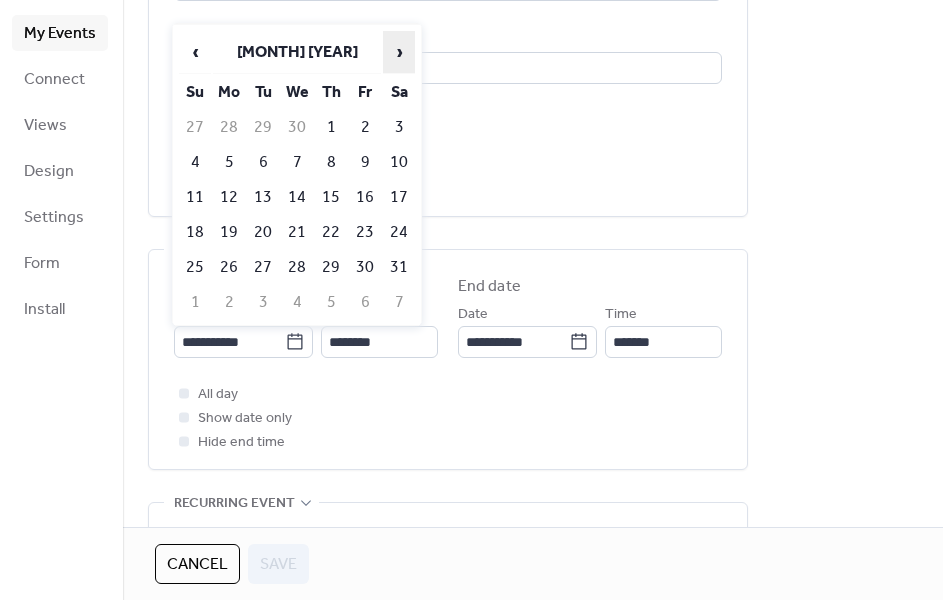 click on "›" at bounding box center [399, 52] 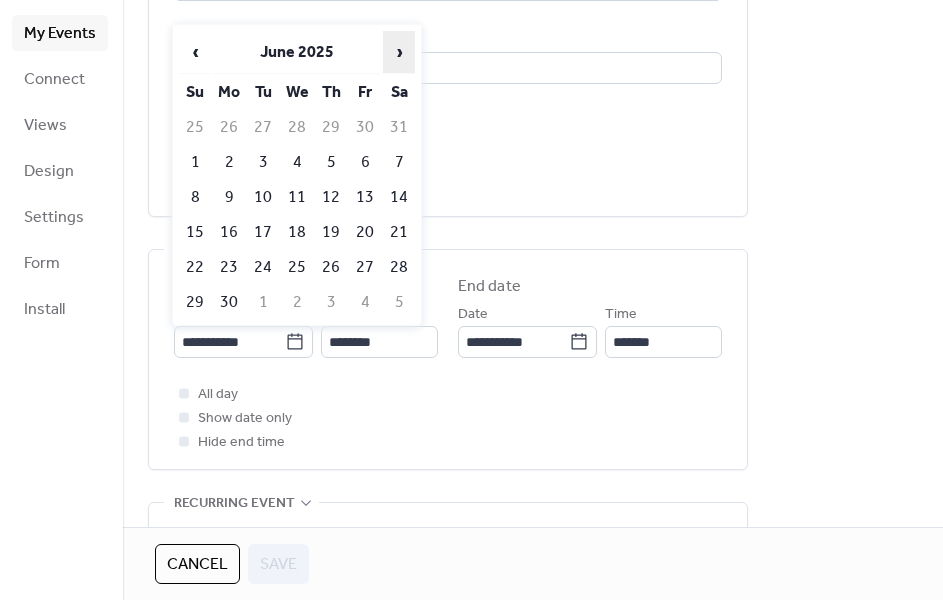 click on "›" at bounding box center (399, 52) 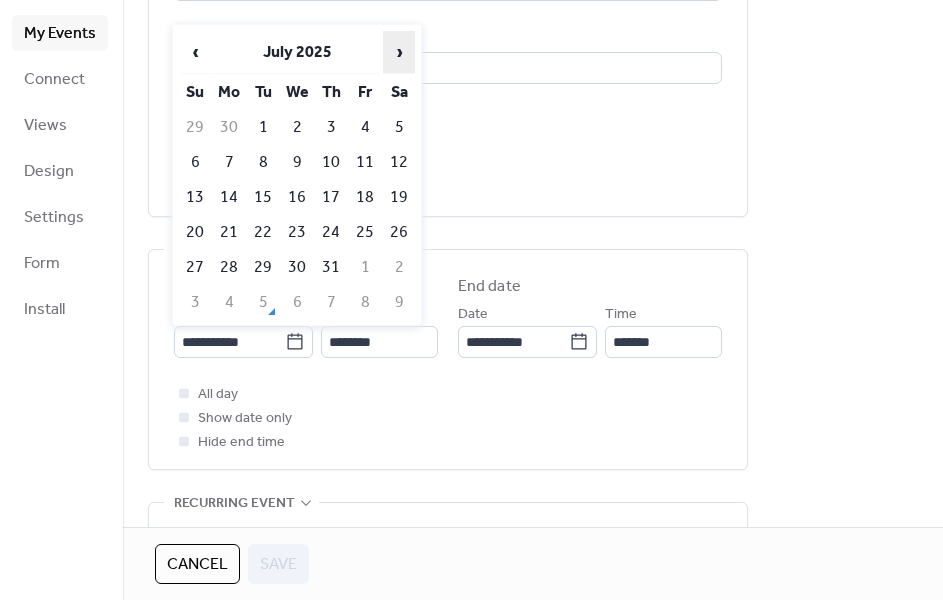 click on "›" at bounding box center [399, 52] 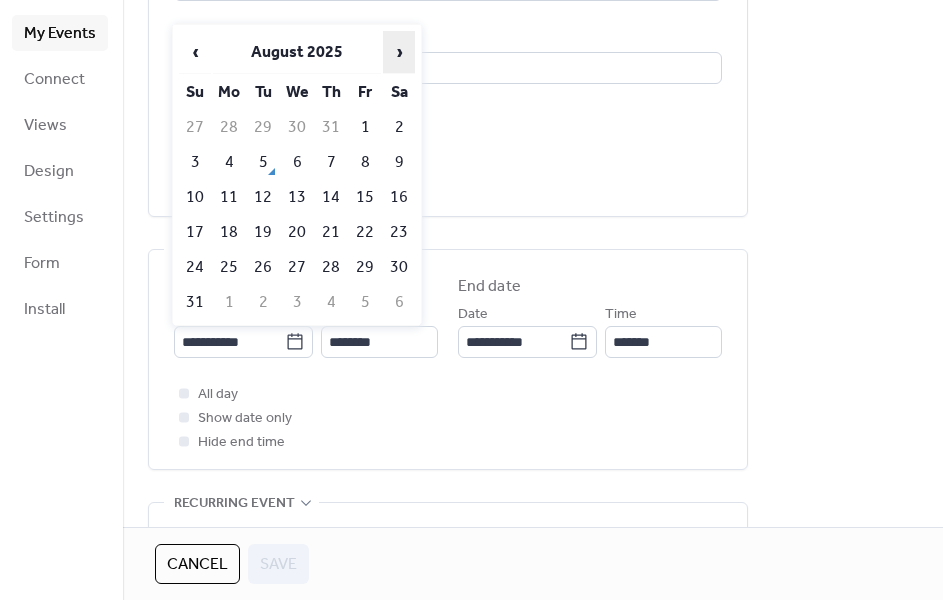 click on "›" at bounding box center (399, 52) 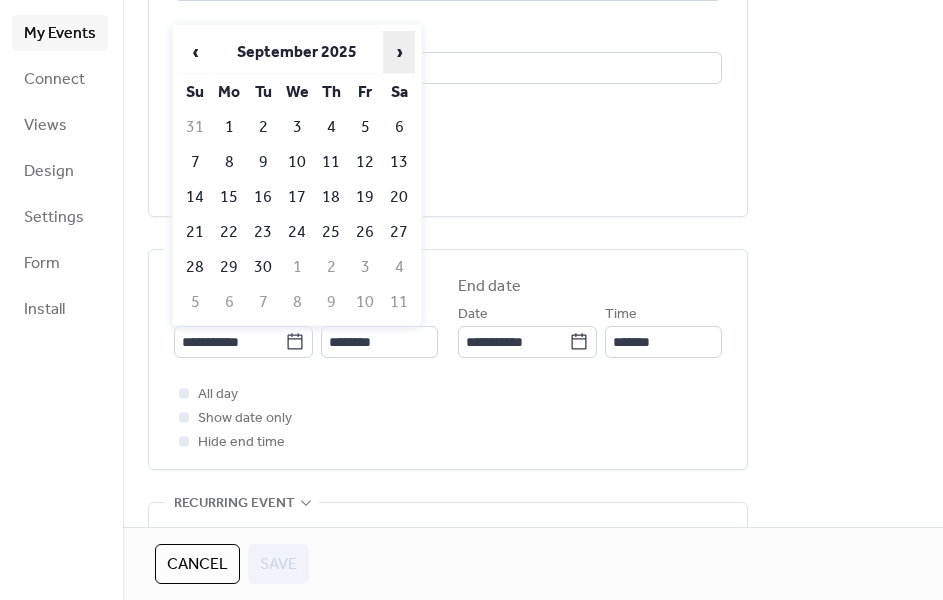 click on "›" at bounding box center (399, 52) 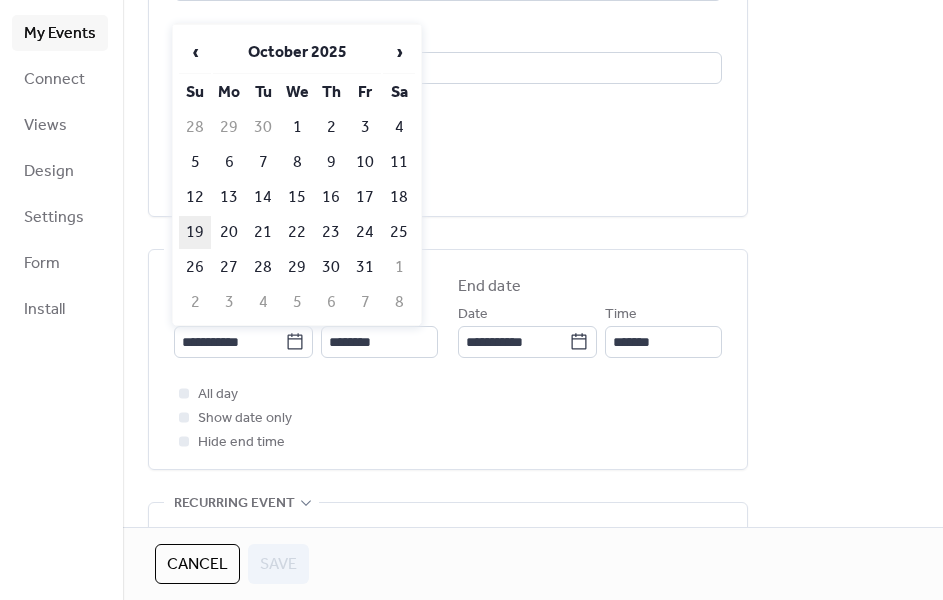 click on "19" at bounding box center (195, 232) 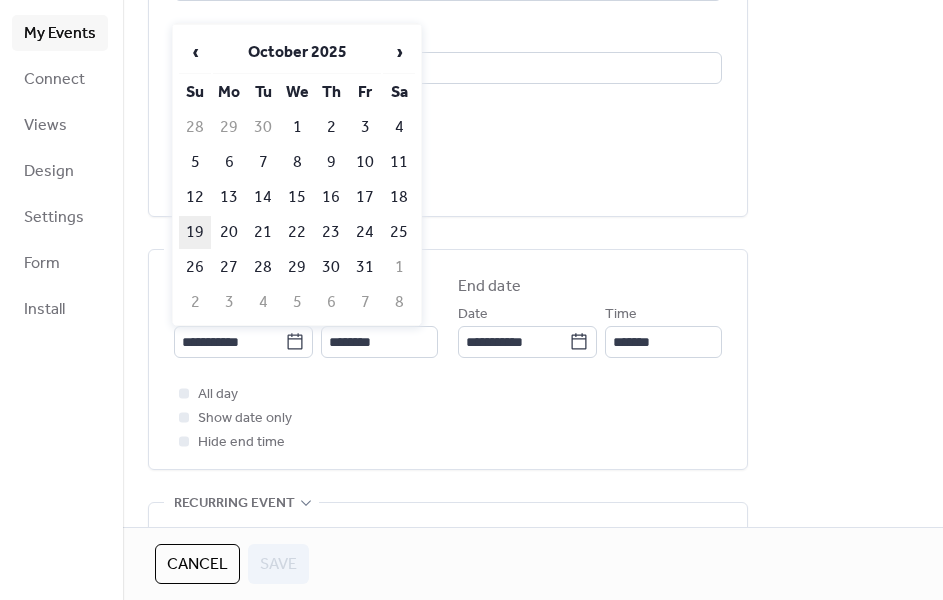 type on "**********" 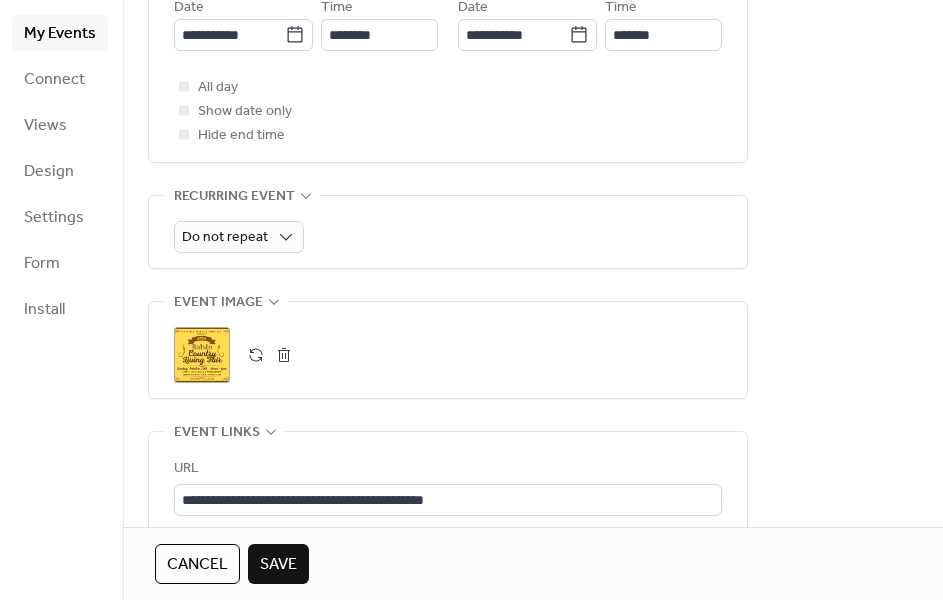 scroll, scrollTop: 745, scrollLeft: 0, axis: vertical 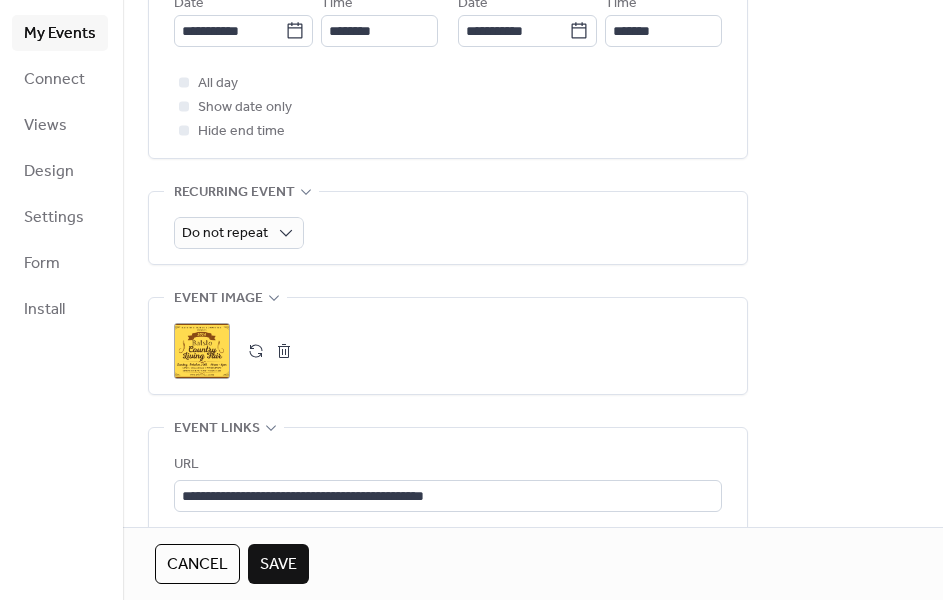 click at bounding box center (284, 351) 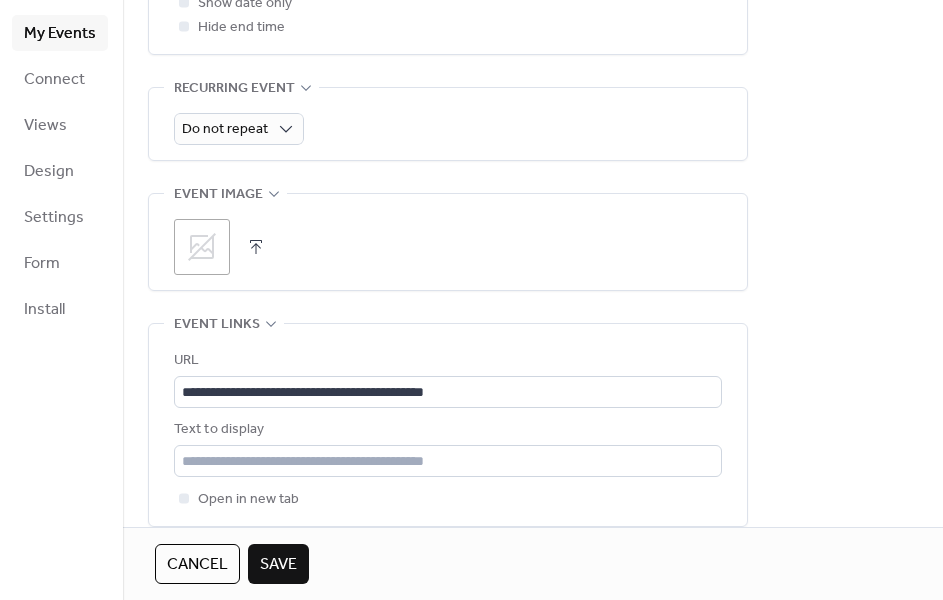 scroll, scrollTop: 855, scrollLeft: 0, axis: vertical 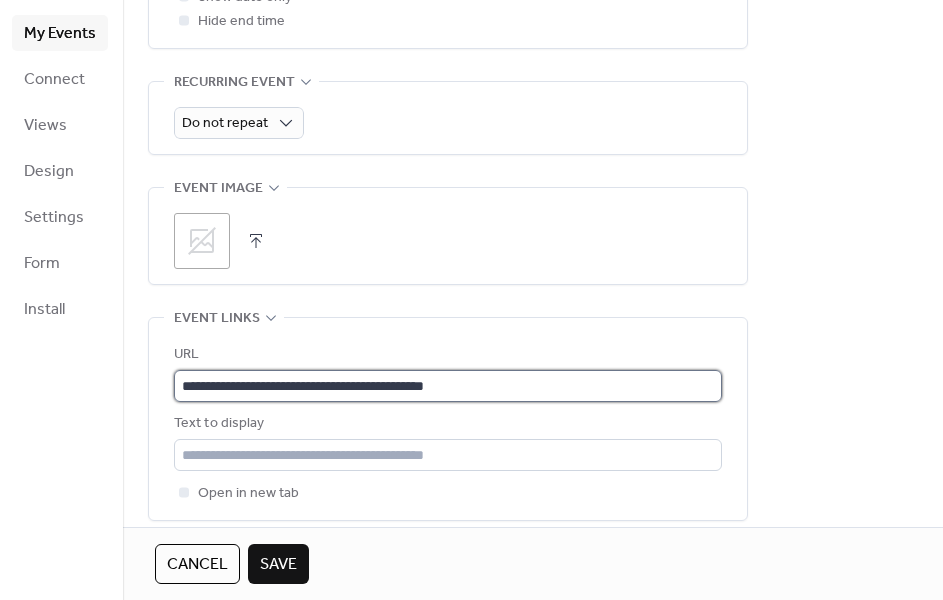 click on "**********" at bounding box center (448, 386) 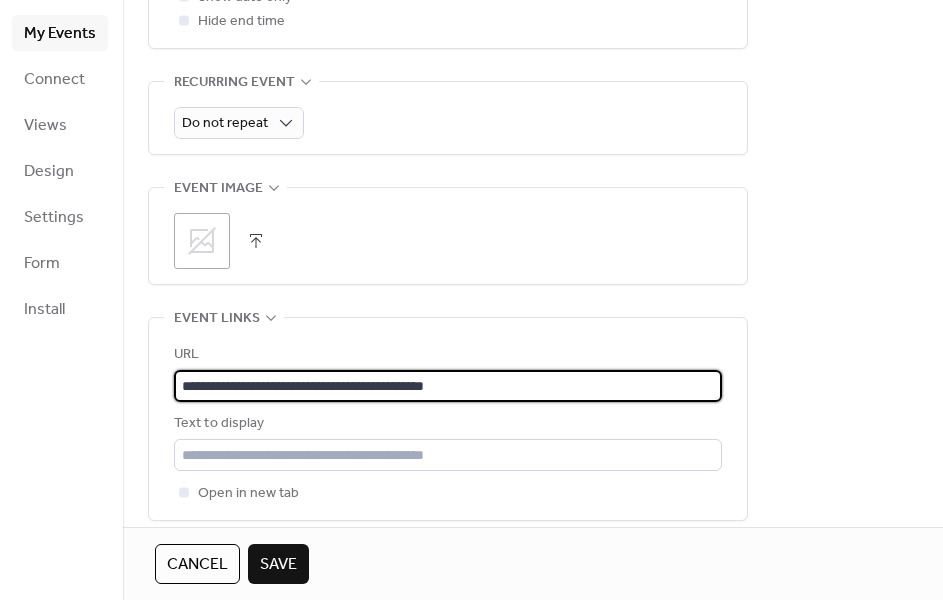click on "**********" at bounding box center [448, 386] 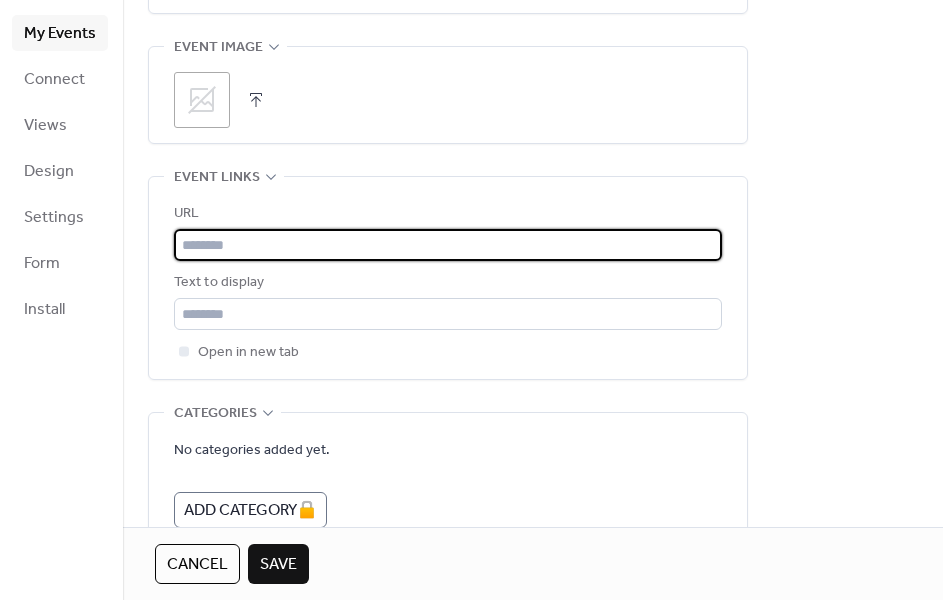 scroll, scrollTop: 1109, scrollLeft: 0, axis: vertical 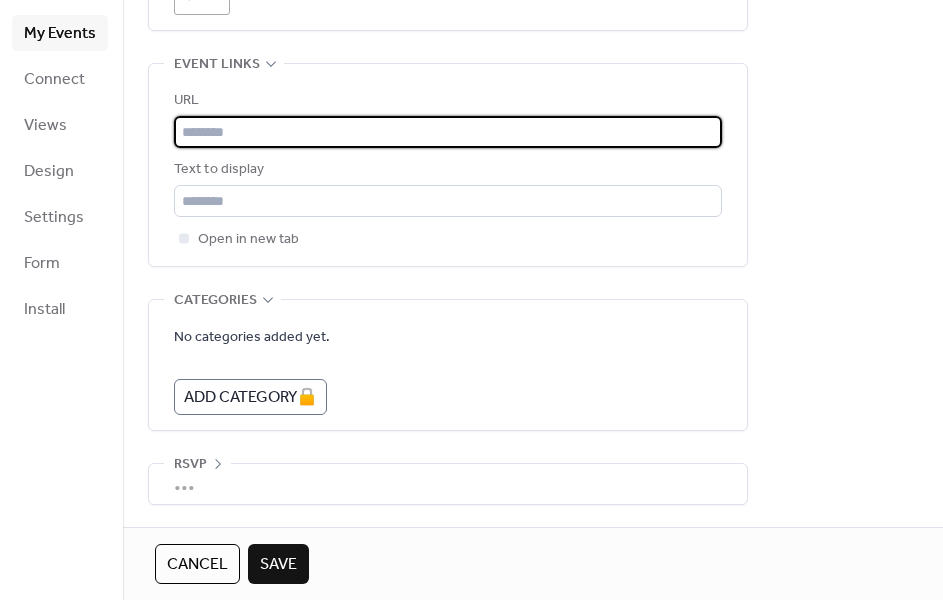 type 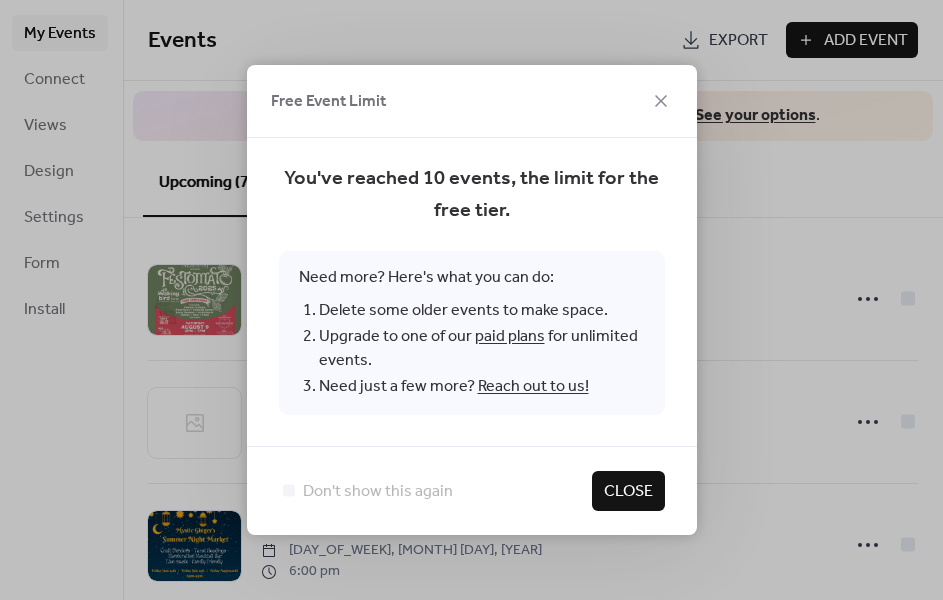 click on "Close" at bounding box center (628, 492) 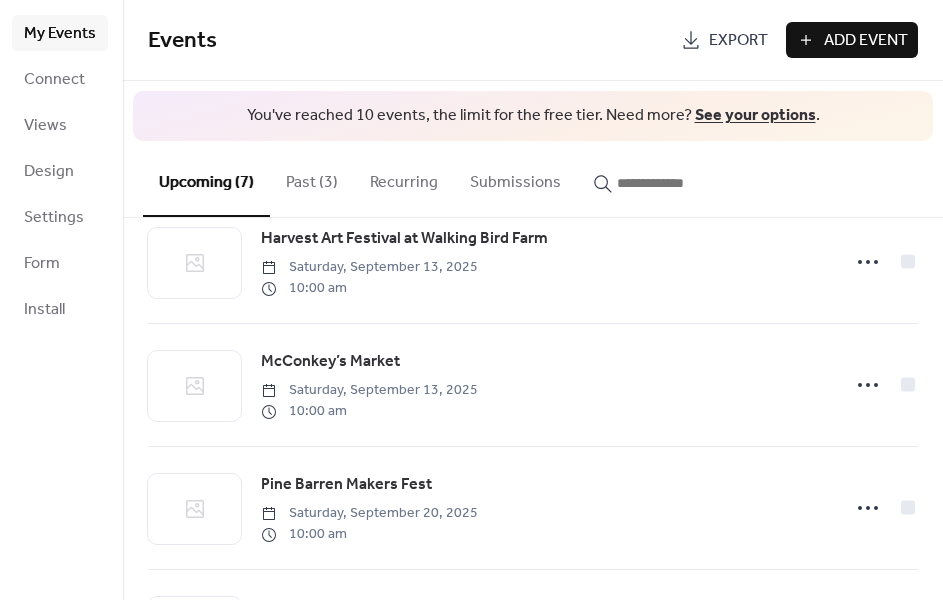 scroll, scrollTop: 518, scrollLeft: 0, axis: vertical 